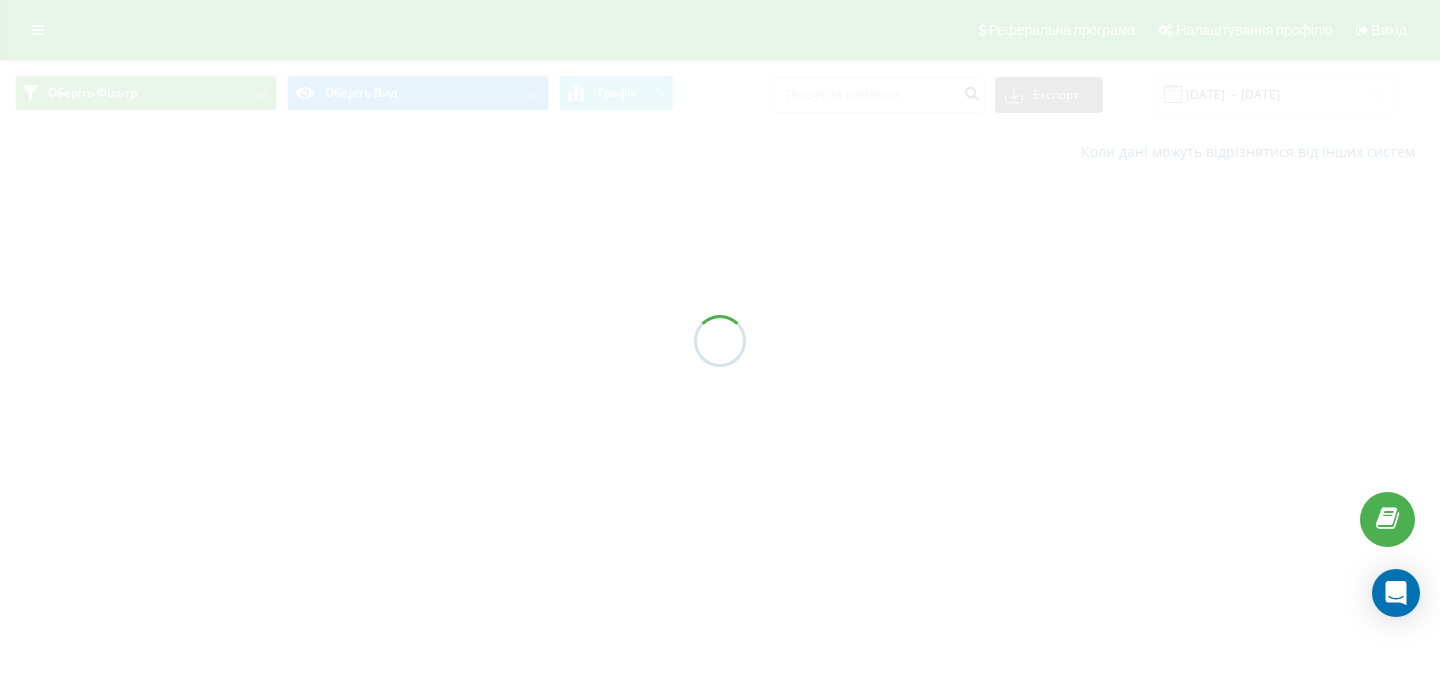 scroll, scrollTop: 0, scrollLeft: 0, axis: both 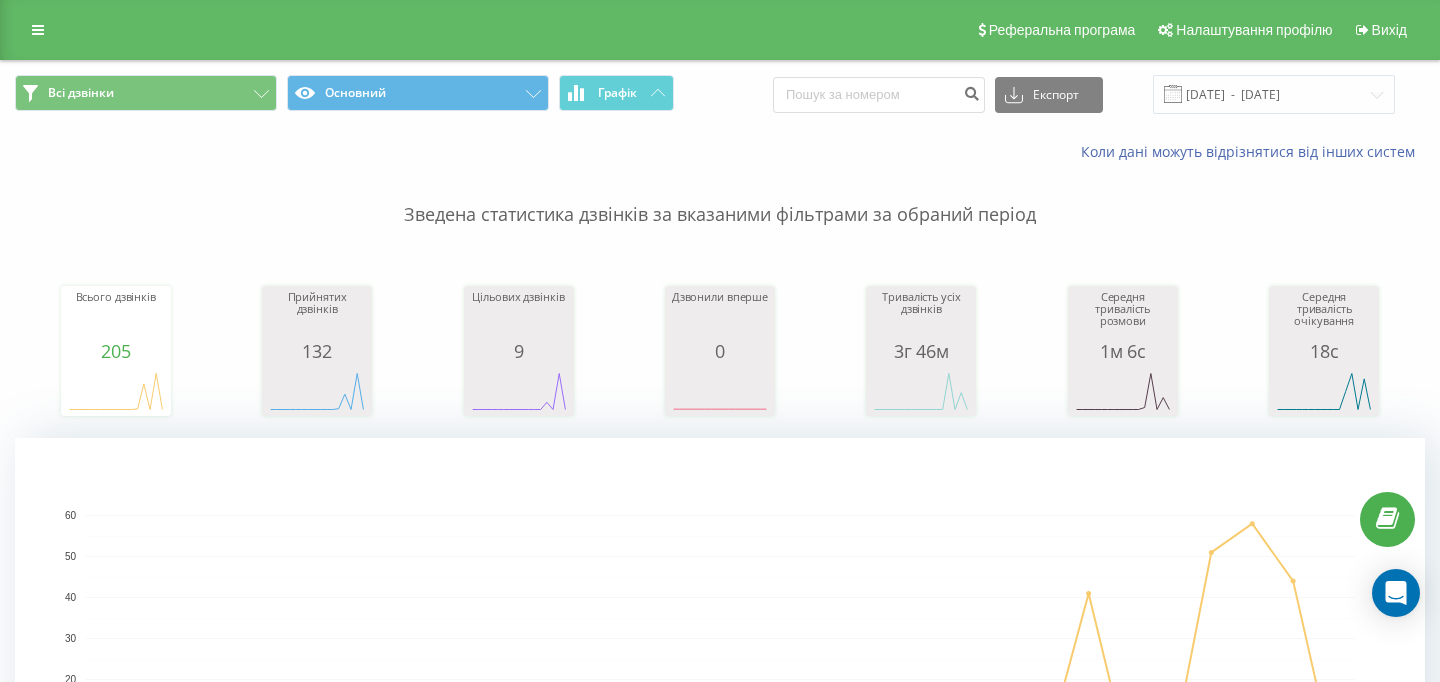 click on "Всі дзвінки Основний Графік Експорт .csv .xls .xlsx [DATE]  -  [DATE]" at bounding box center (720, 94) 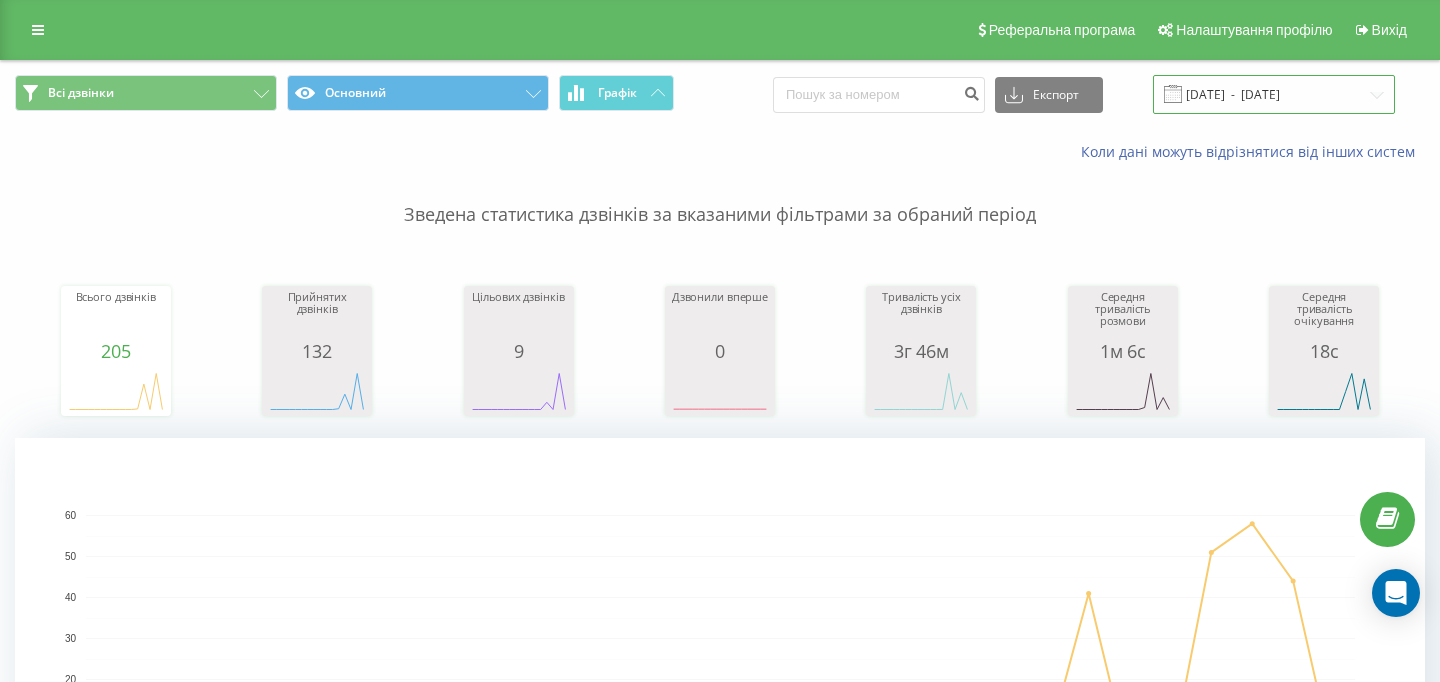 click on "[DATE]  -  [DATE]" at bounding box center [1274, 94] 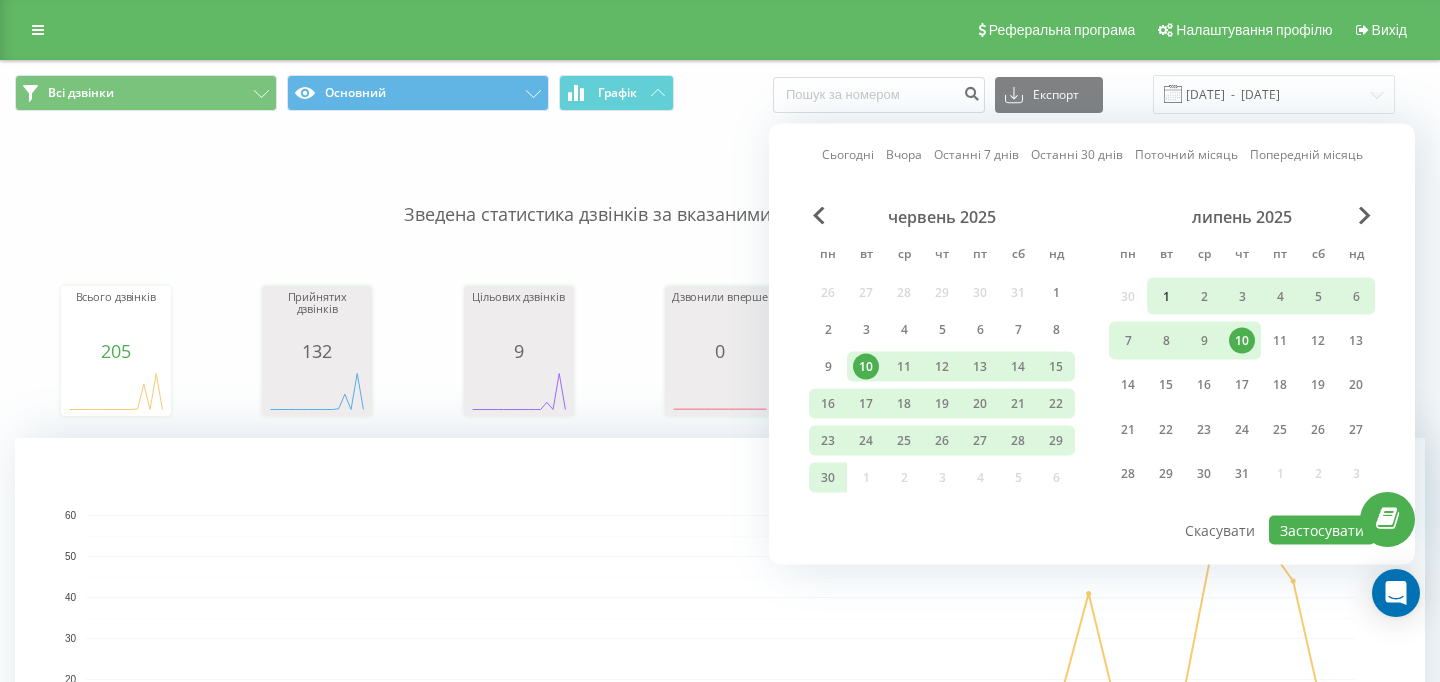 click on "1" at bounding box center (1166, 296) 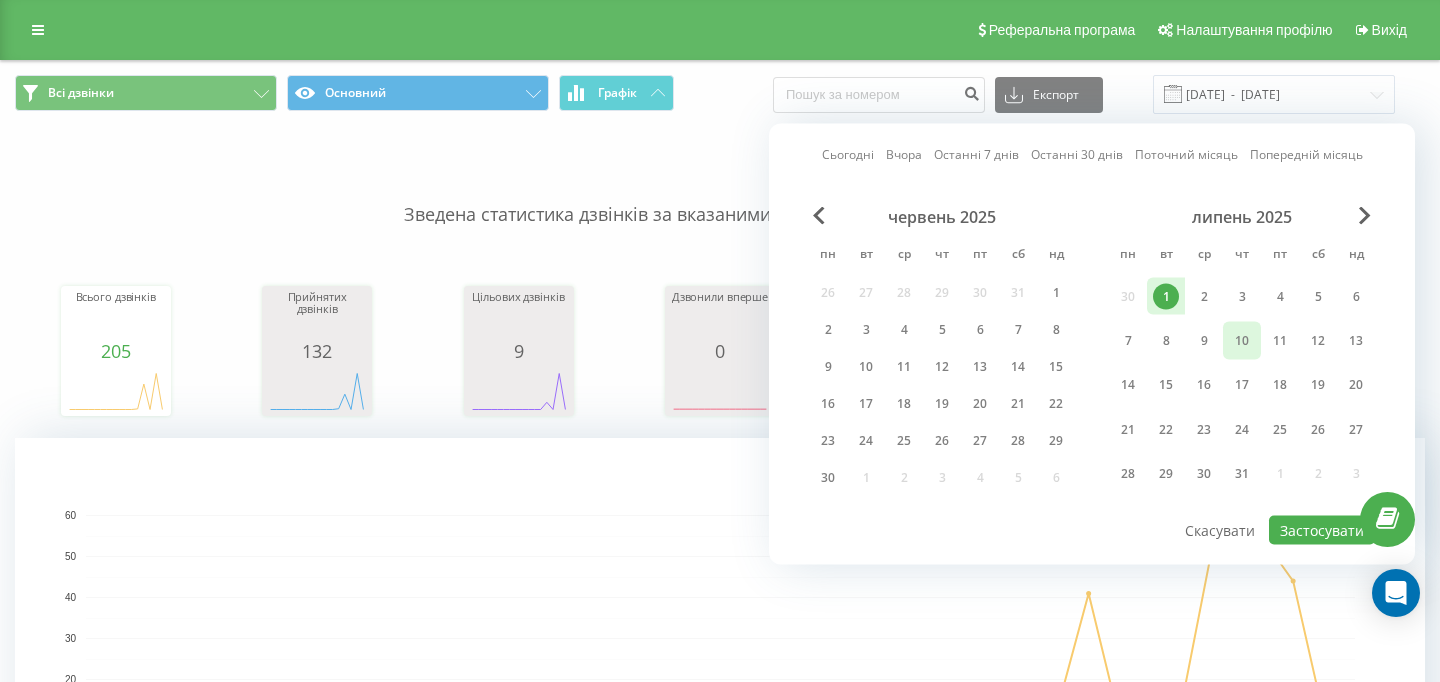 click on "10" at bounding box center [1242, 340] 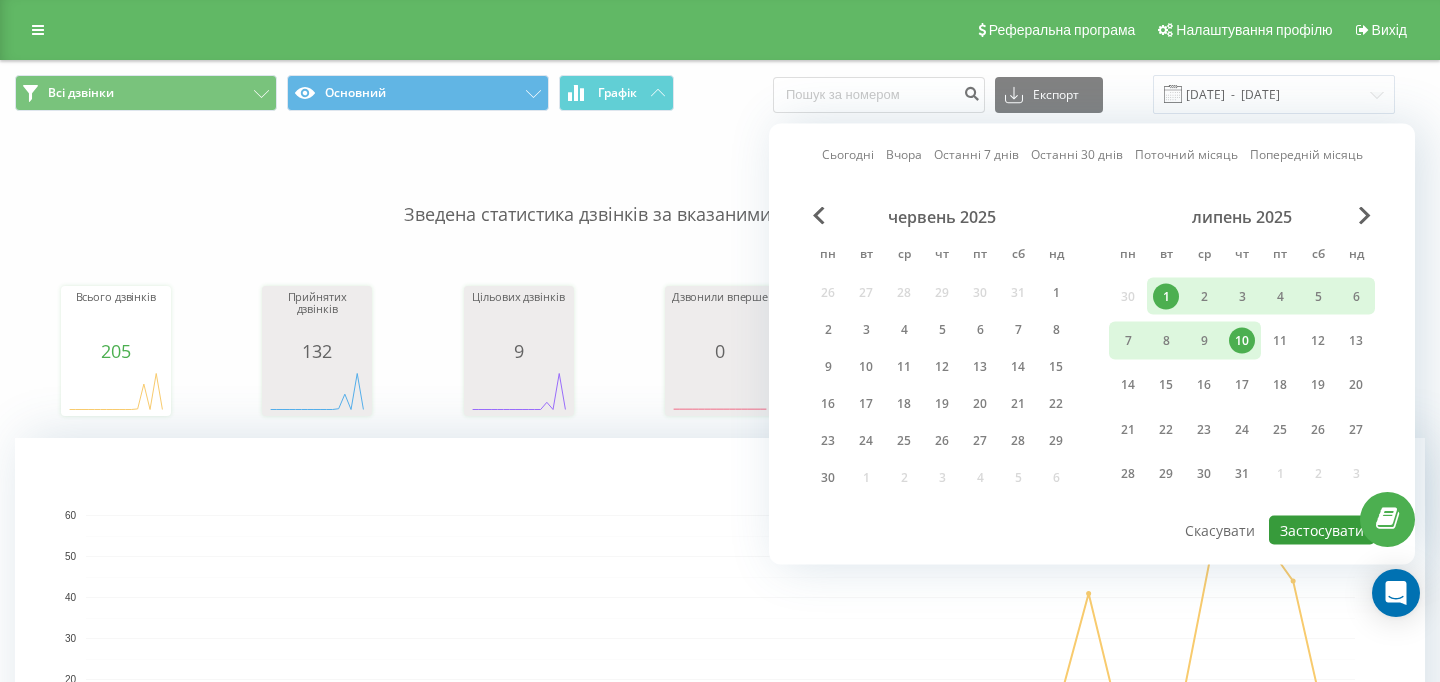 click on "Застосувати" at bounding box center (1322, 530) 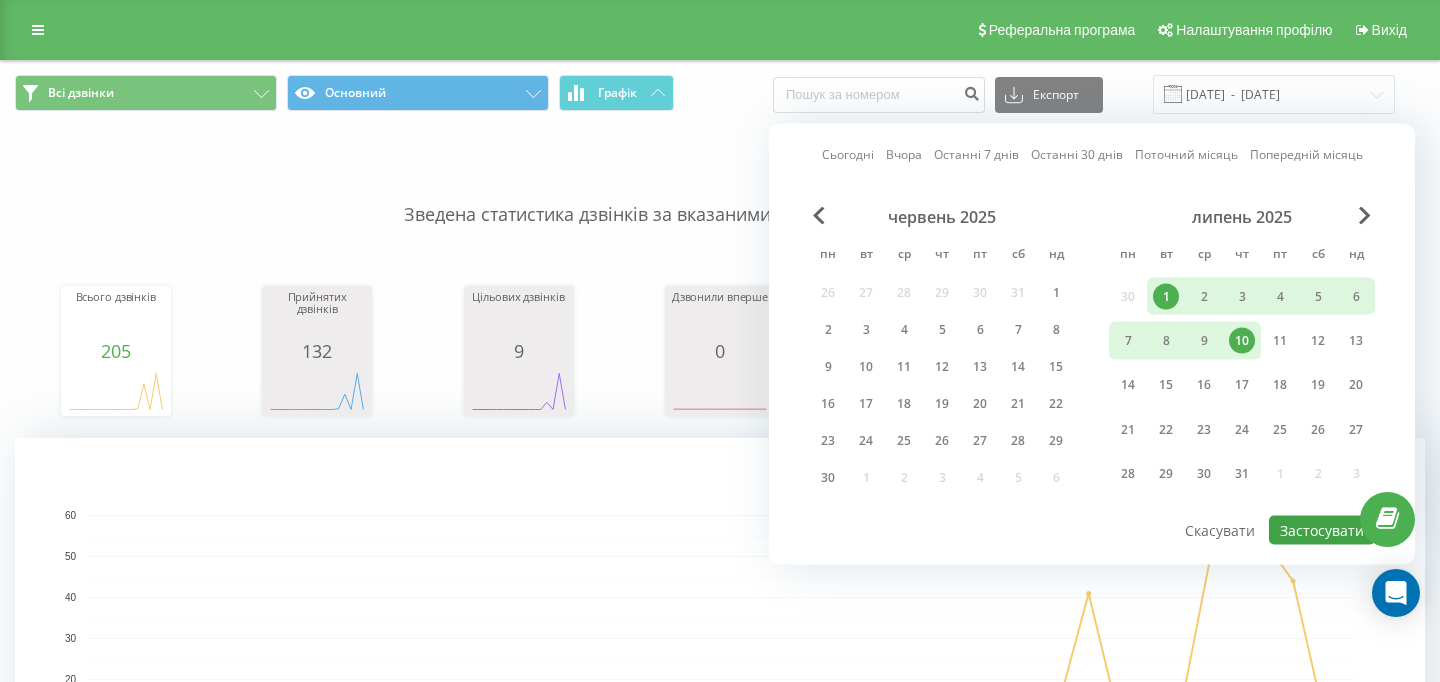 type on "[DATE]  -  [DATE]" 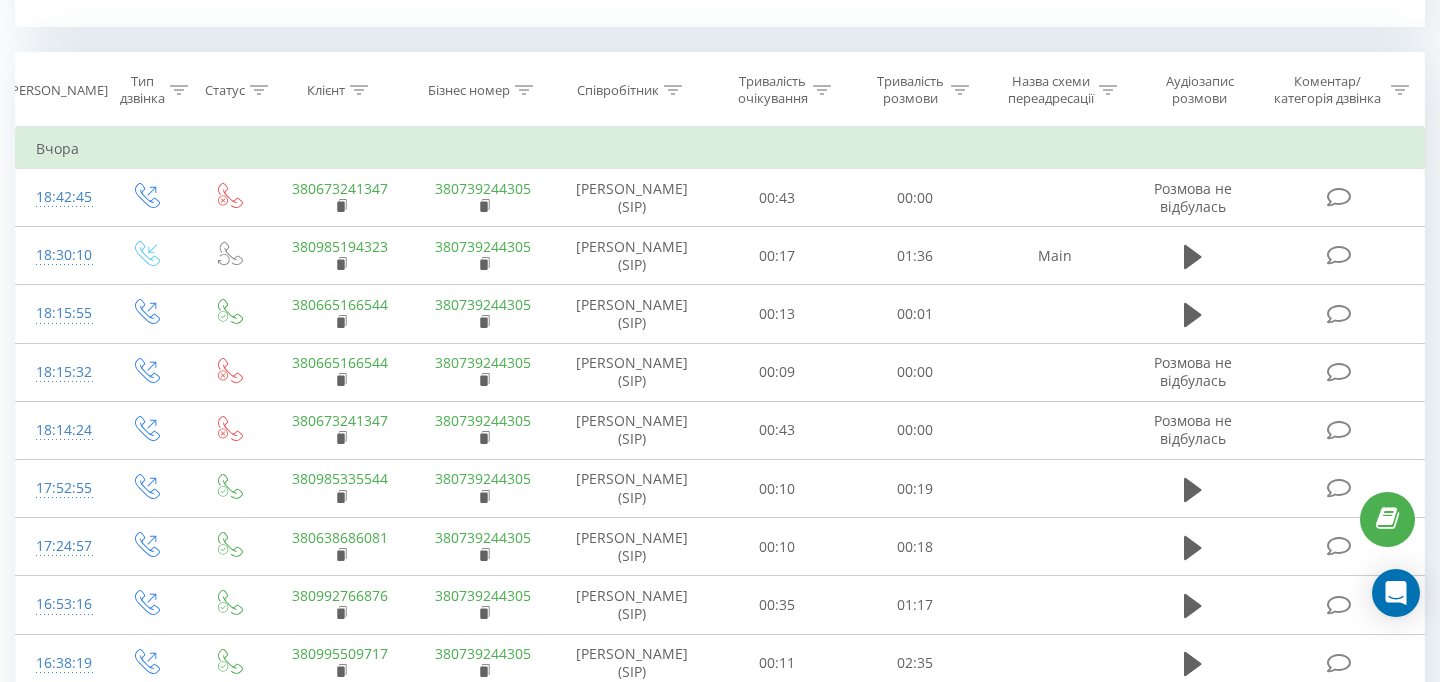 scroll, scrollTop: 776, scrollLeft: 0, axis: vertical 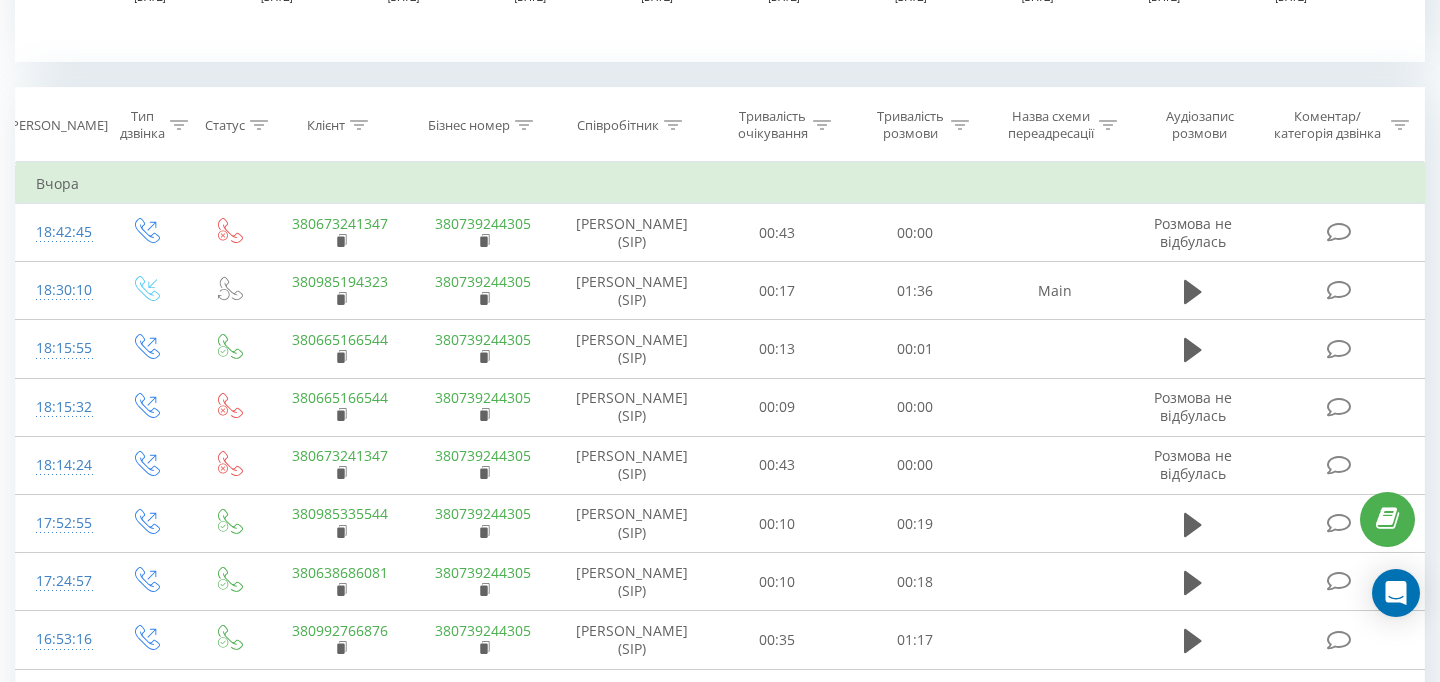 click 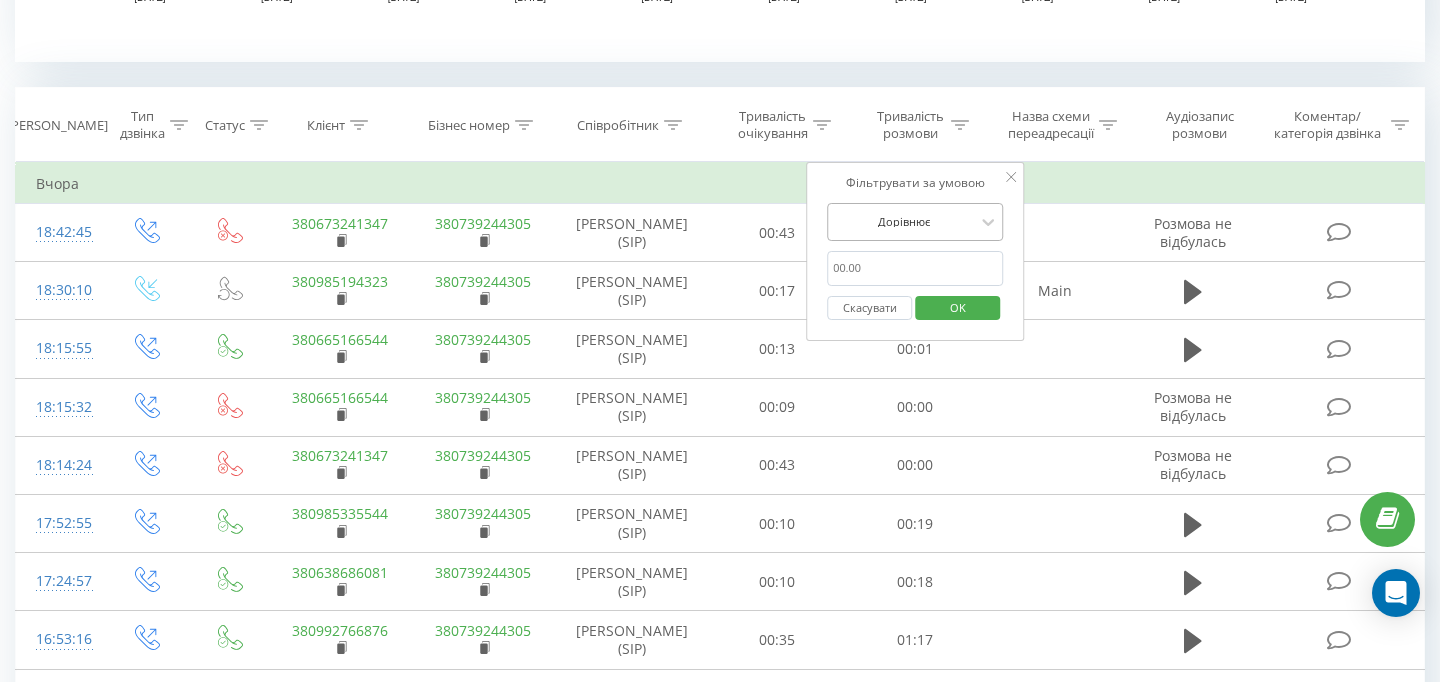 click at bounding box center (904, 221) 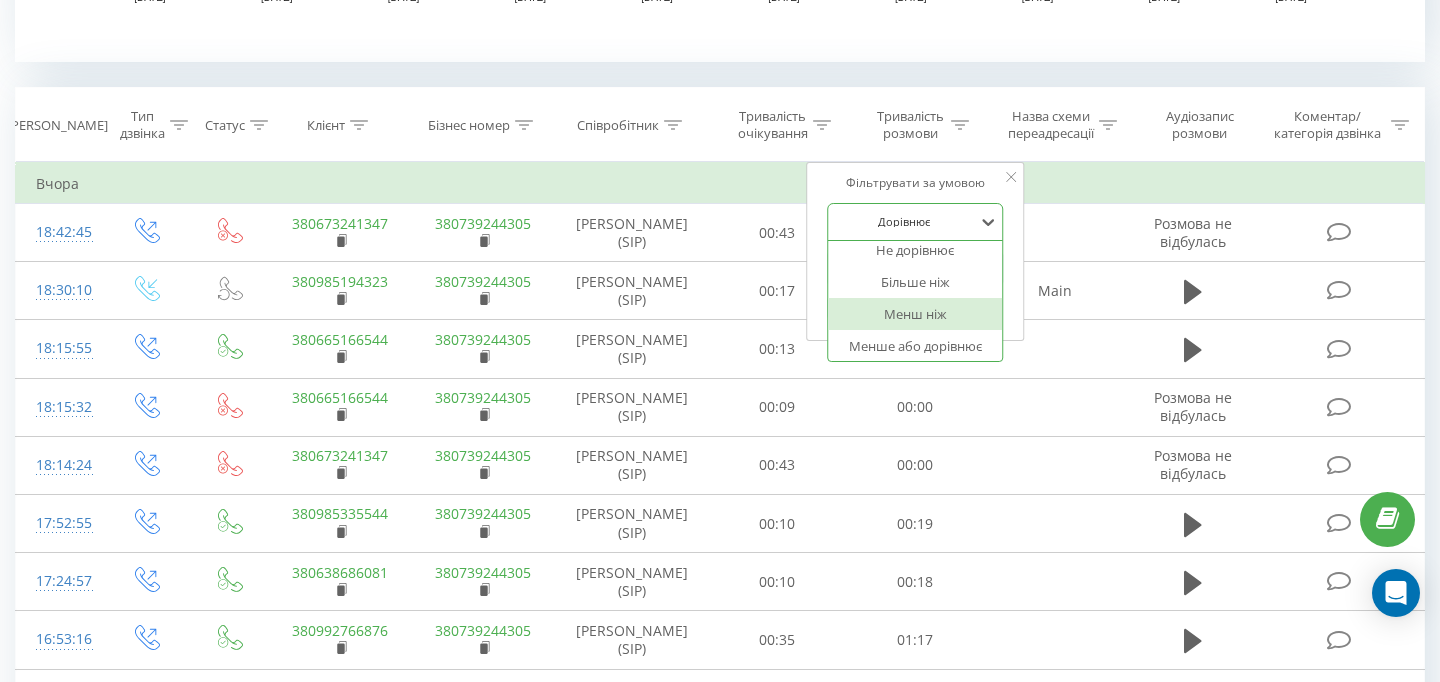scroll, scrollTop: 63, scrollLeft: 0, axis: vertical 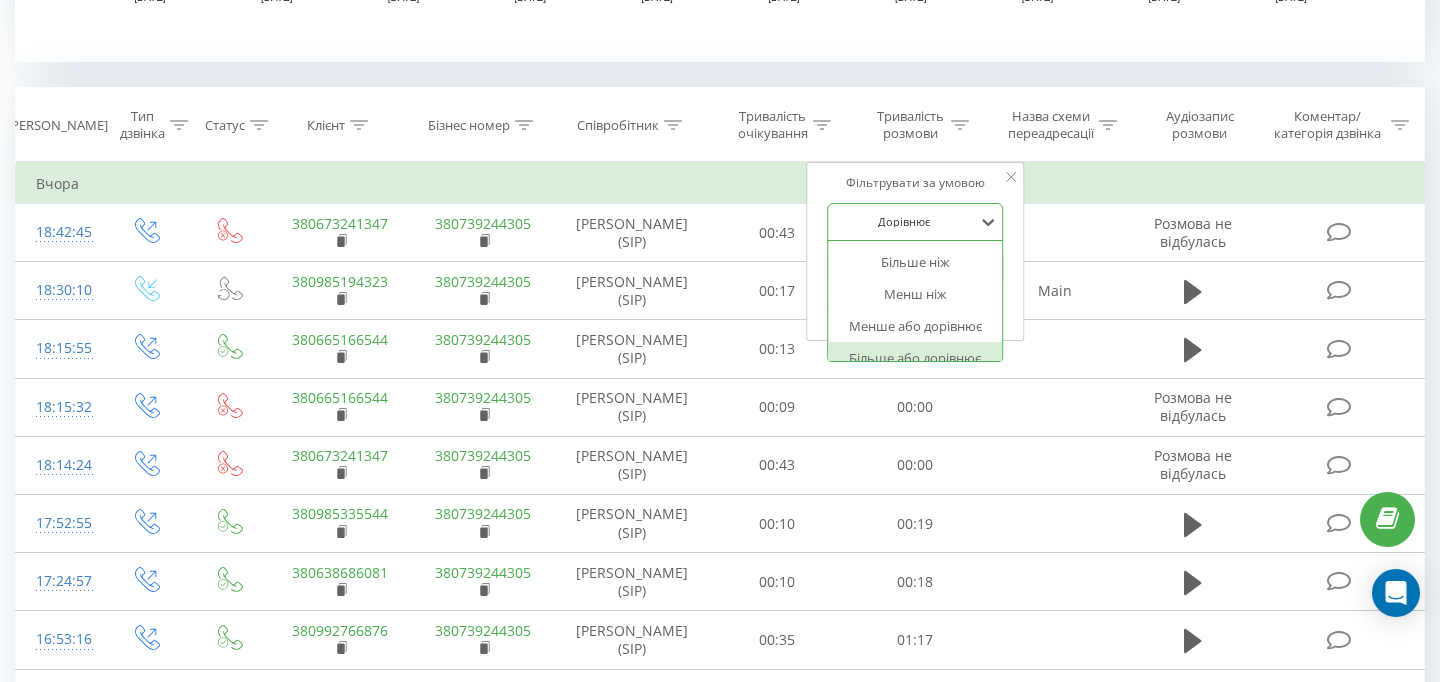 click on "Більше або дорівнює" at bounding box center [915, 358] 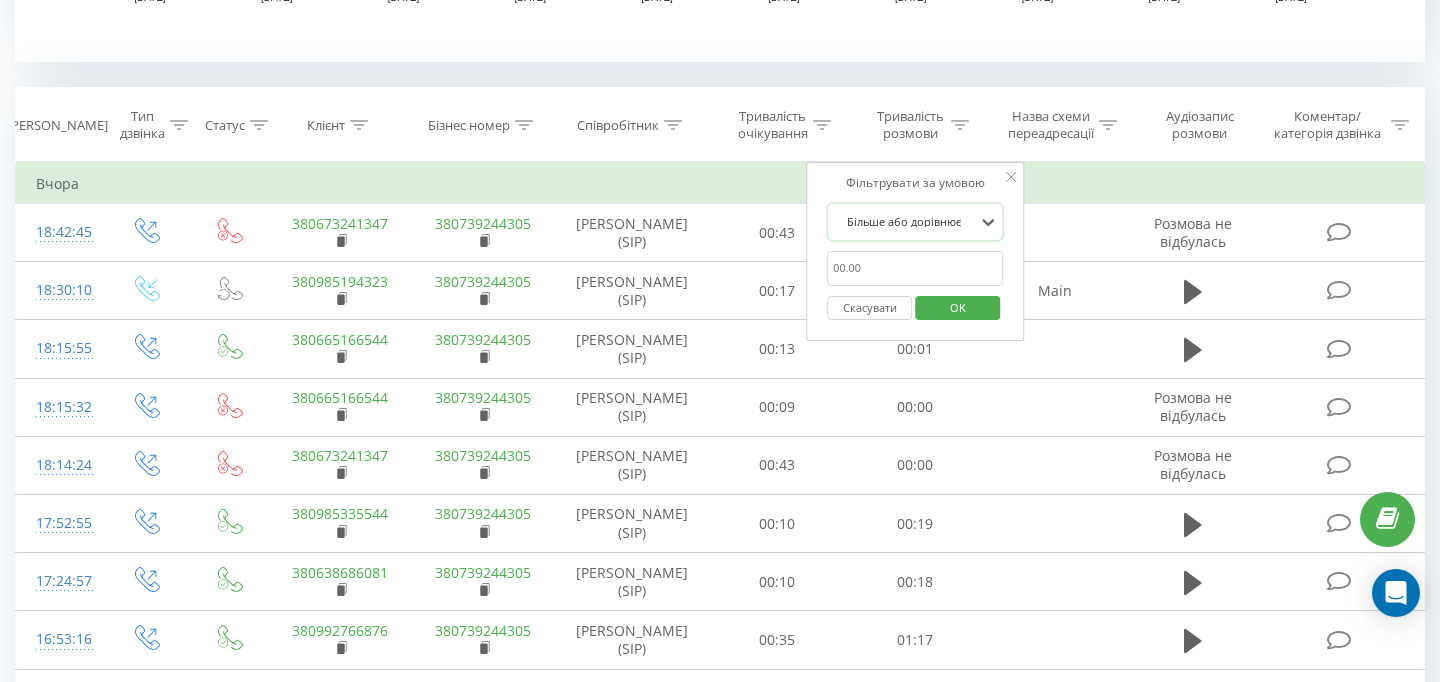click at bounding box center [915, 268] 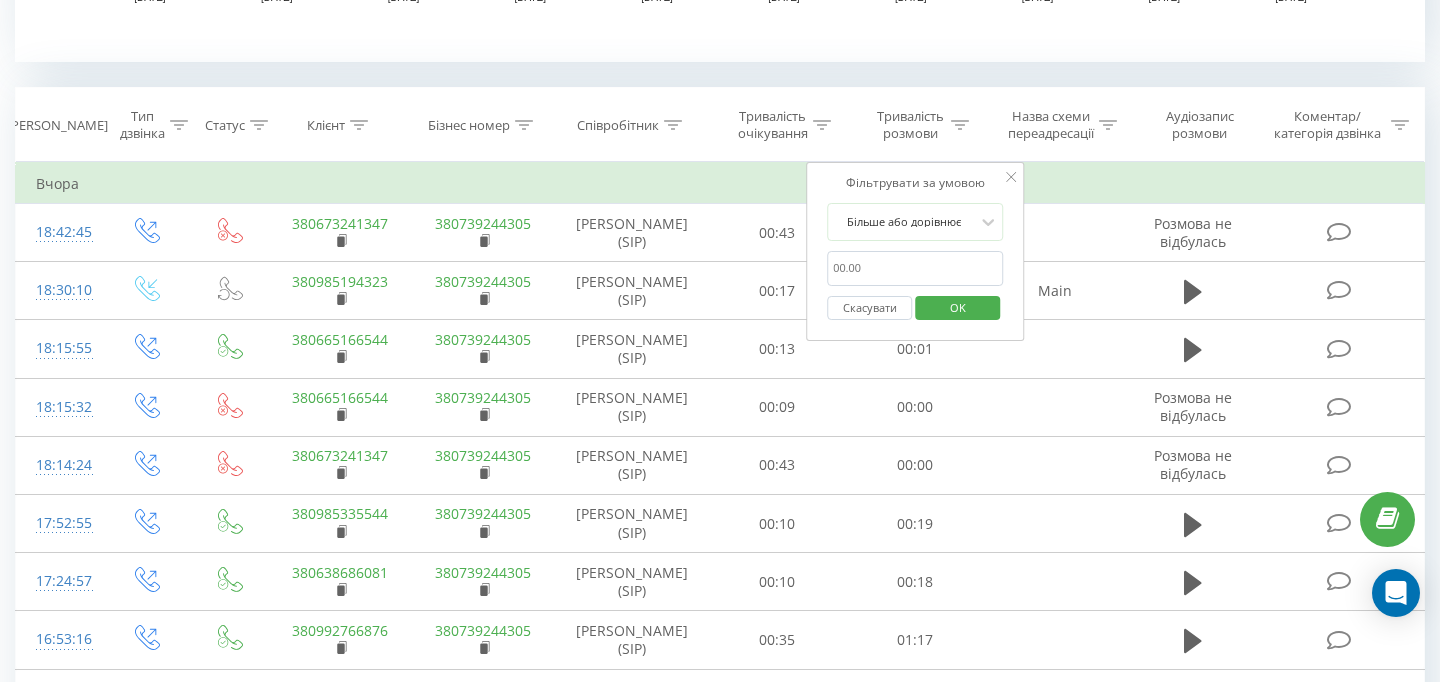 type on "00:30" 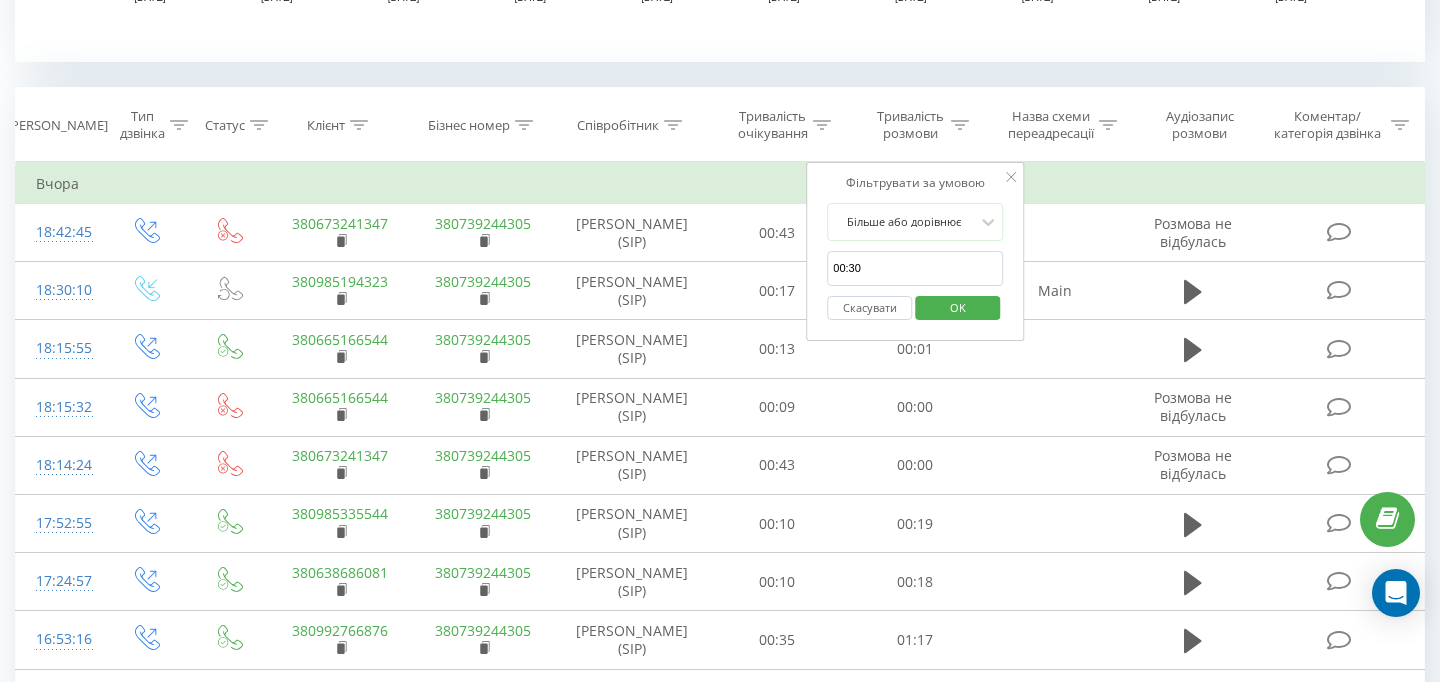 click on "OK" at bounding box center [958, 307] 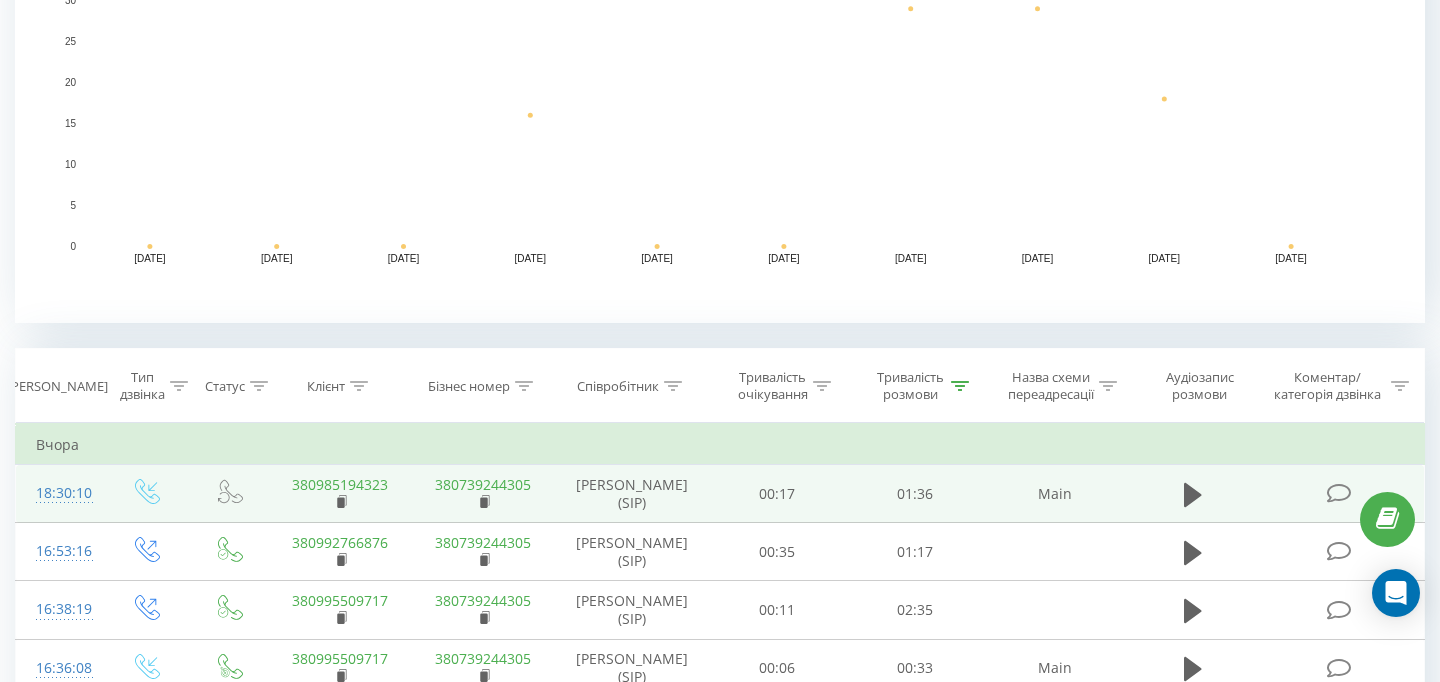 scroll, scrollTop: 590, scrollLeft: 0, axis: vertical 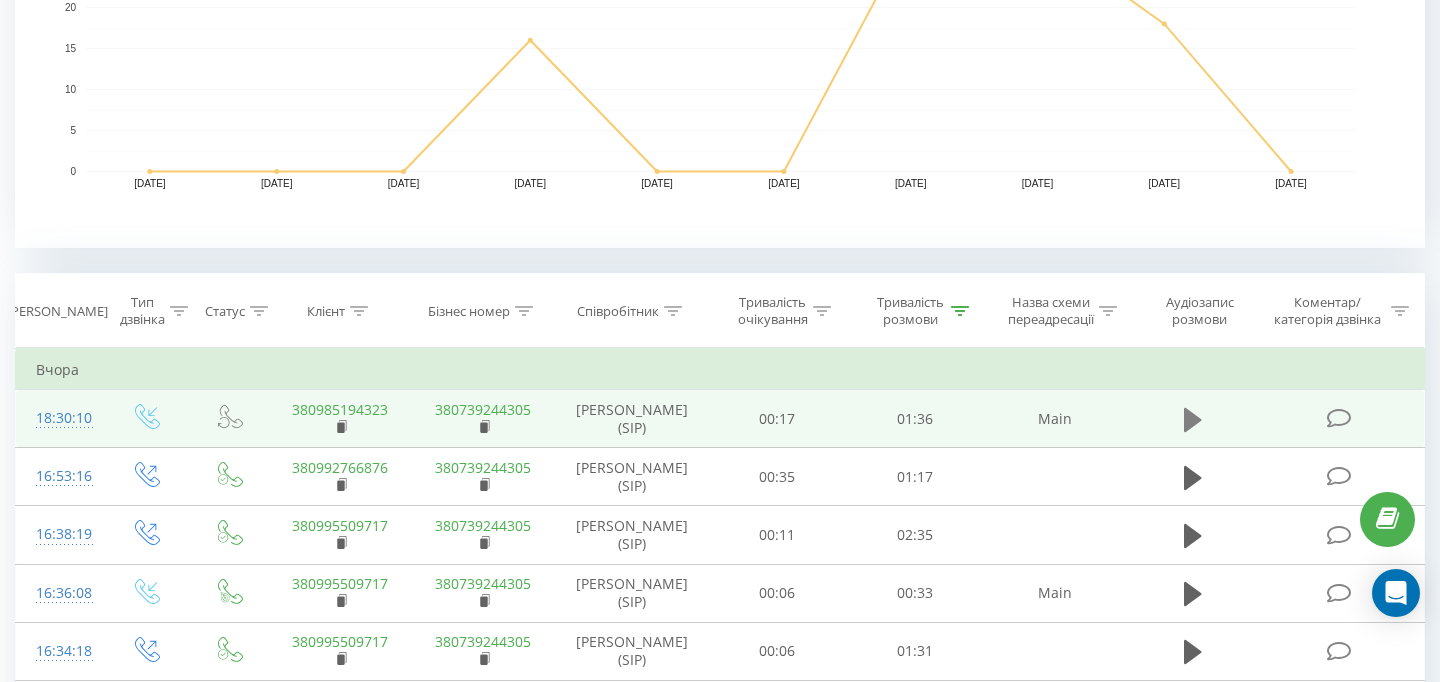 click 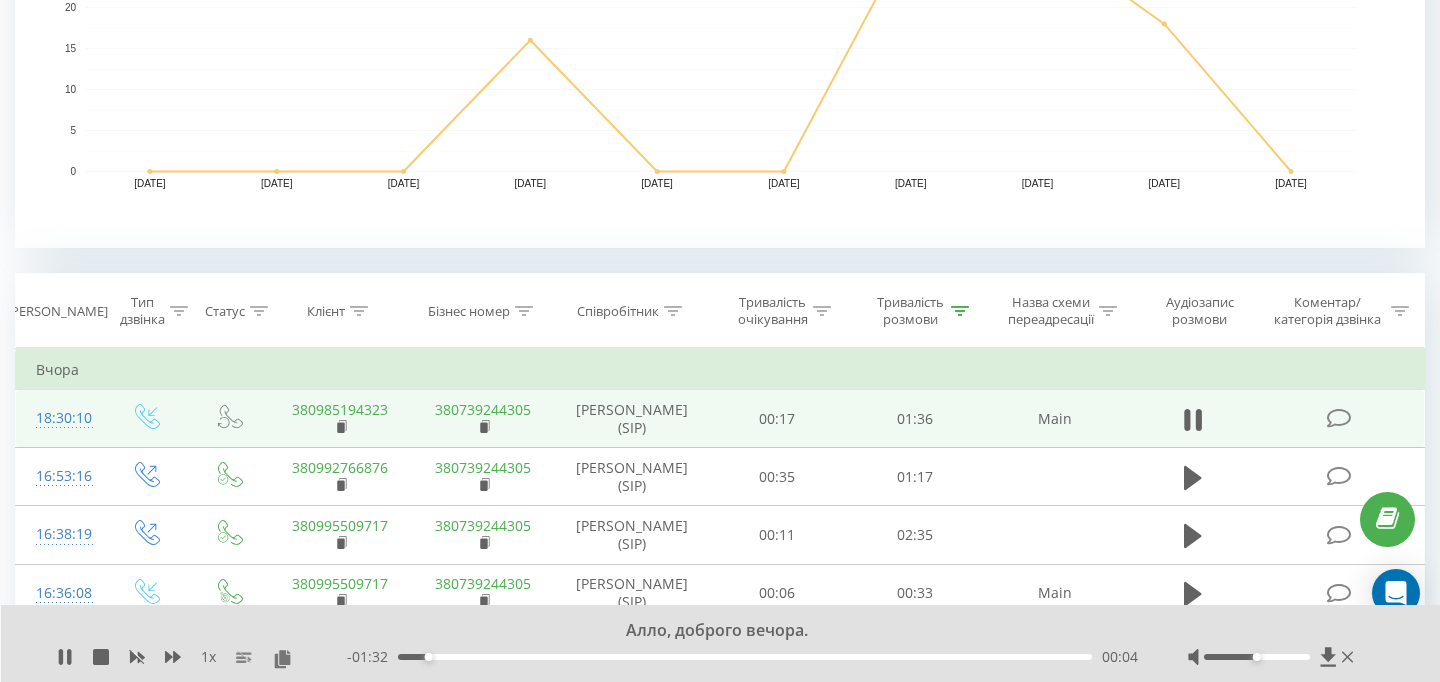 drag, startPoint x: 1266, startPoint y: 653, endPoint x: 1292, endPoint y: 654, distance: 26.019224 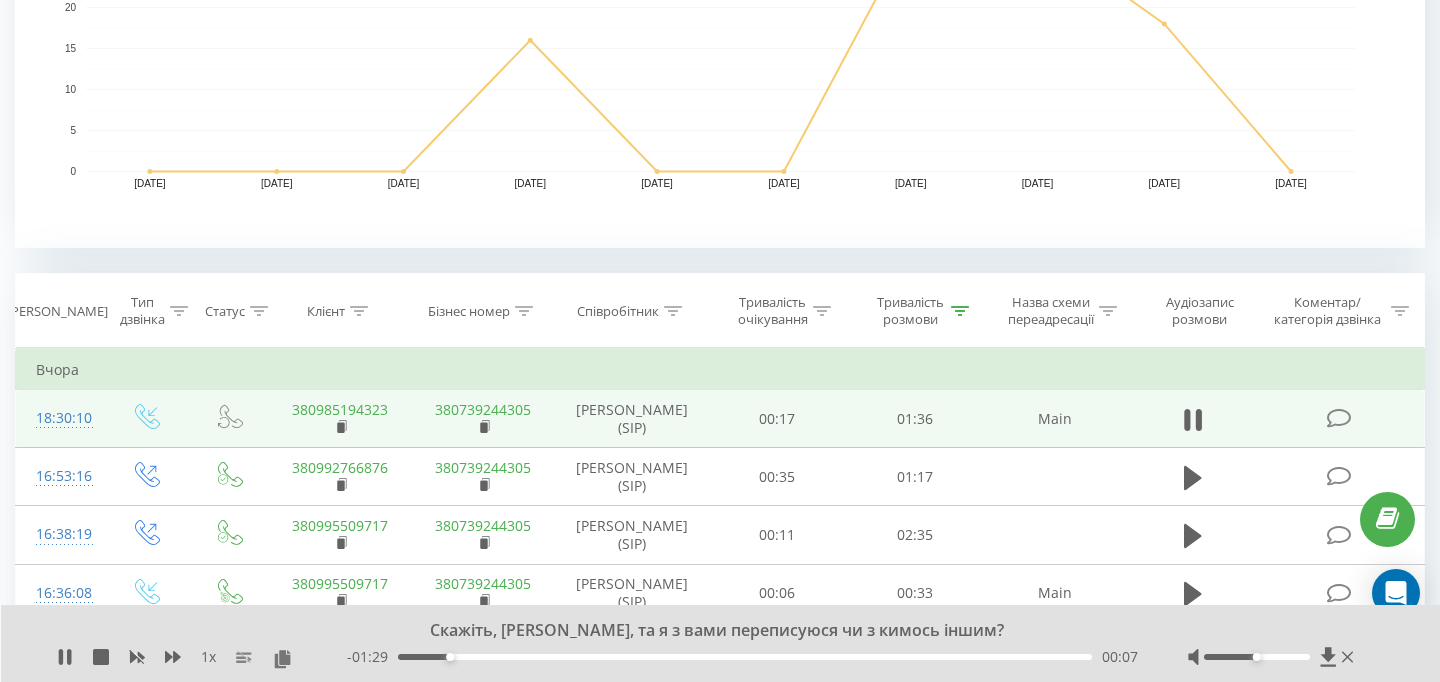 click on "1 x" at bounding box center (208, 657) 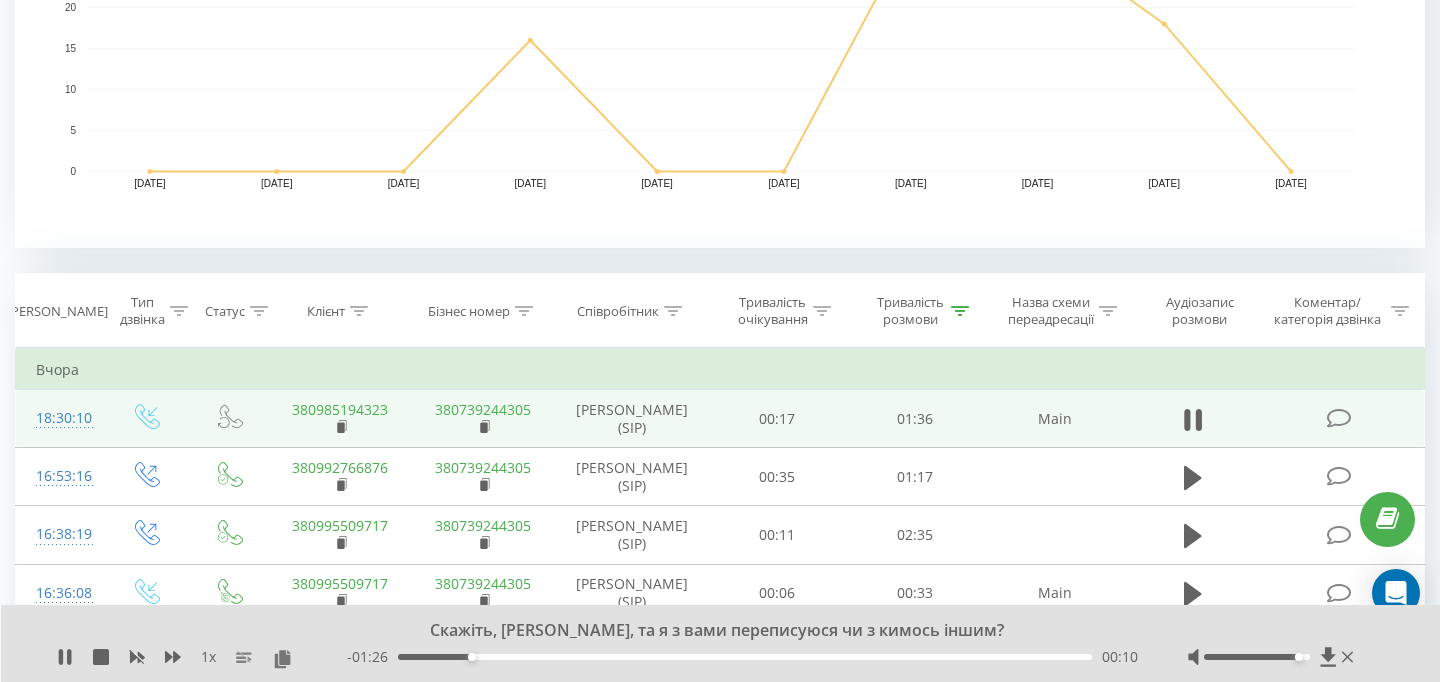 click at bounding box center [1256, 657] 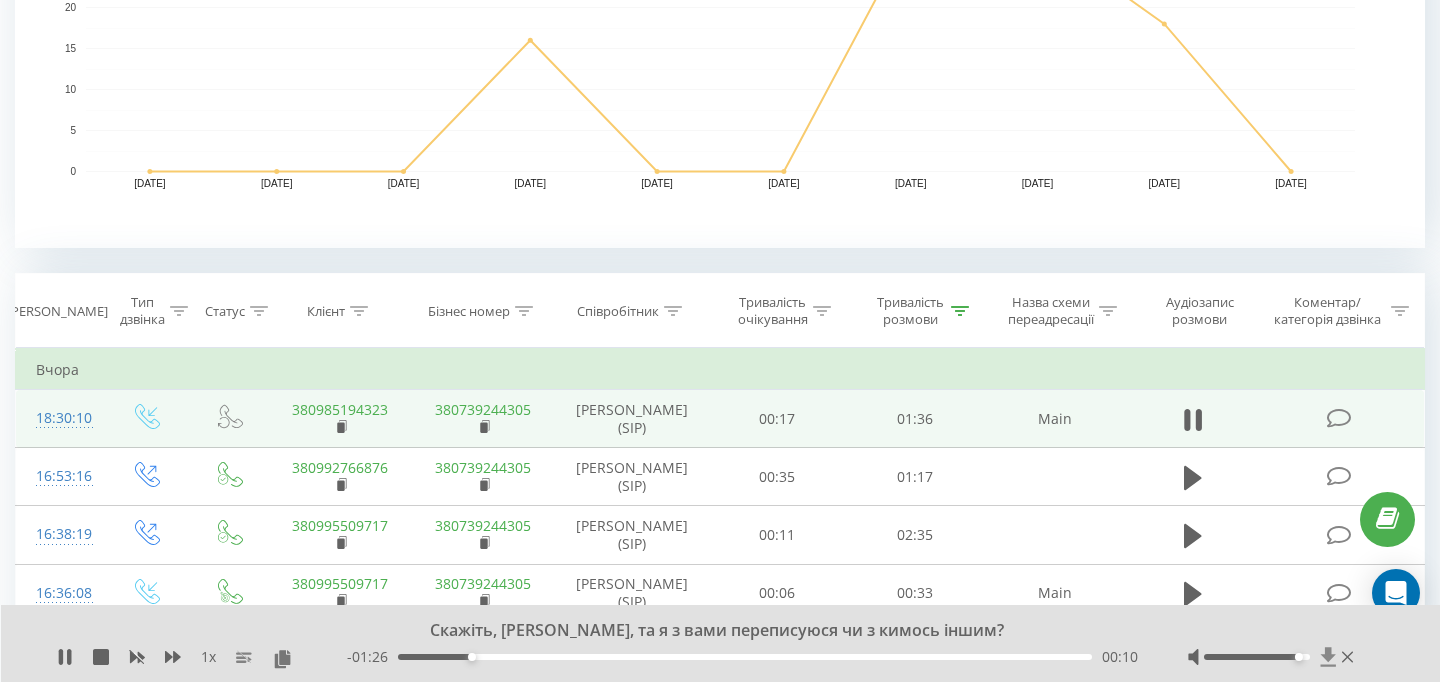 click 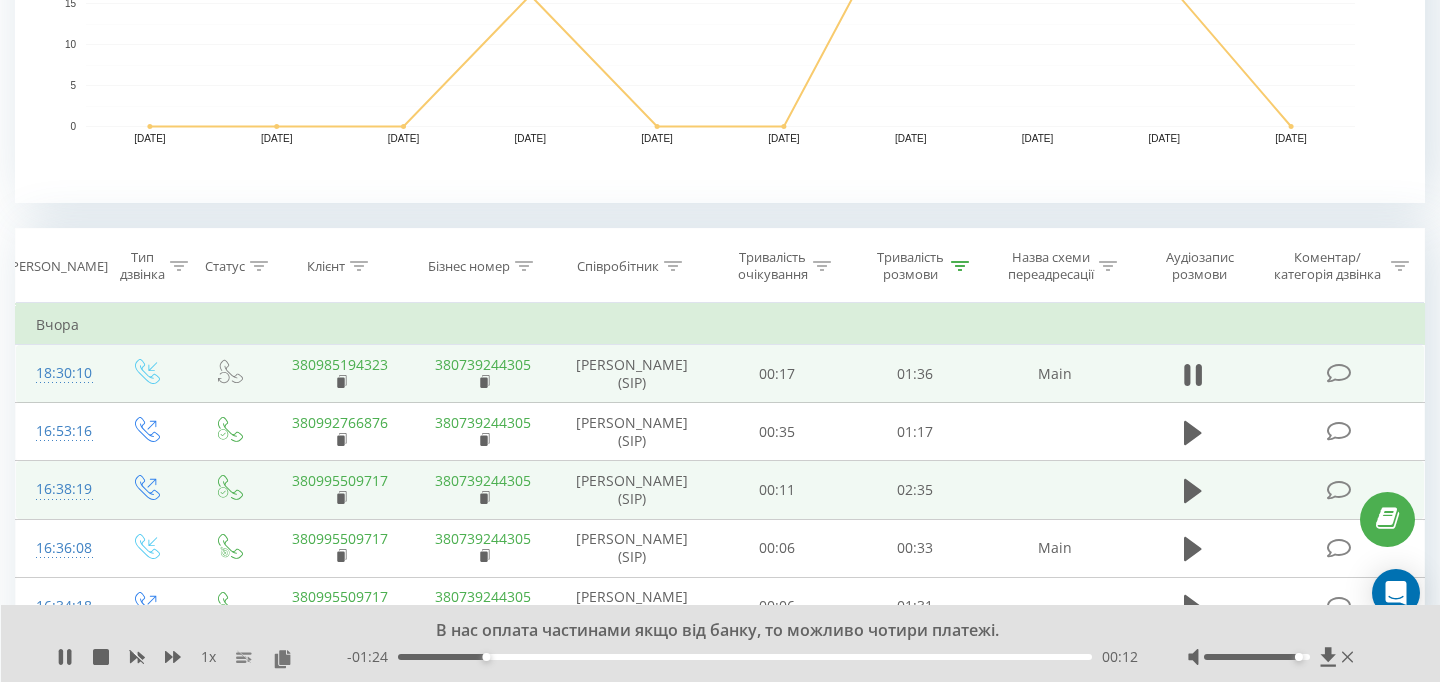scroll, scrollTop: 670, scrollLeft: 0, axis: vertical 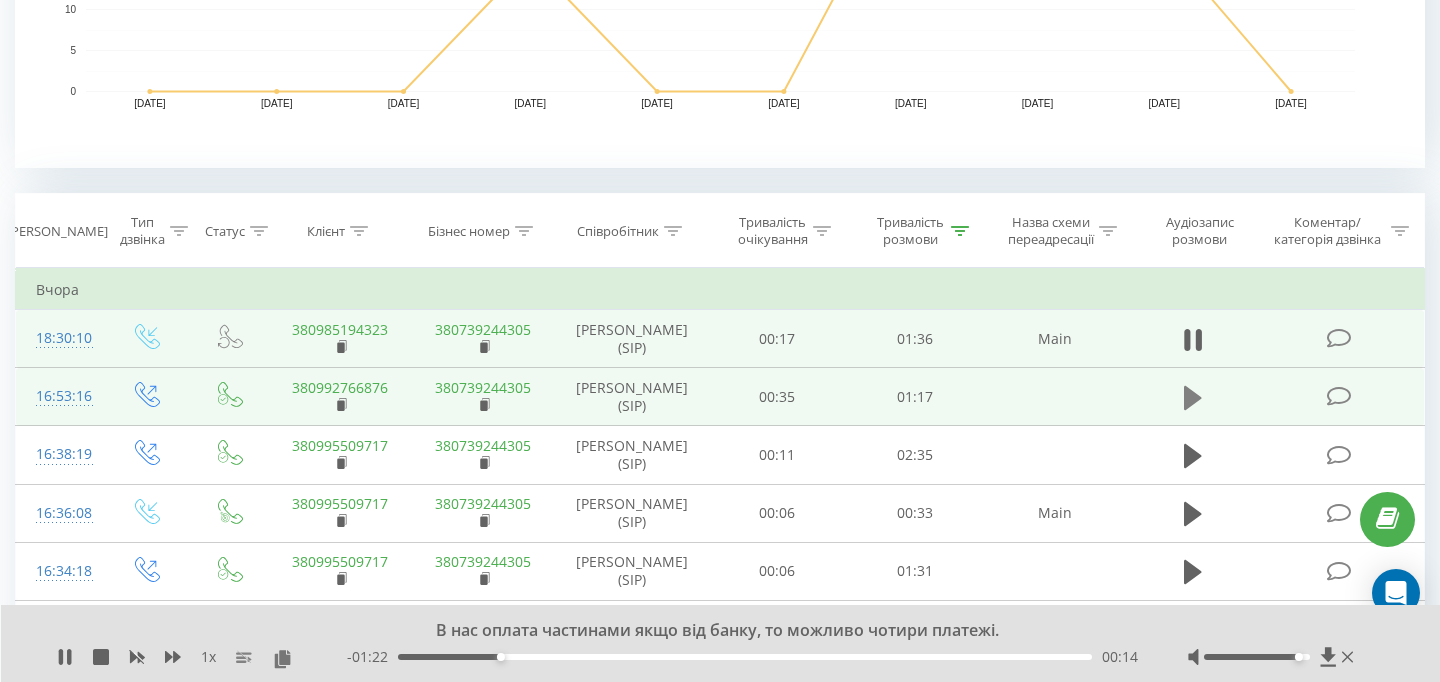 click 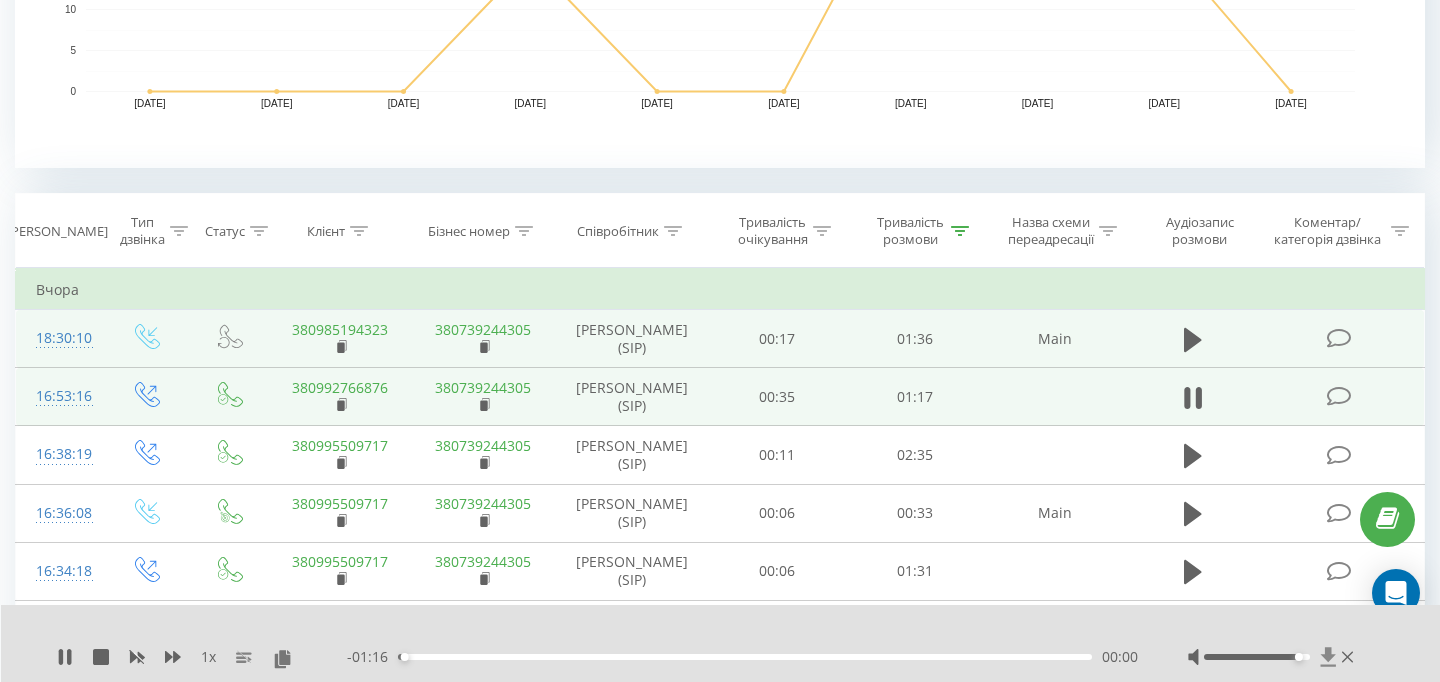 click 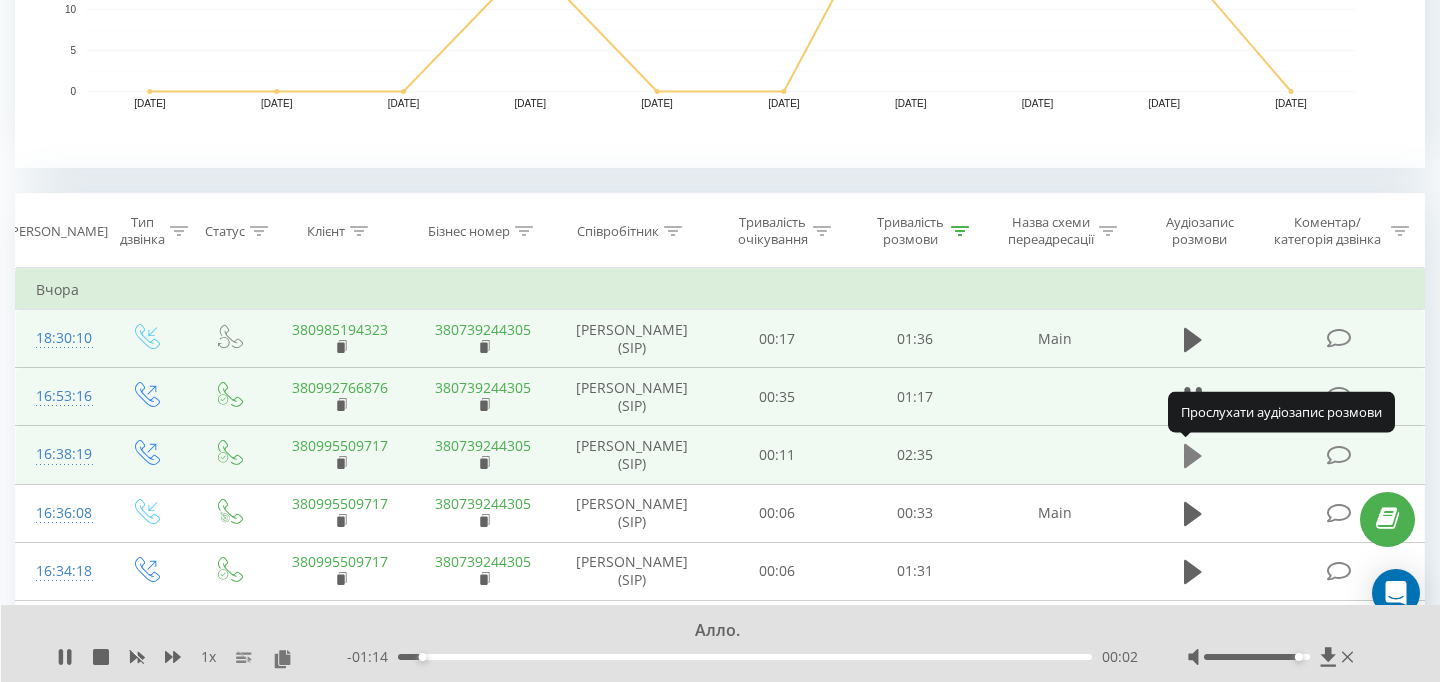click 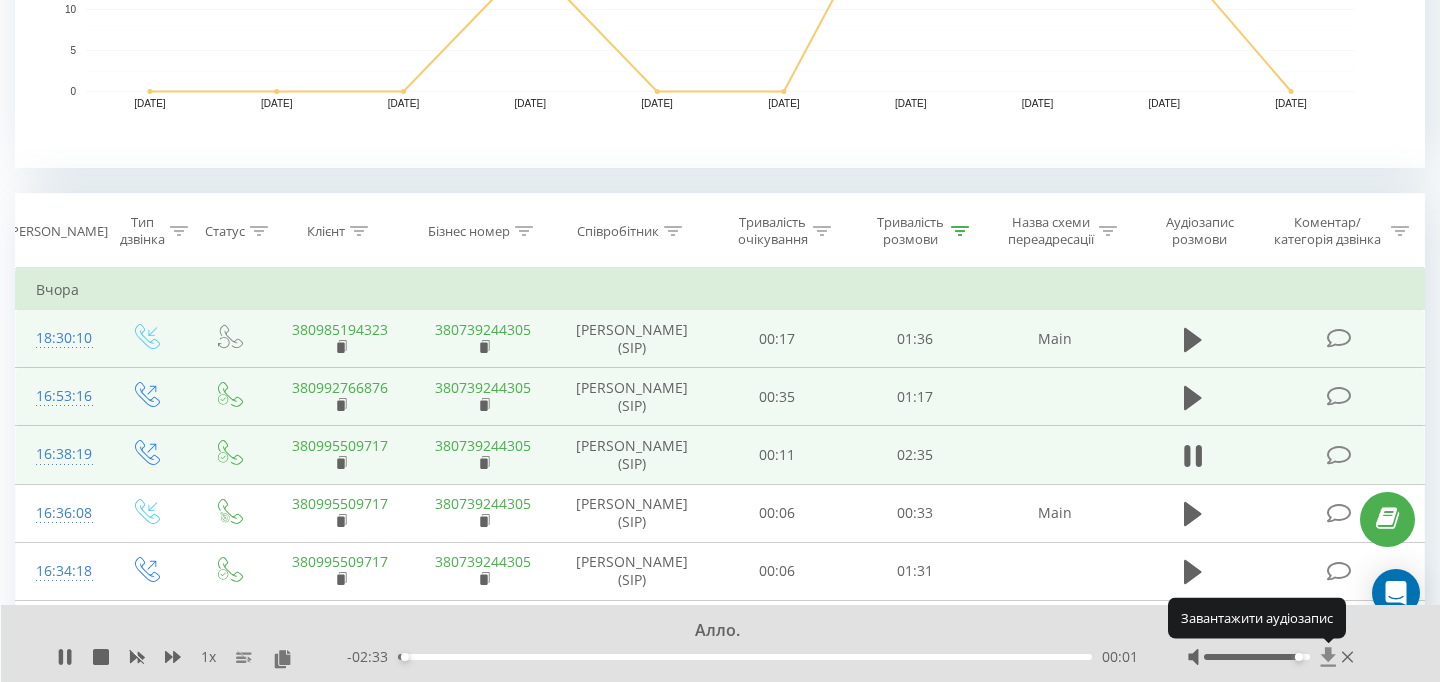 click 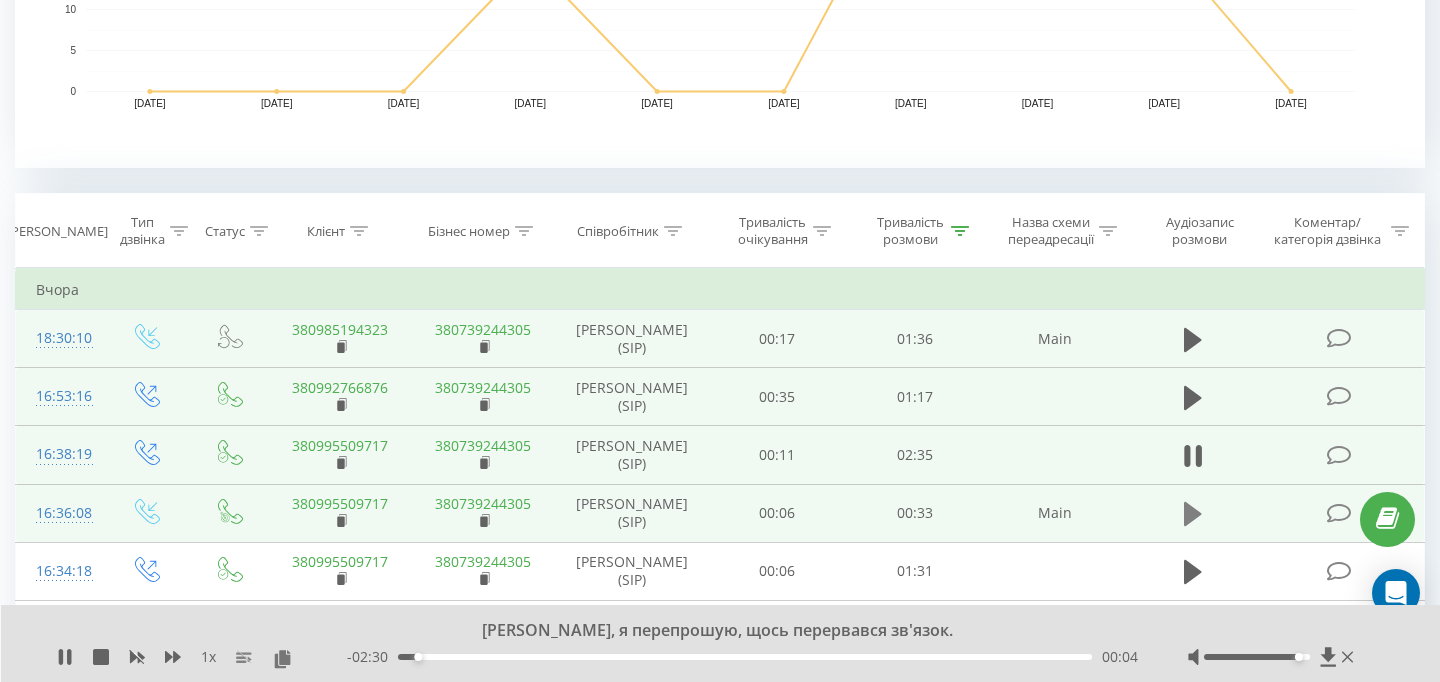 click 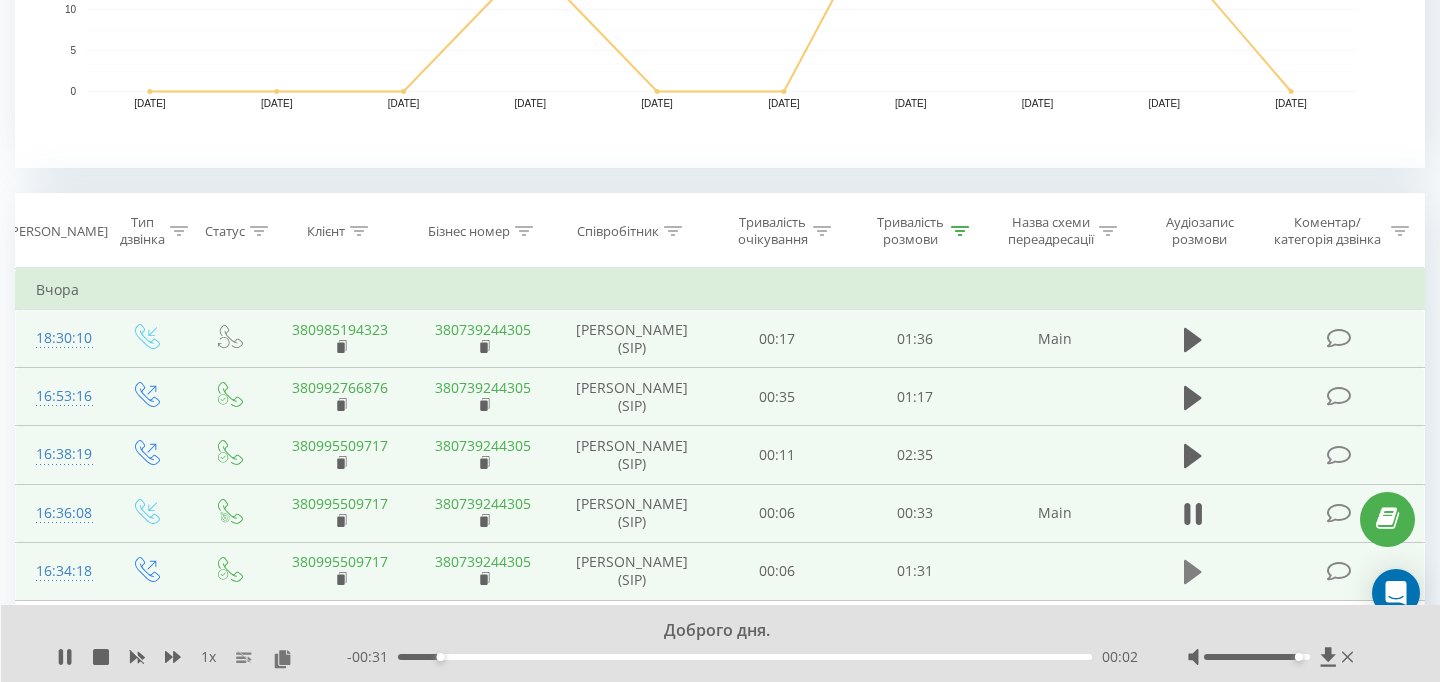 click 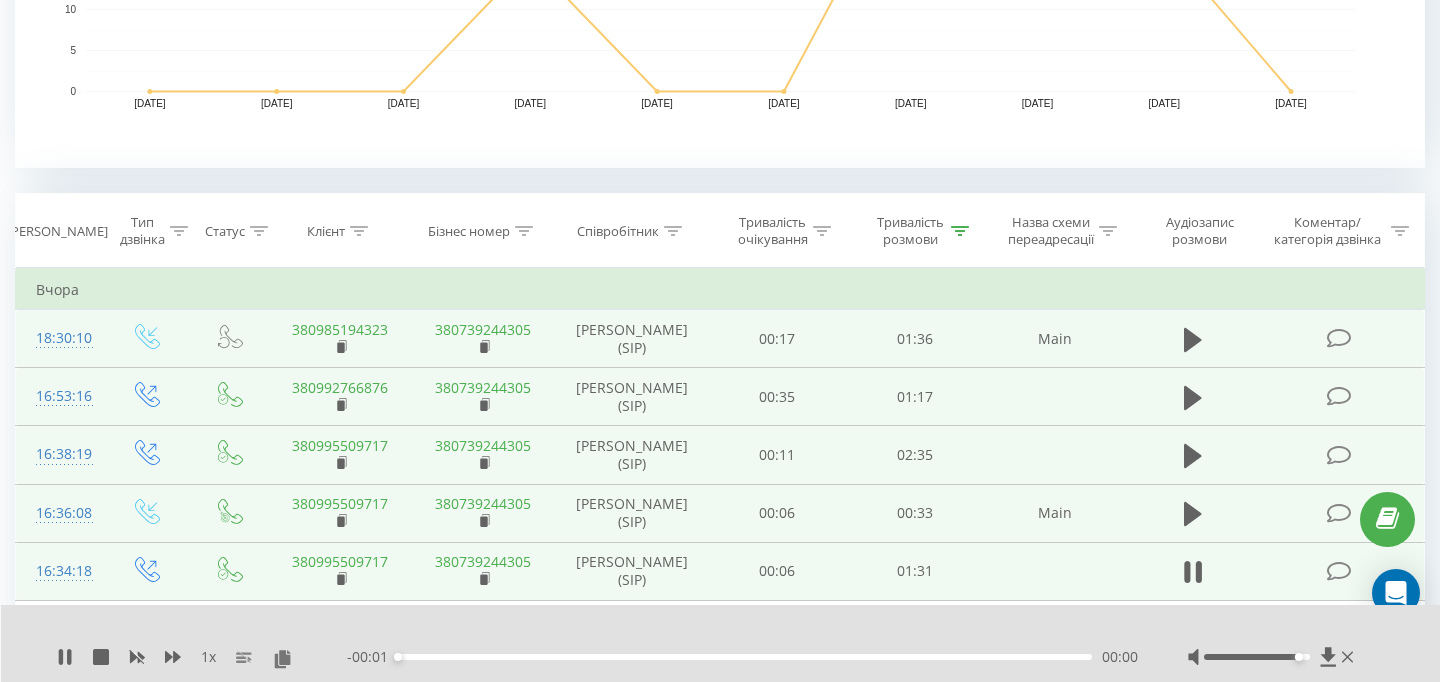 scroll, scrollTop: 891, scrollLeft: 0, axis: vertical 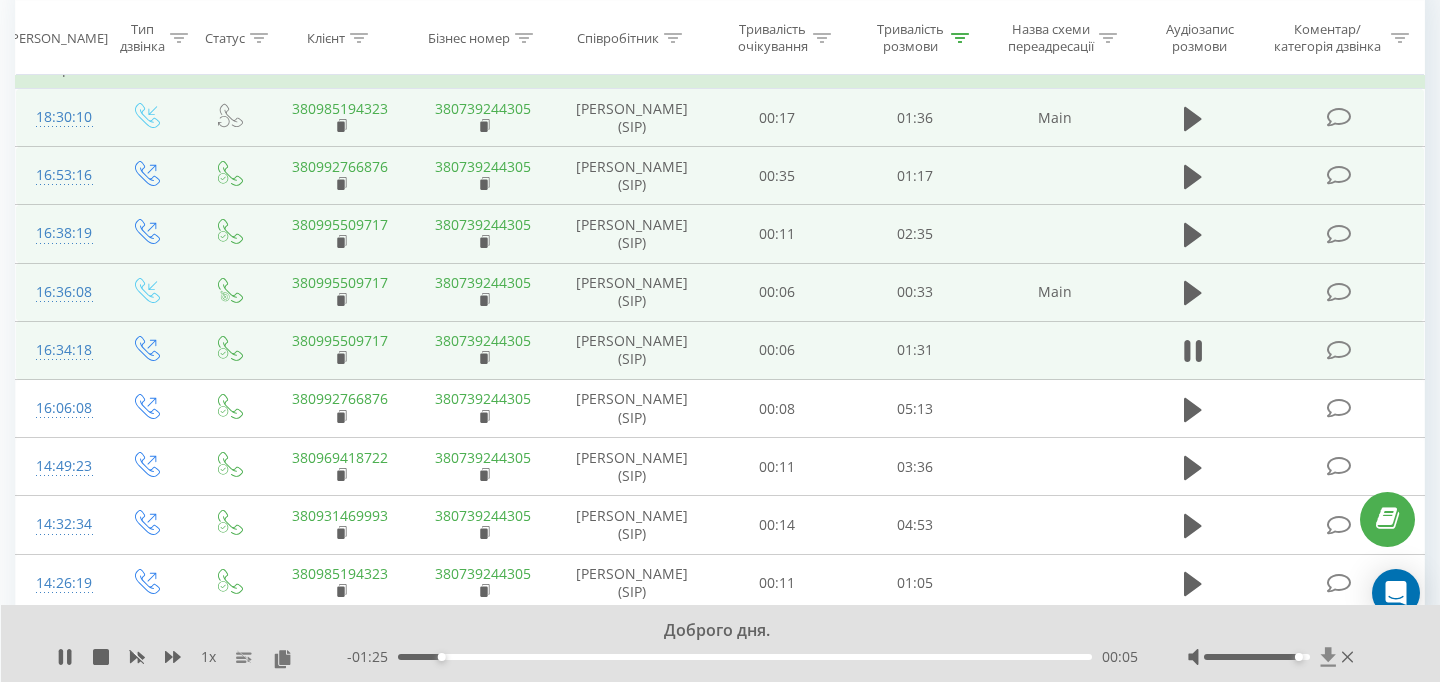 click 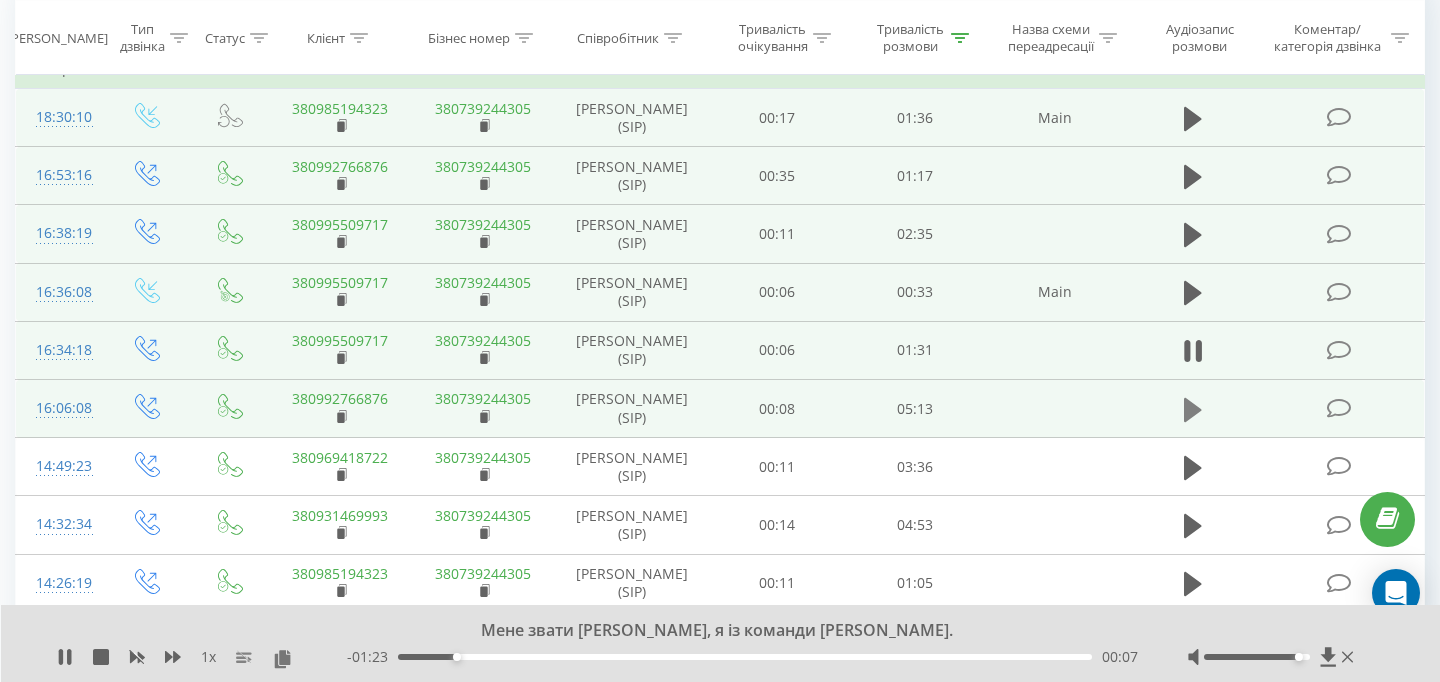 click 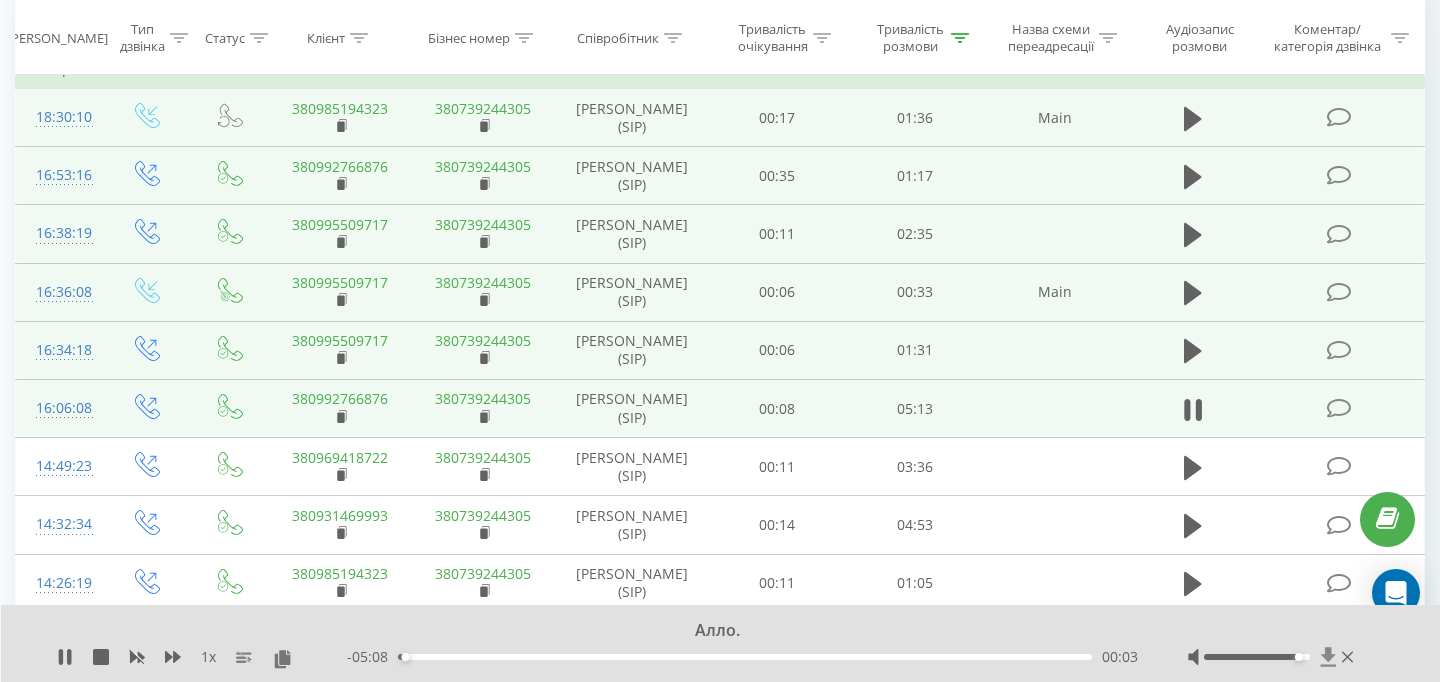 click 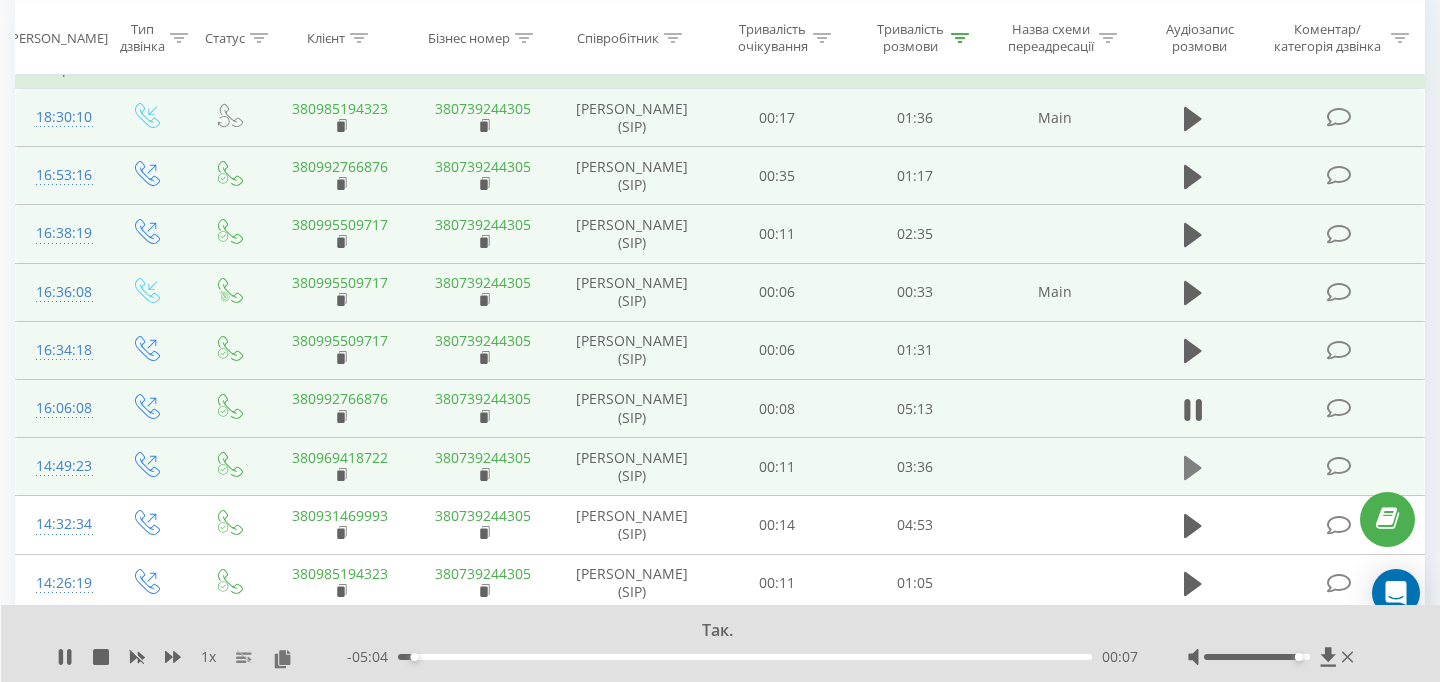 click 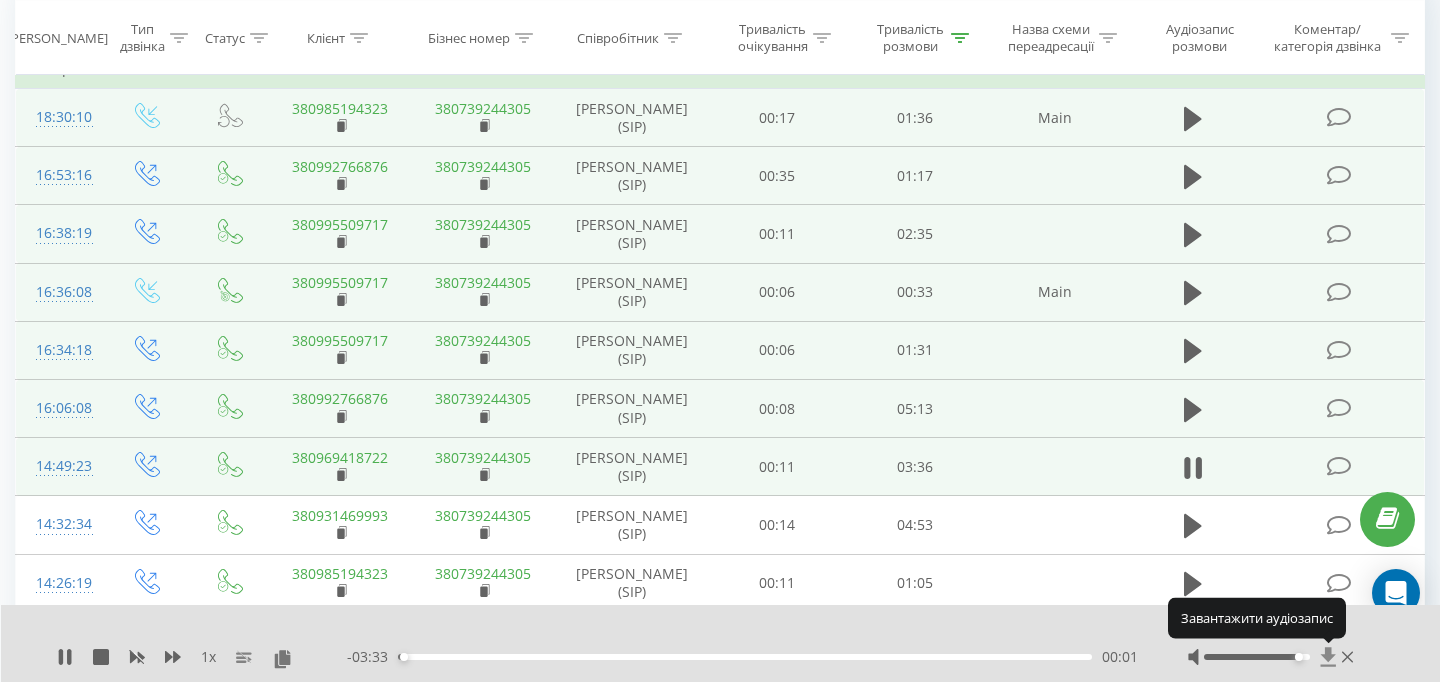 click 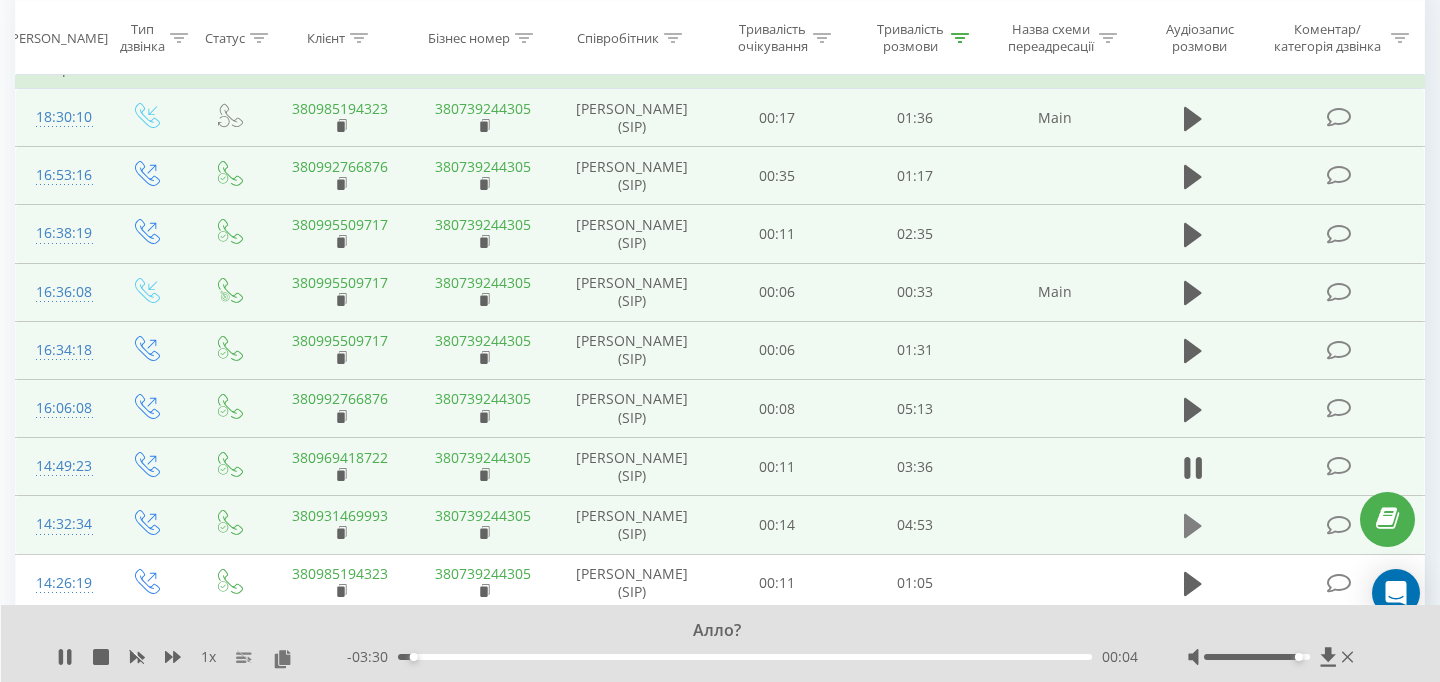 click 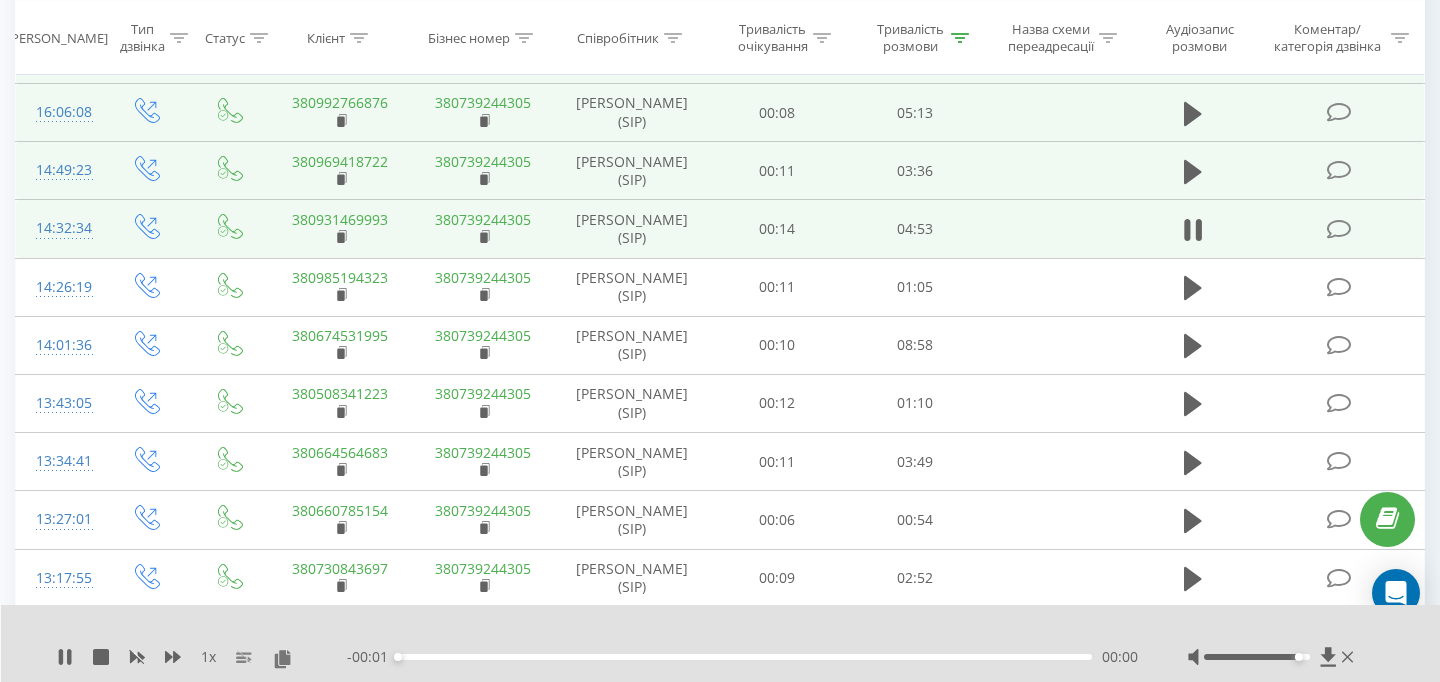 scroll, scrollTop: 1211, scrollLeft: 0, axis: vertical 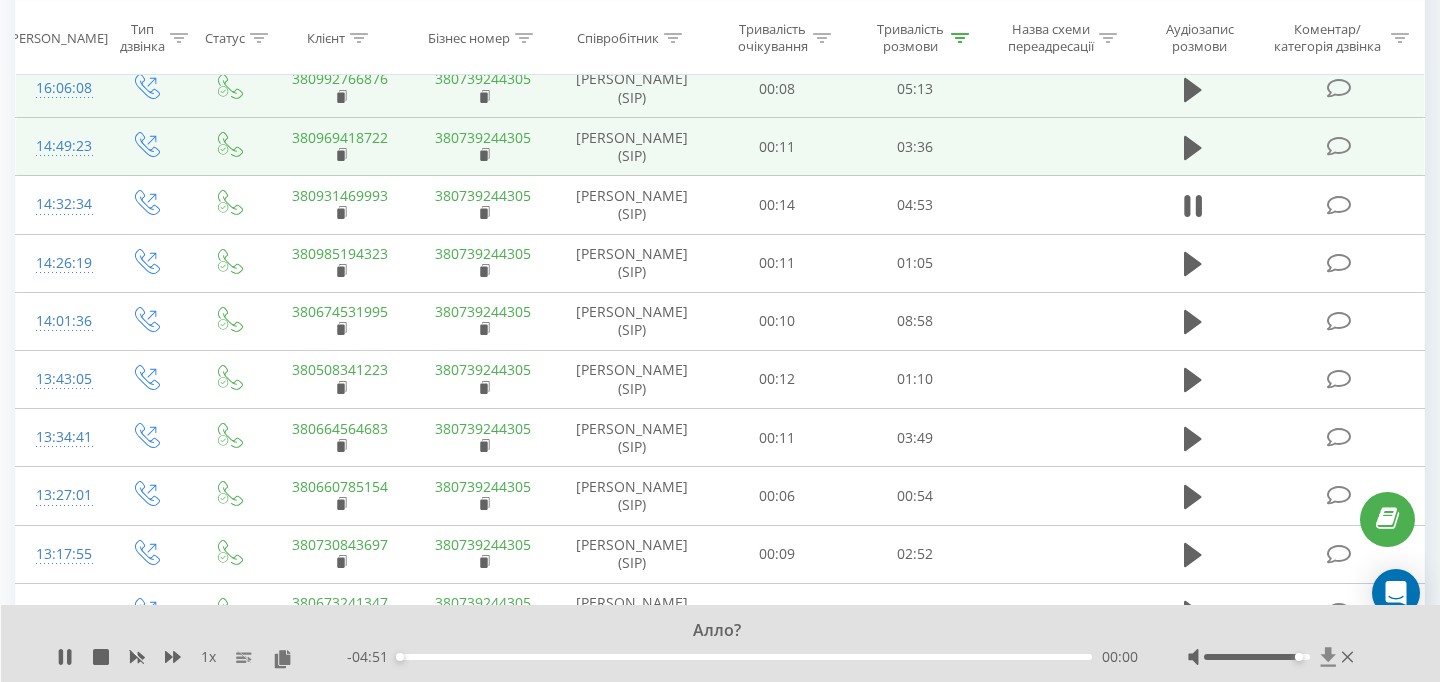 click 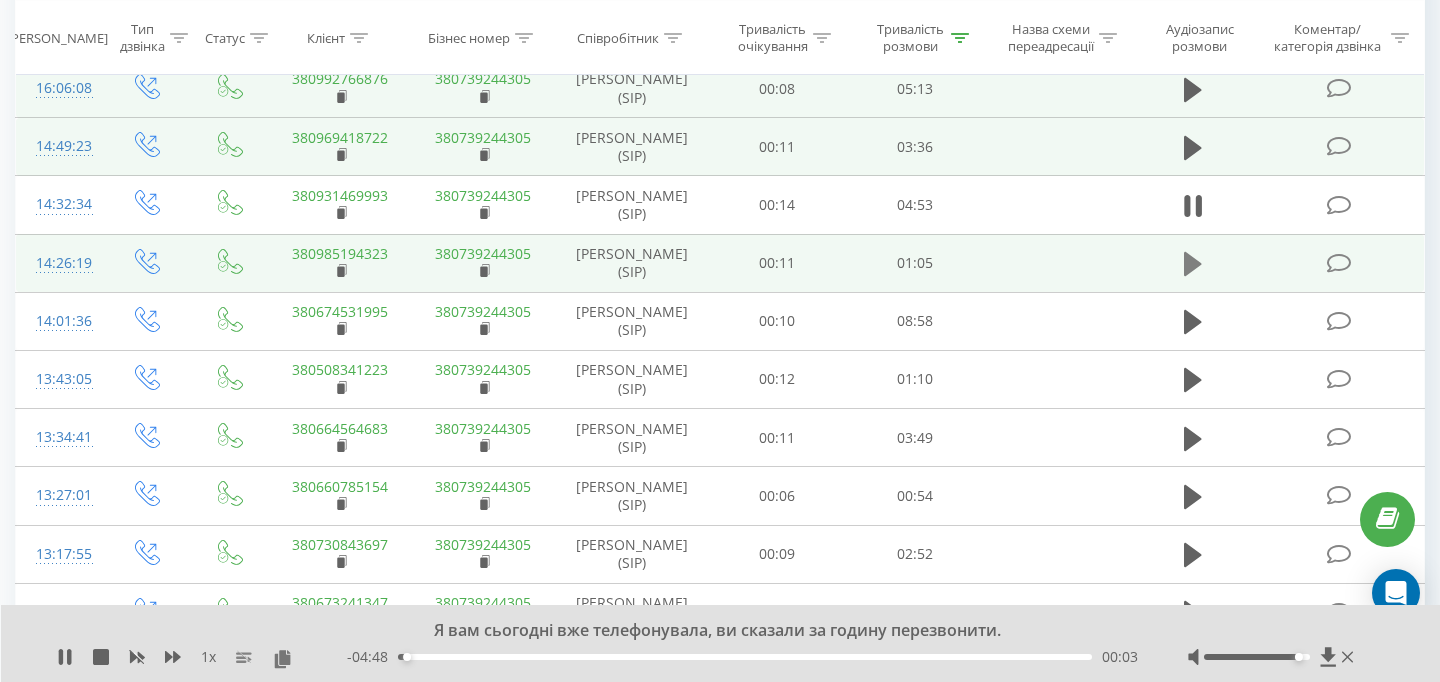click at bounding box center [1193, 264] 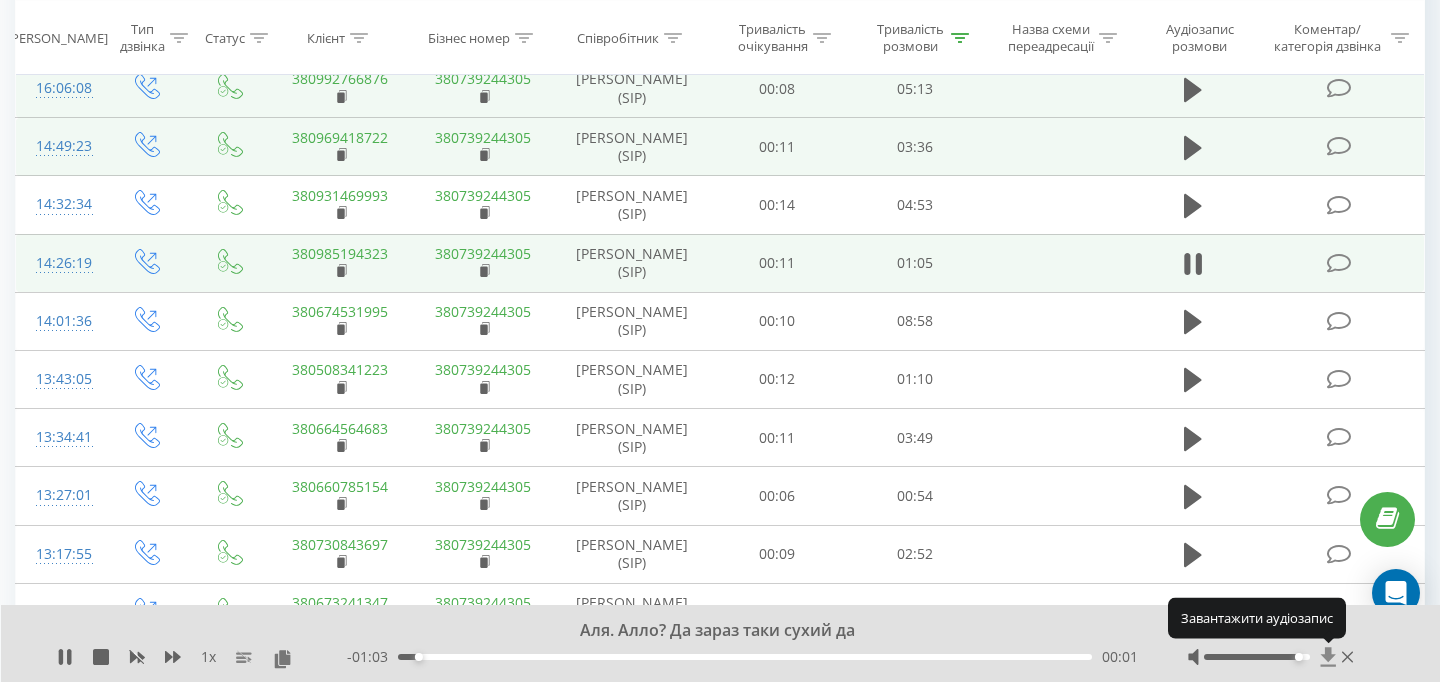 click 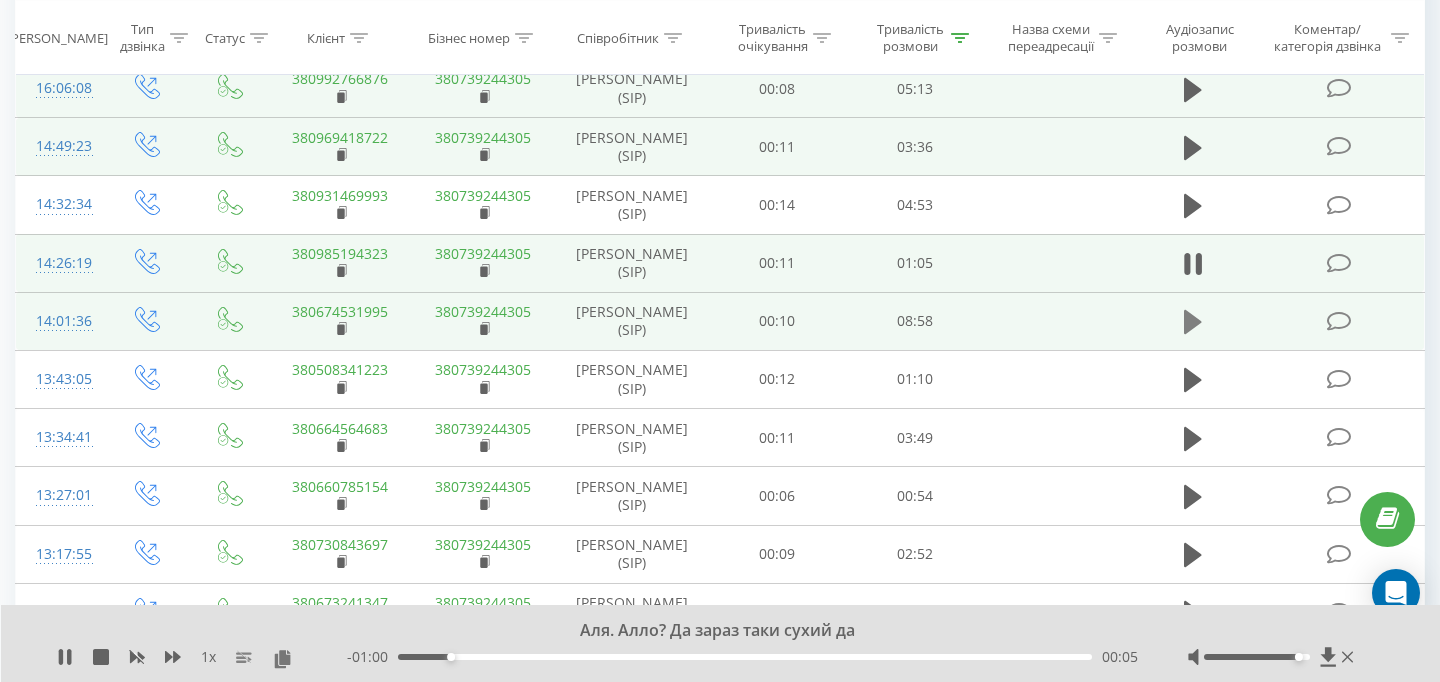 click 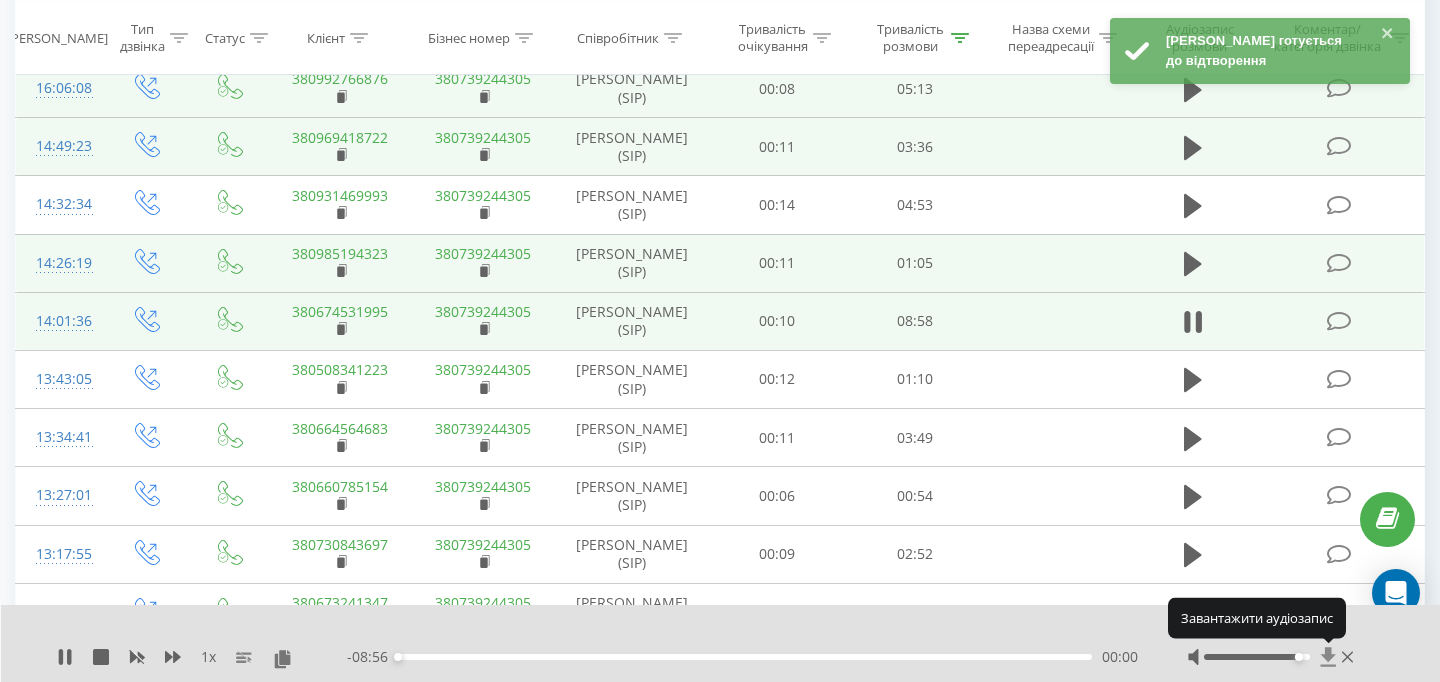 click 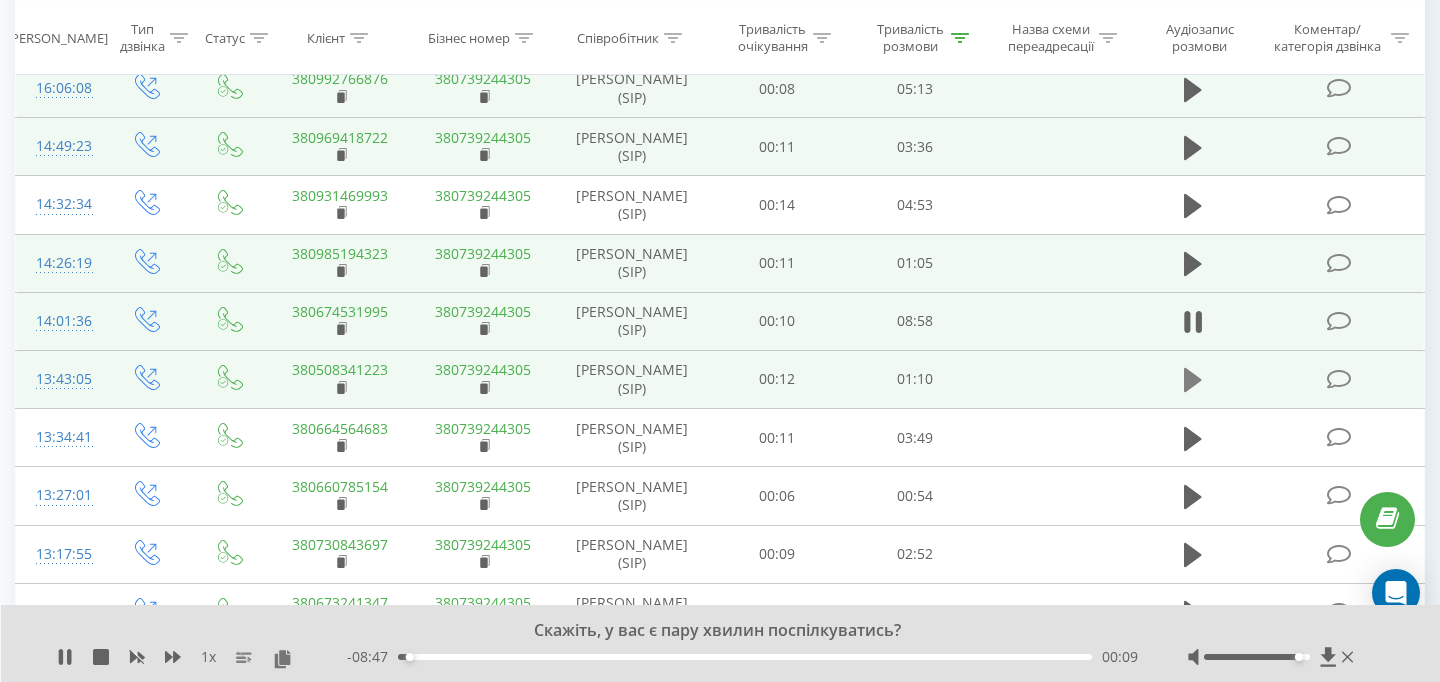 click 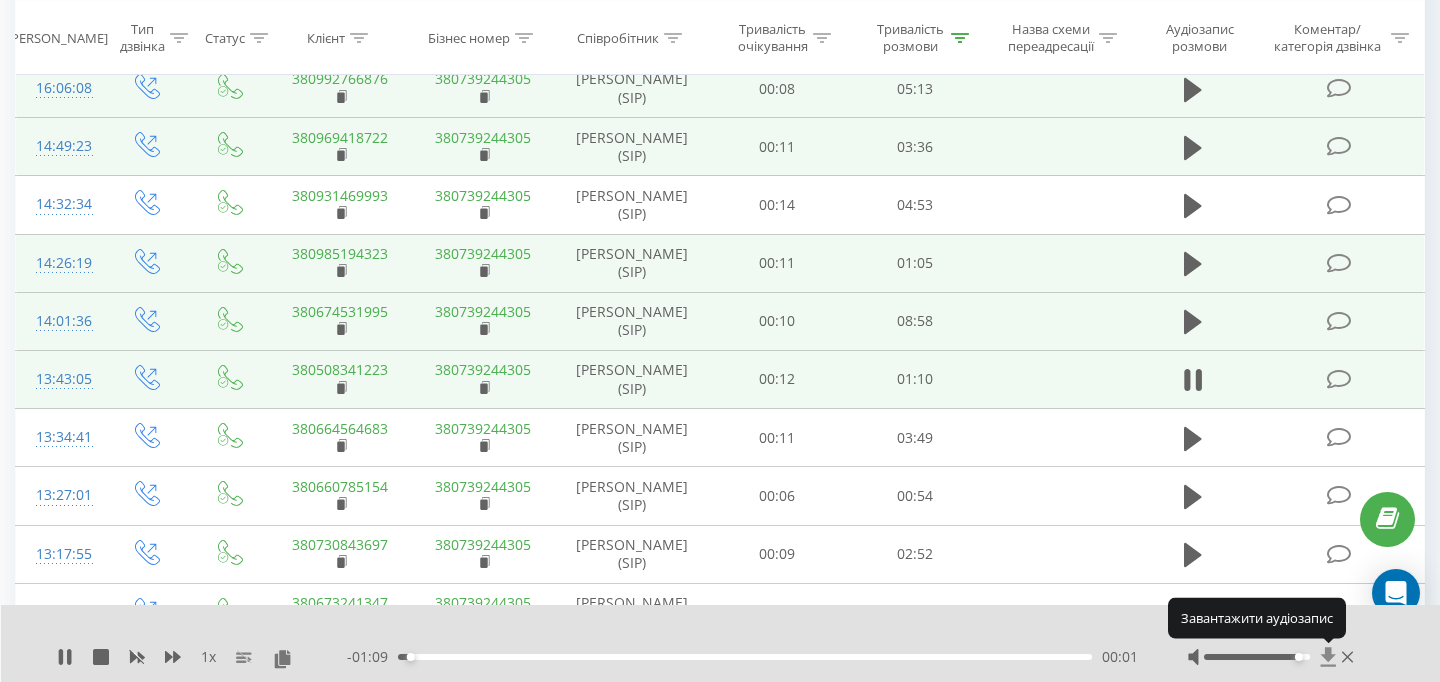 click 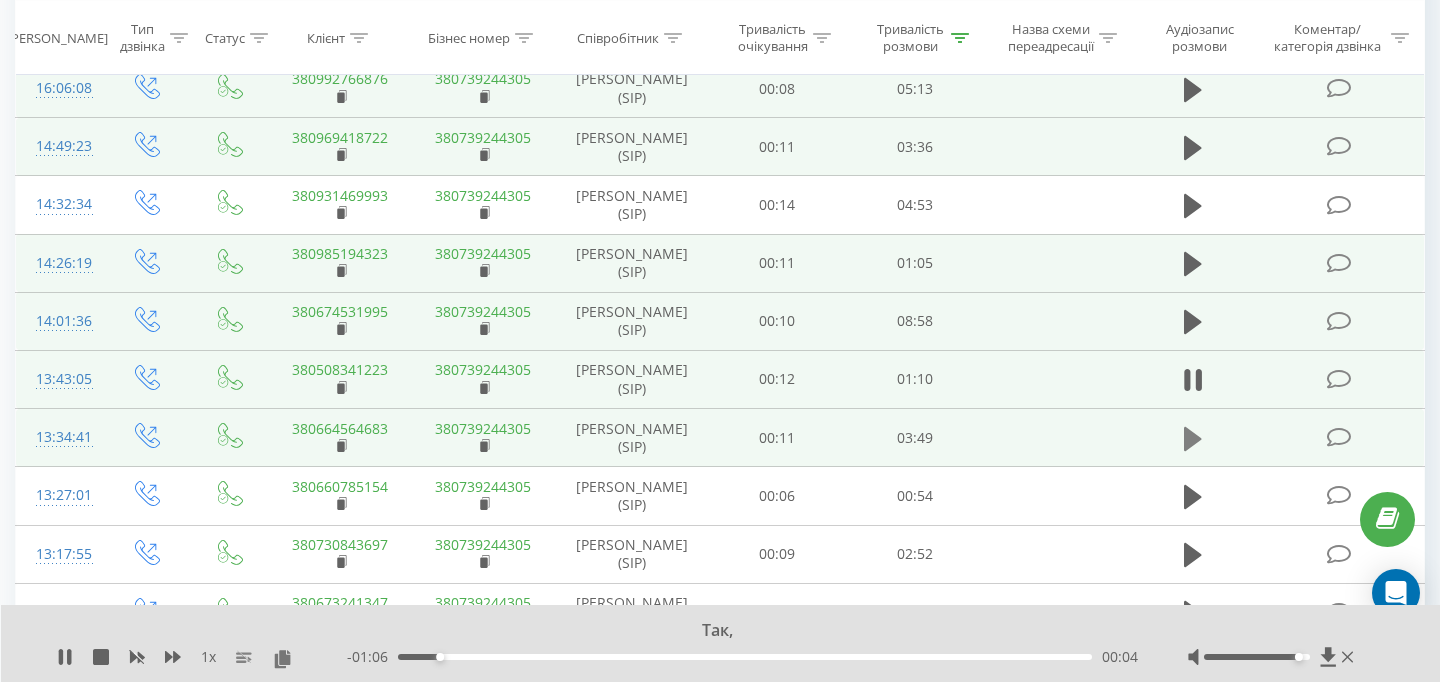 click 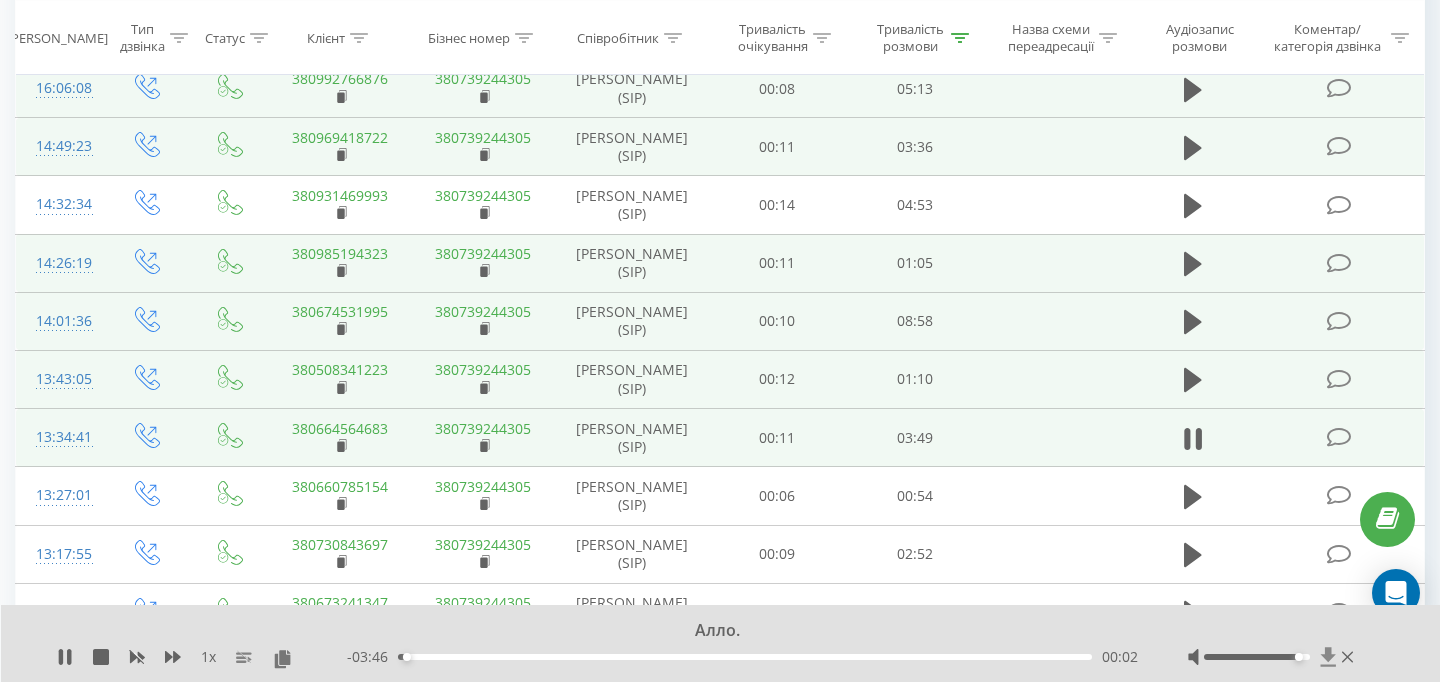 click 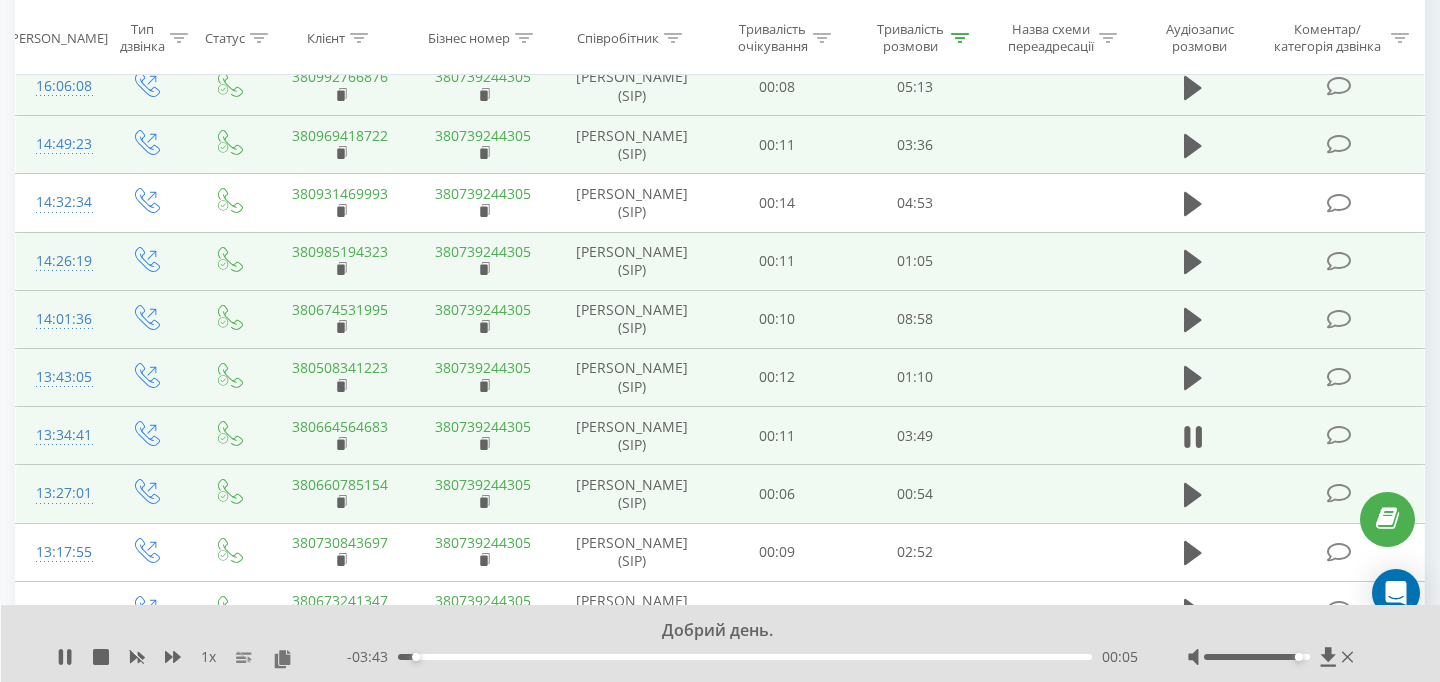 scroll, scrollTop: 1231, scrollLeft: 0, axis: vertical 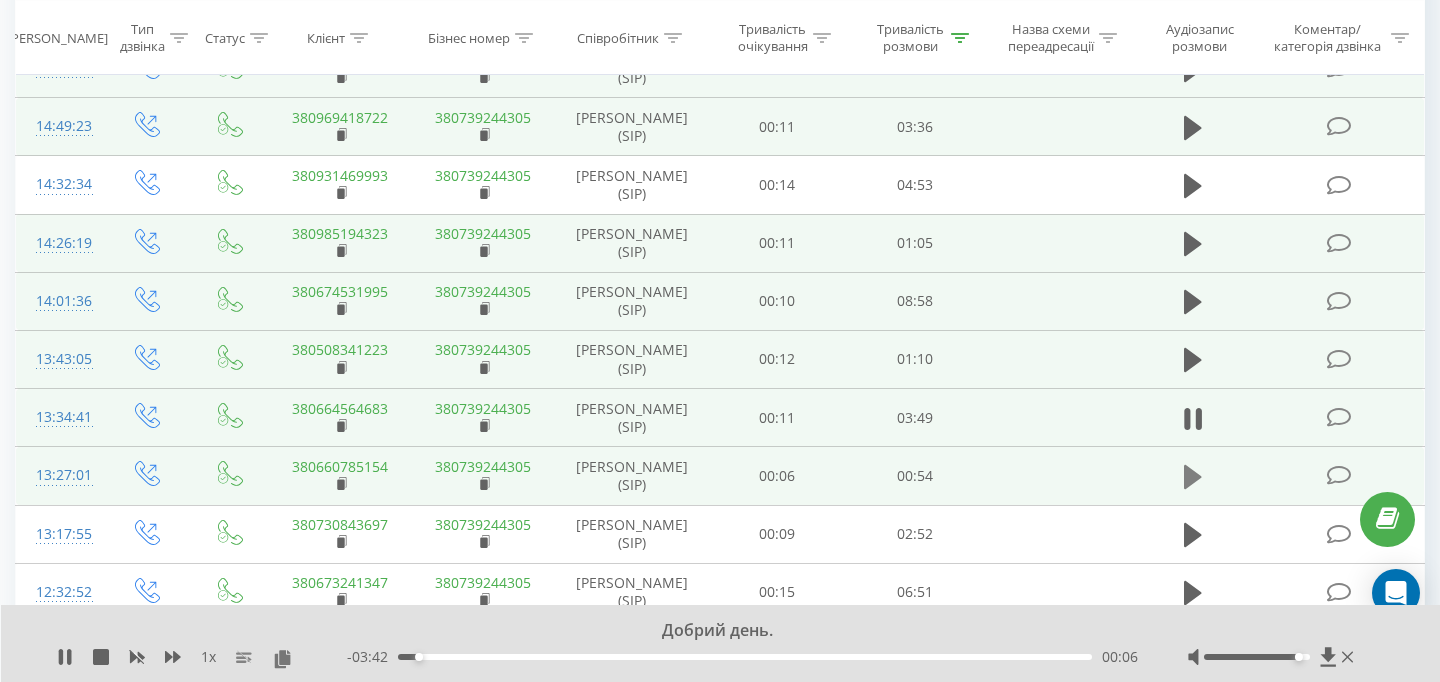 click 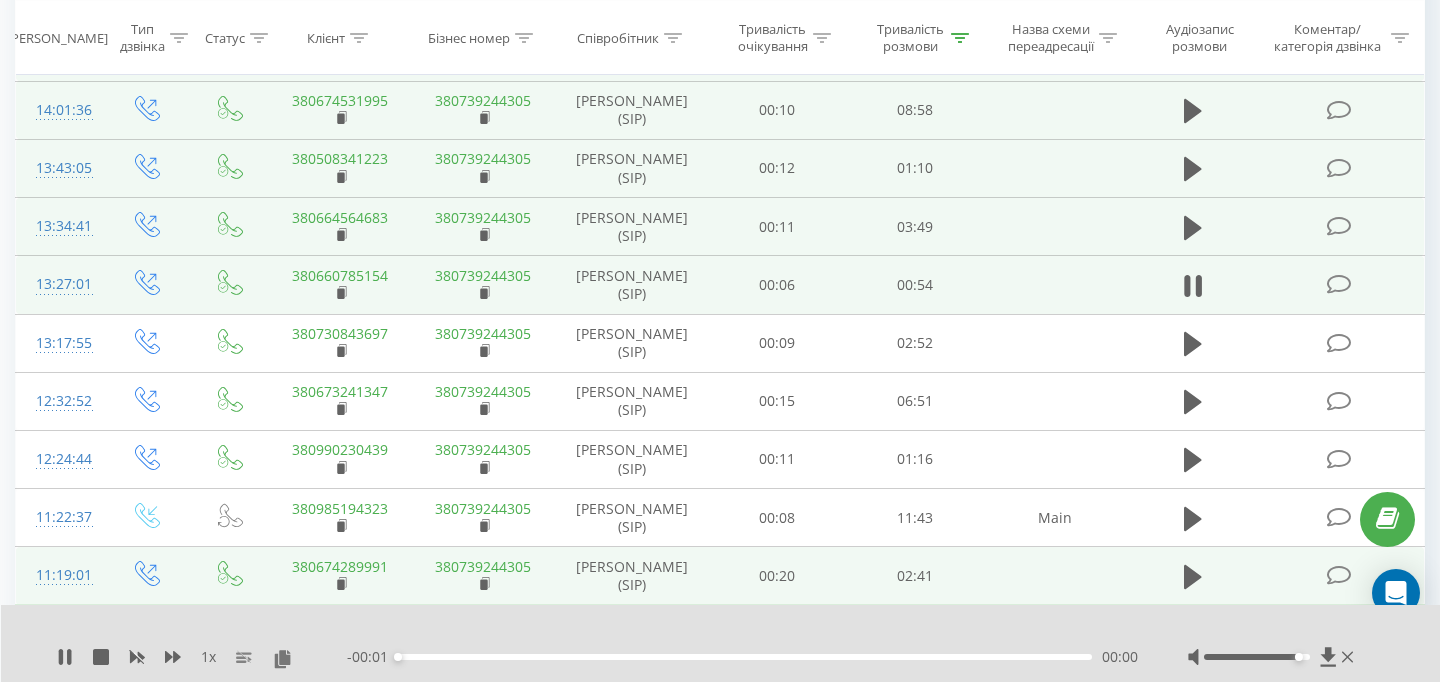 scroll, scrollTop: 1434, scrollLeft: 0, axis: vertical 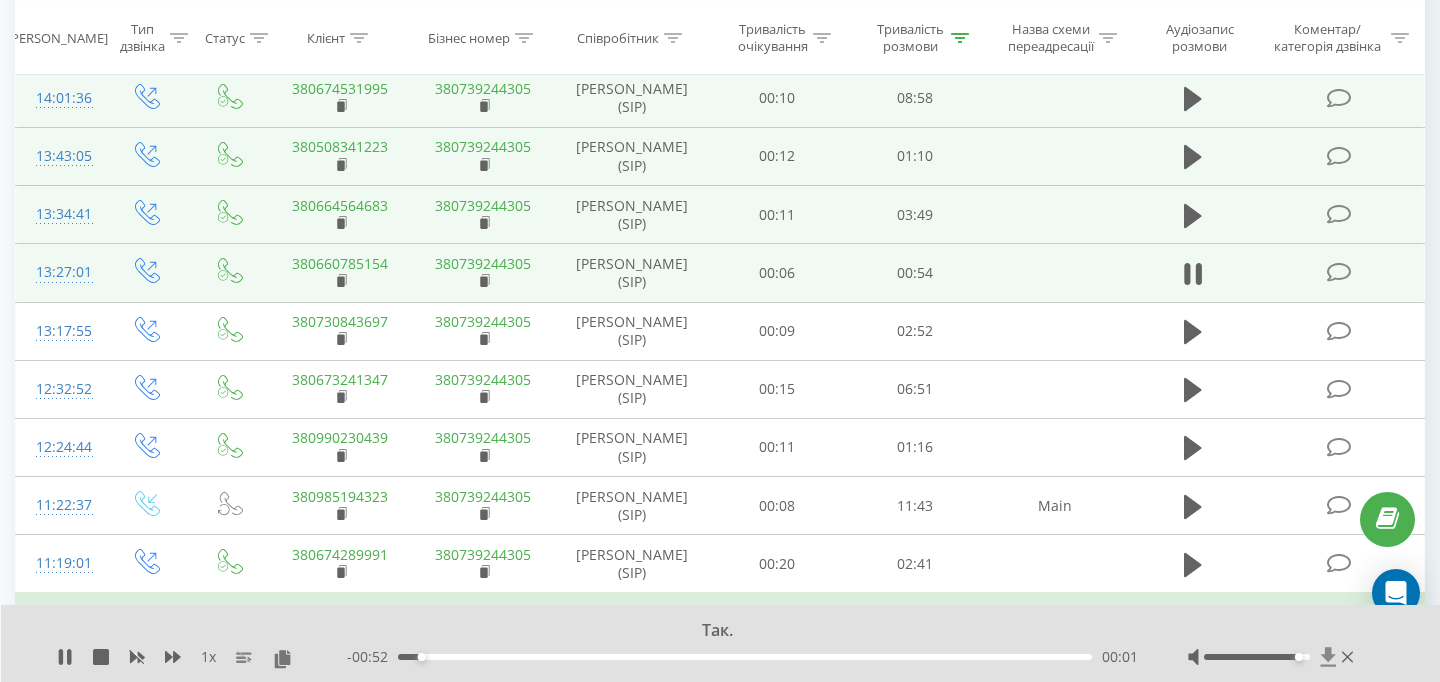 click 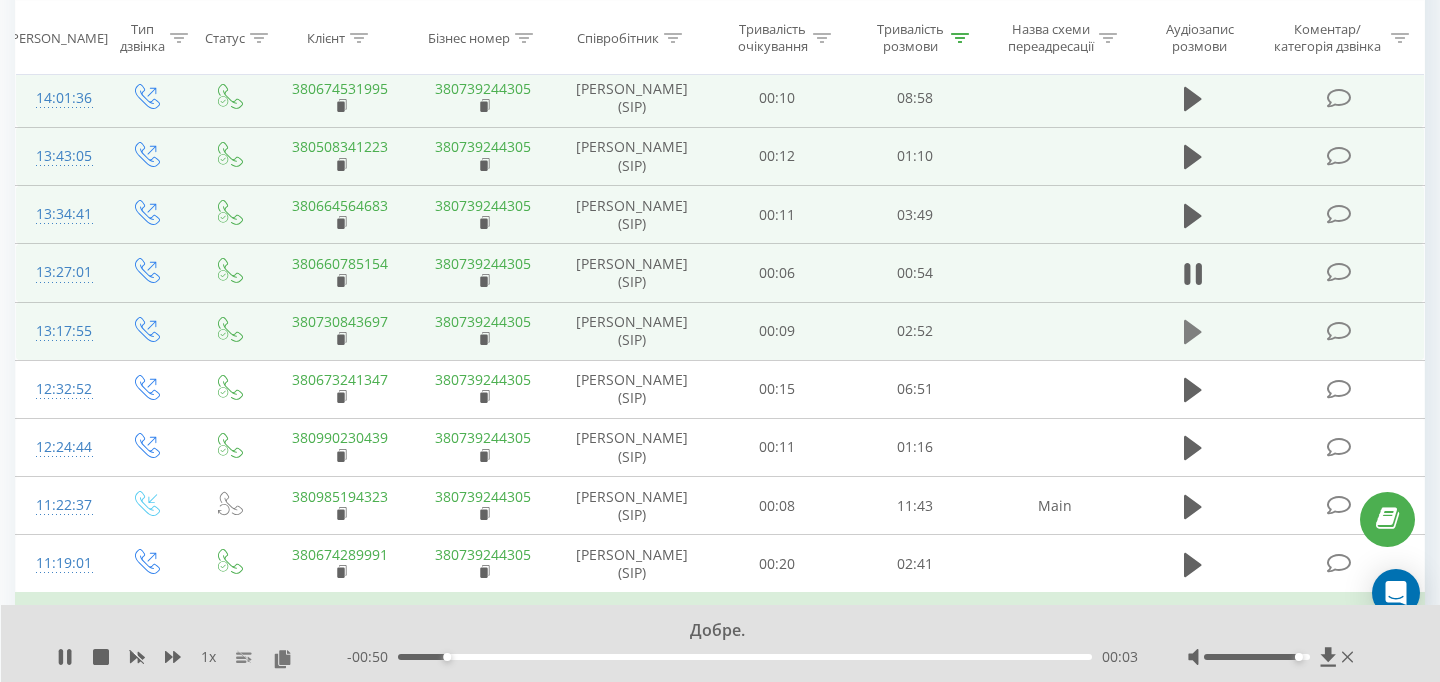 click 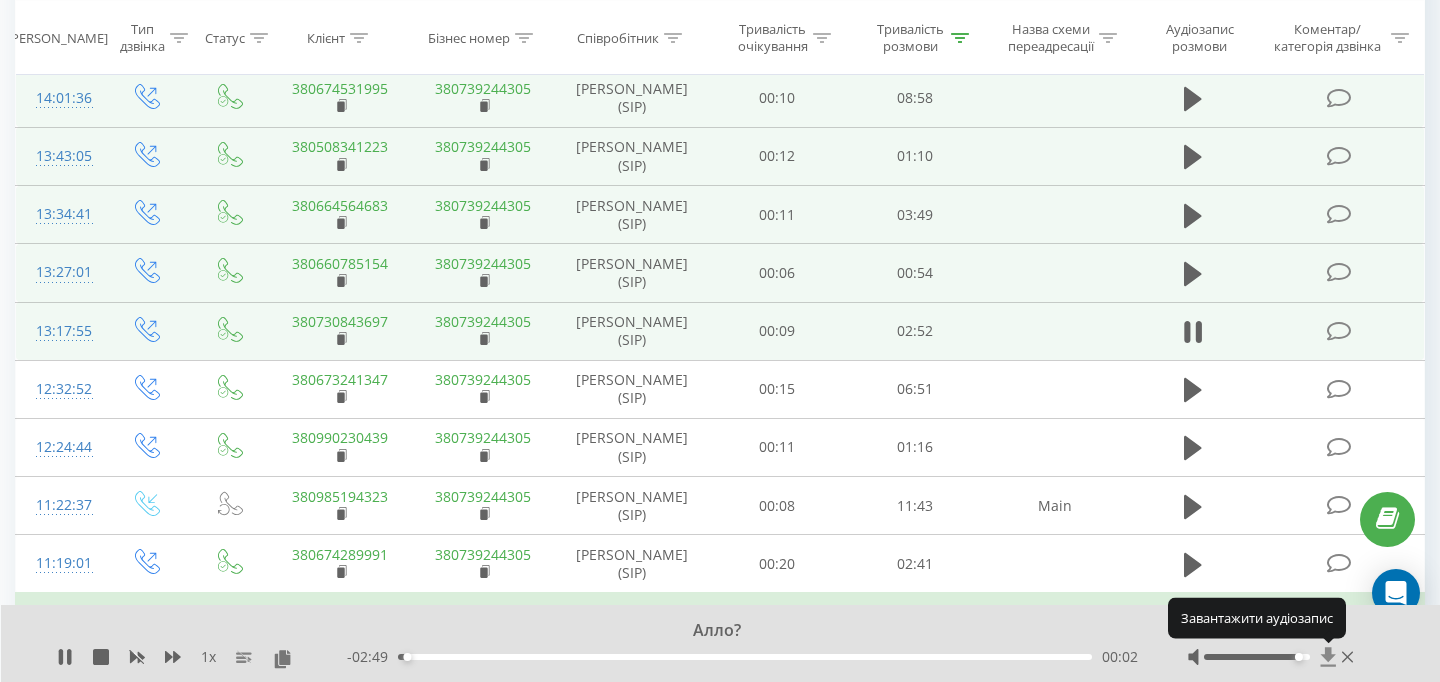 click 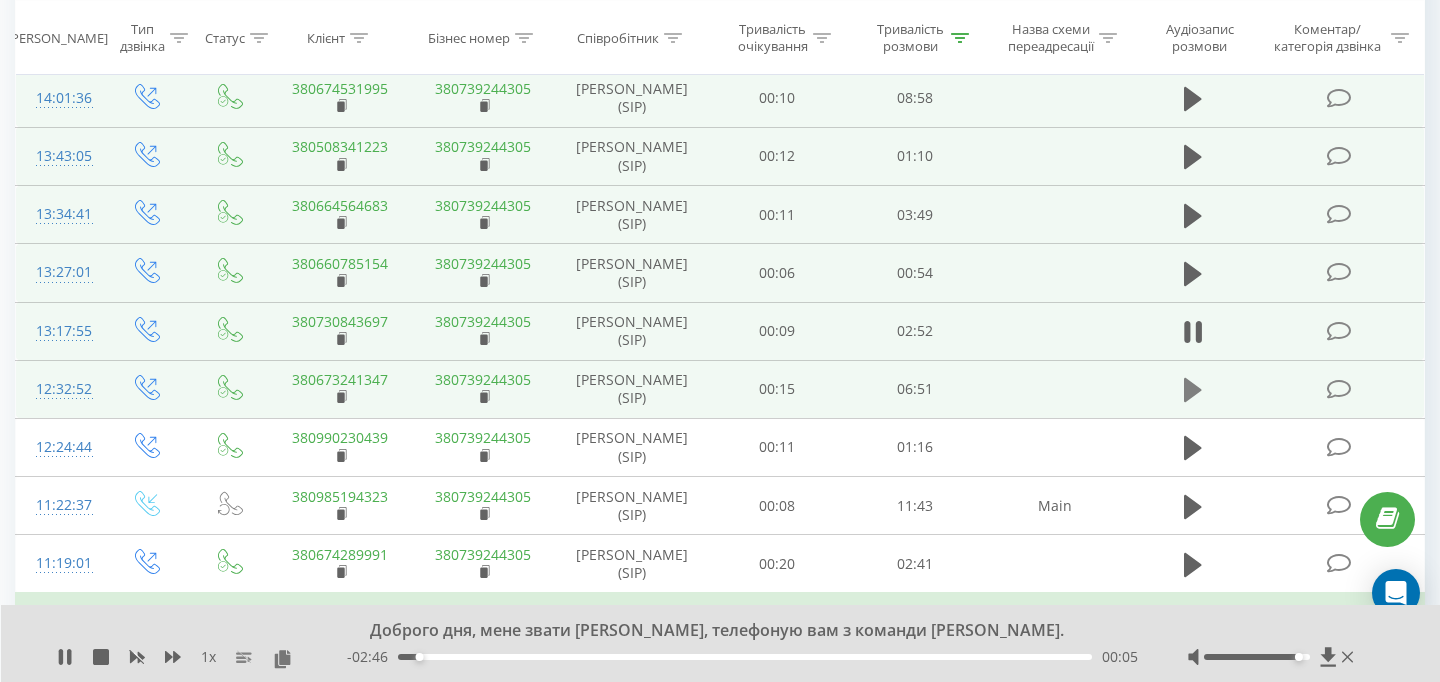 click 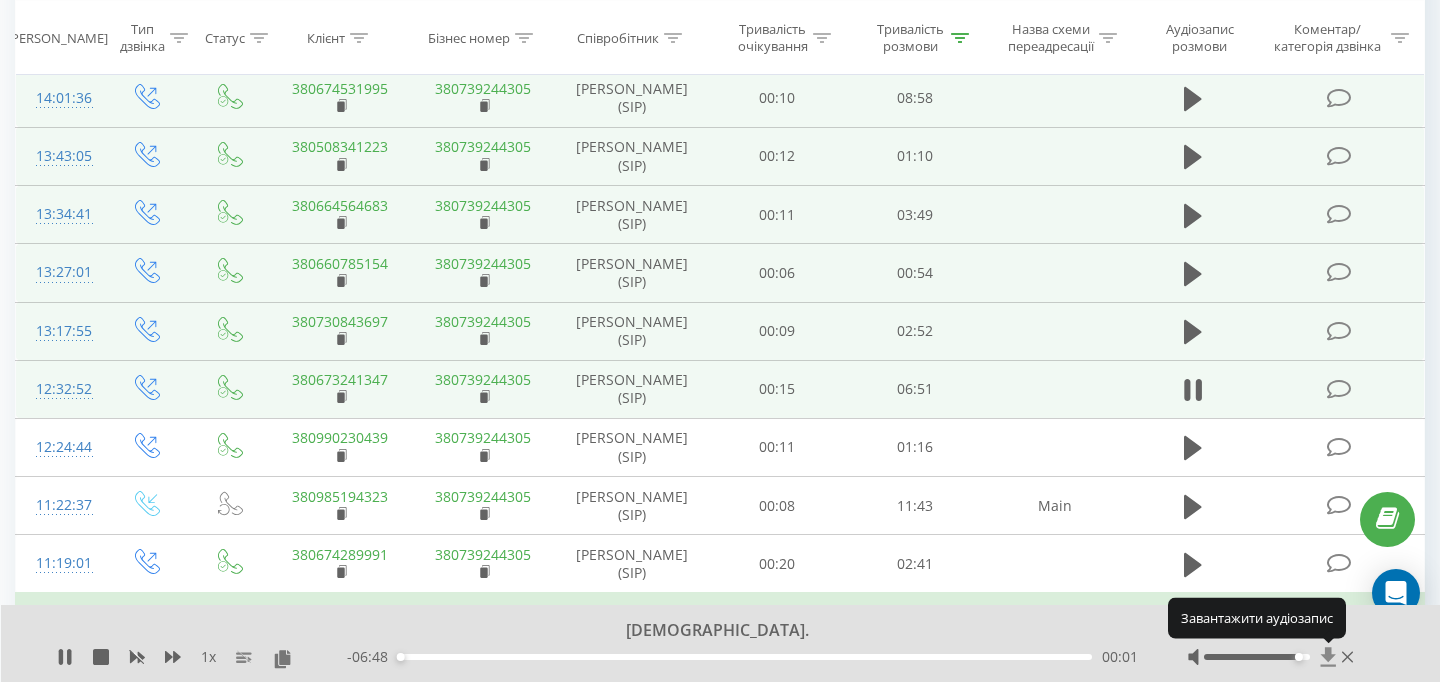 click 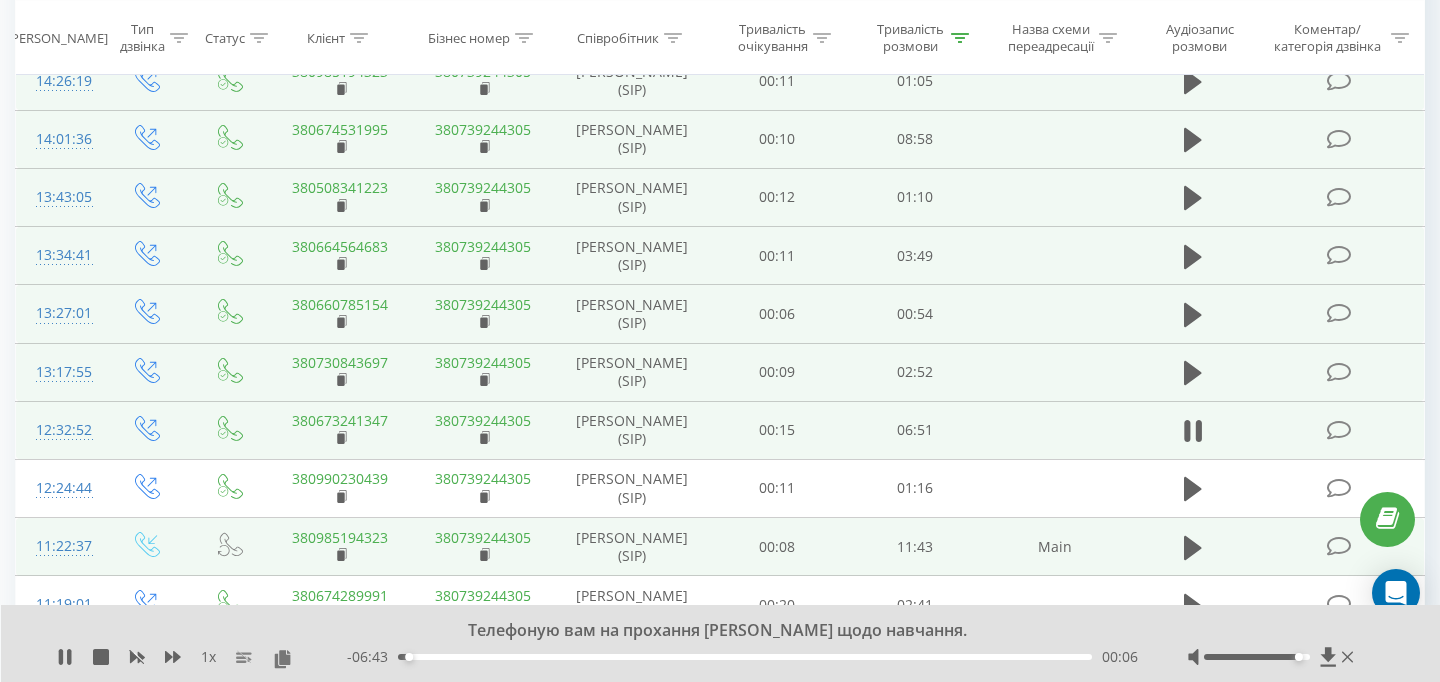 scroll, scrollTop: 1386, scrollLeft: 0, axis: vertical 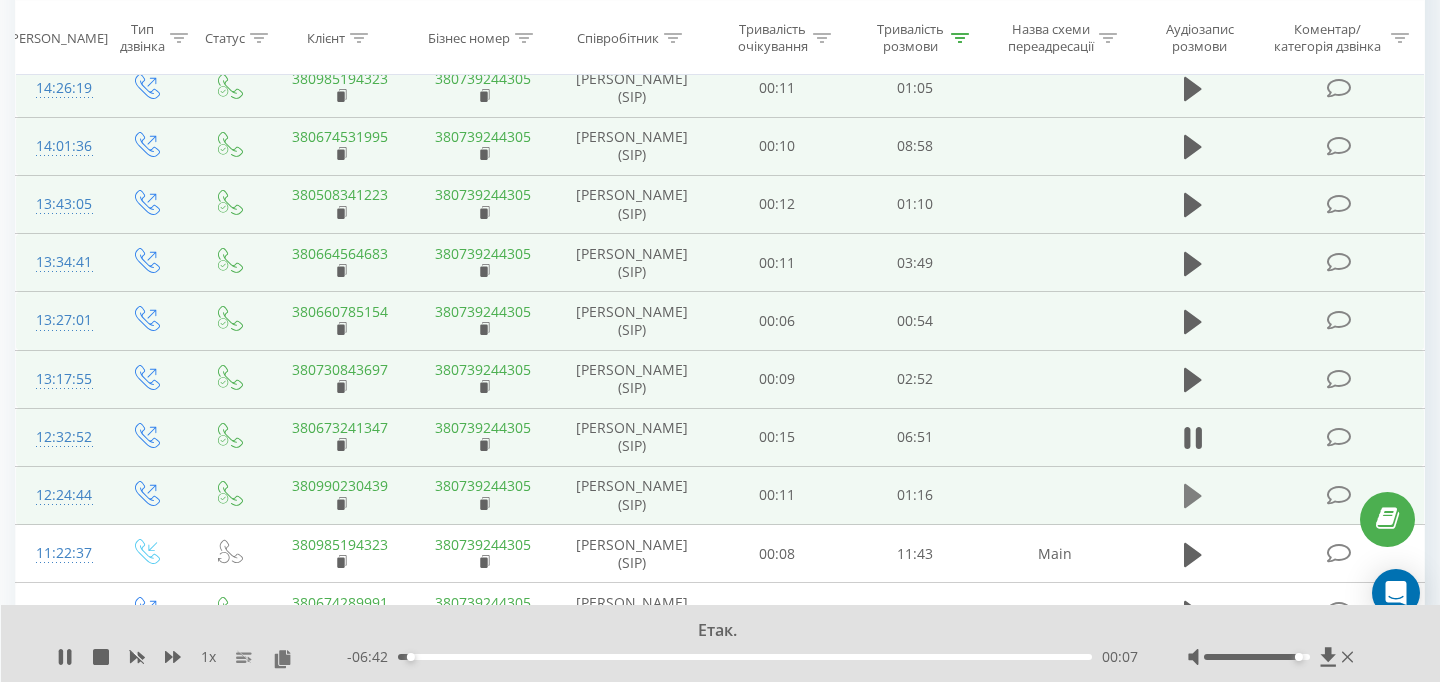 click 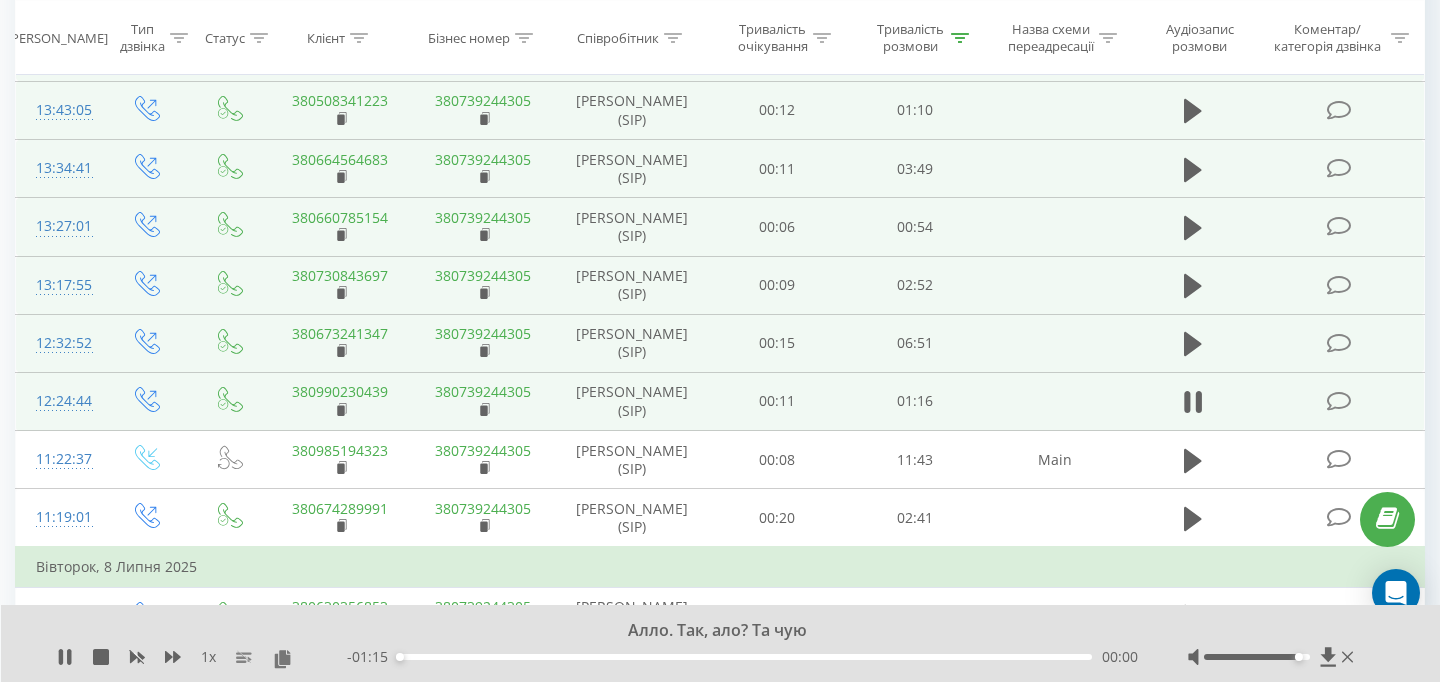 scroll, scrollTop: 1496, scrollLeft: 0, axis: vertical 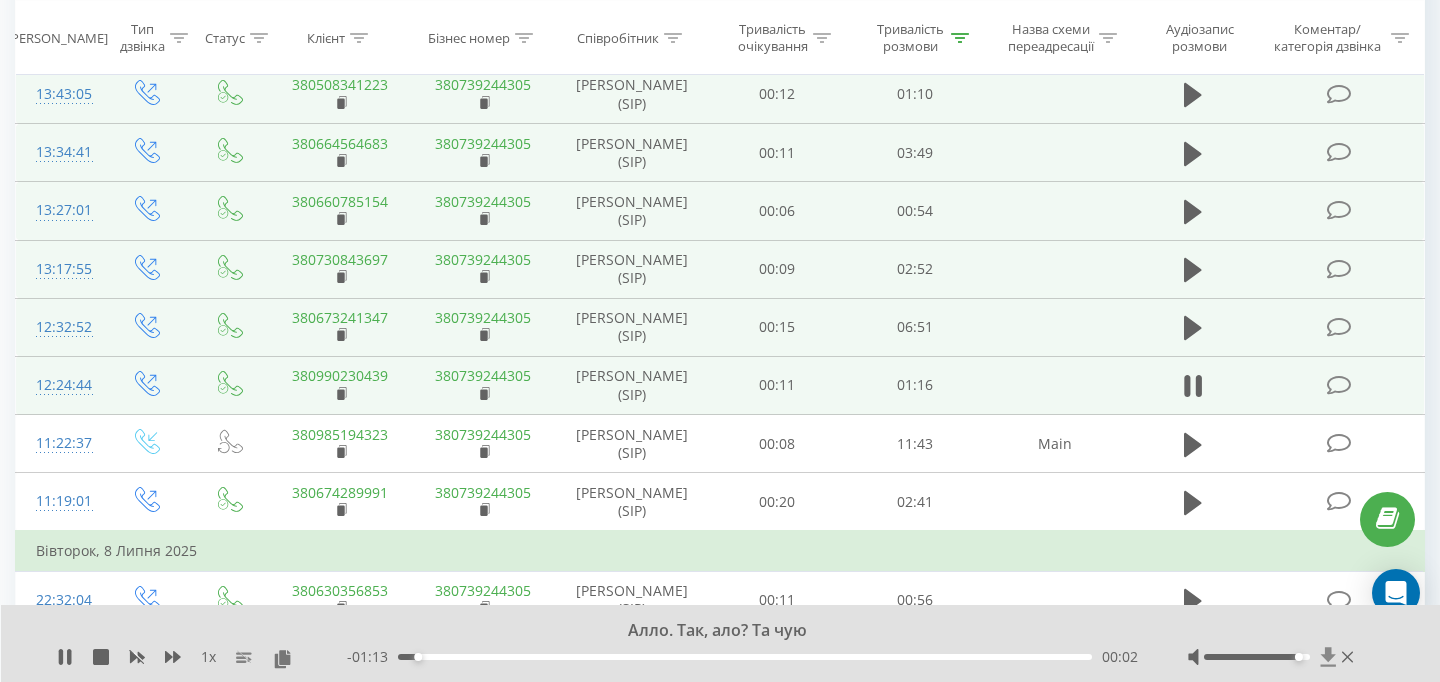 click 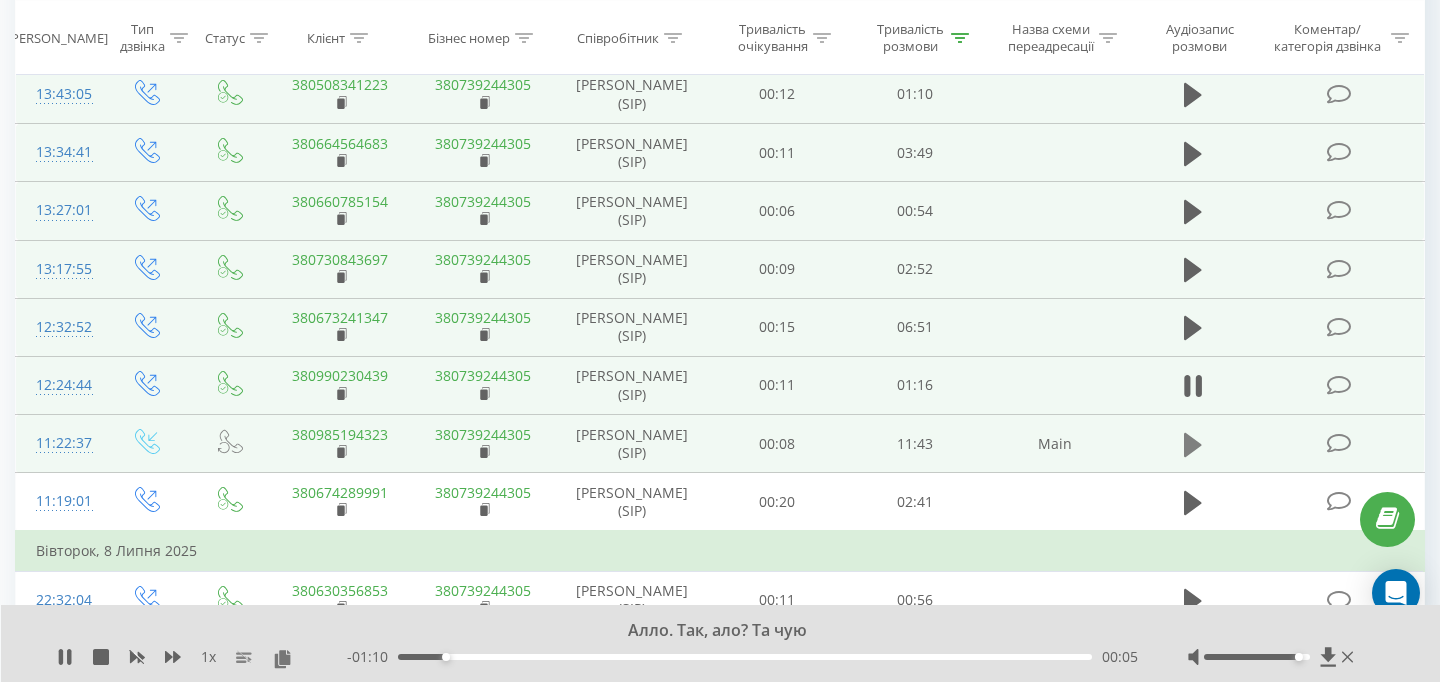 click 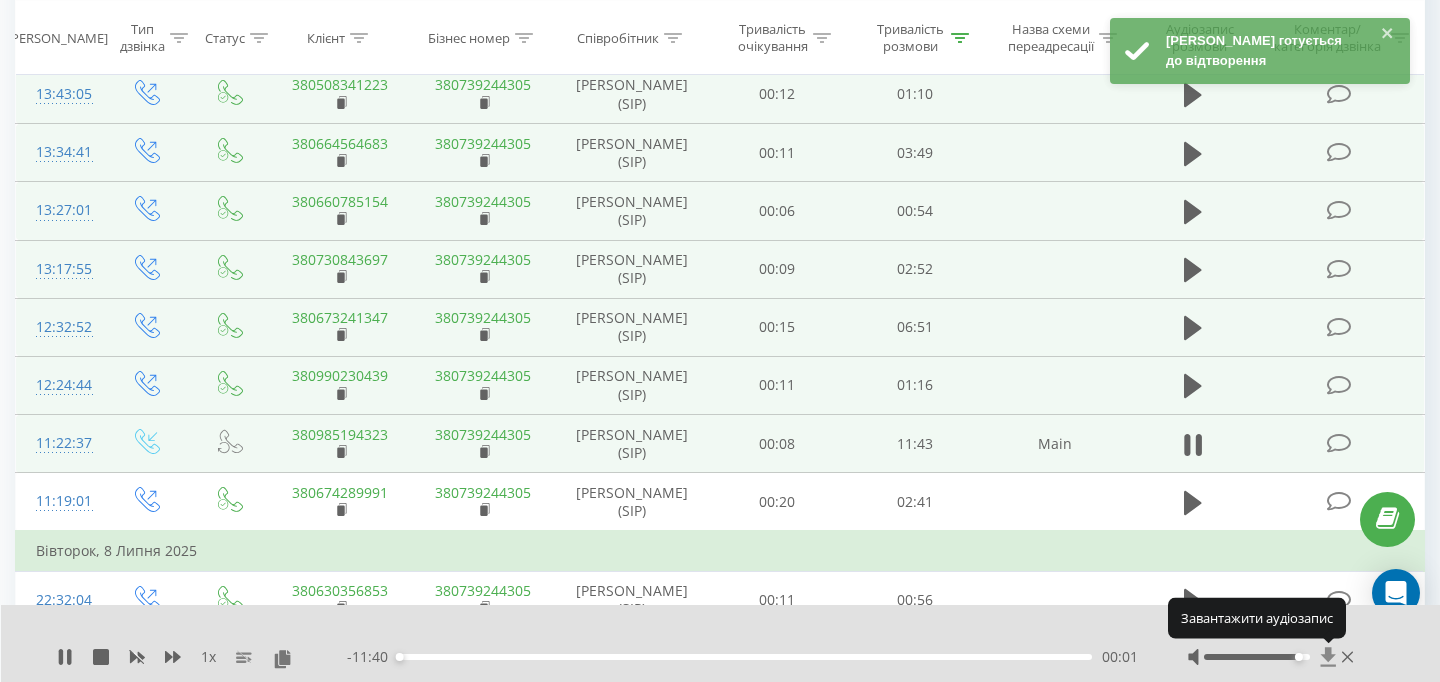 click 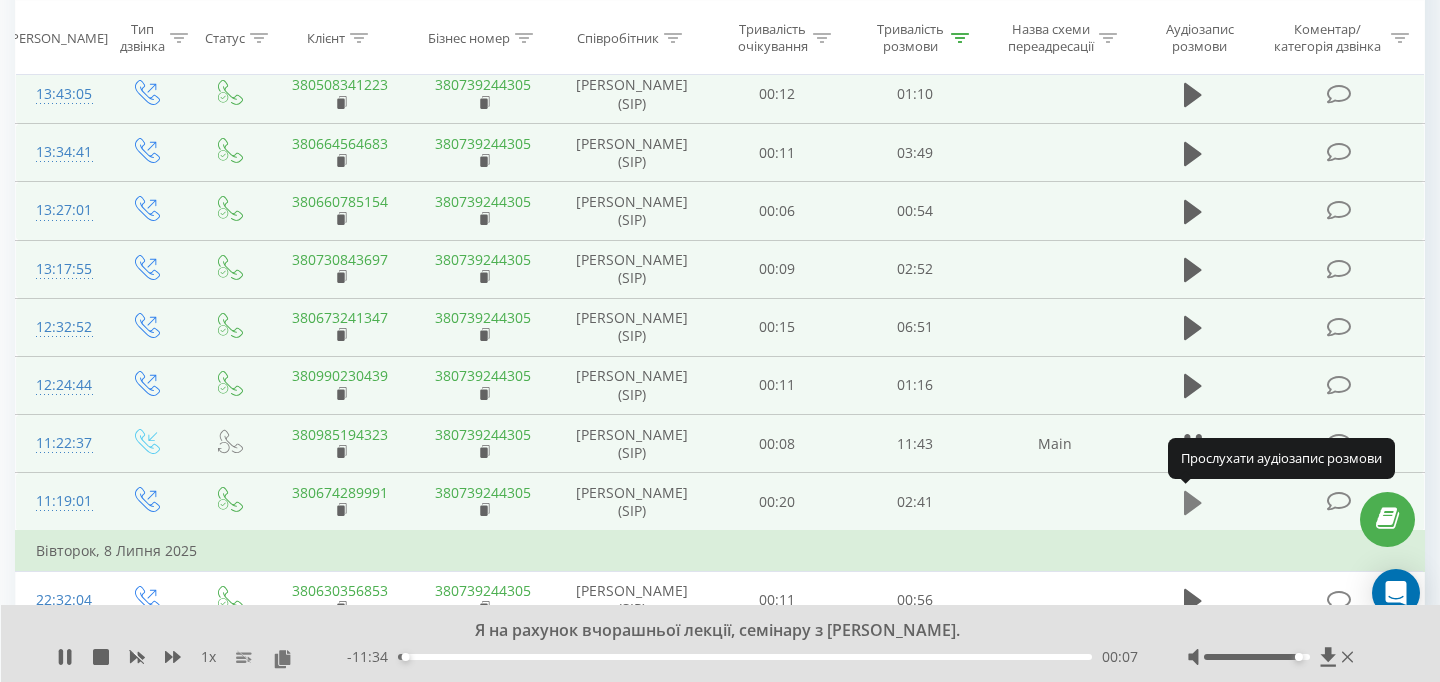 click 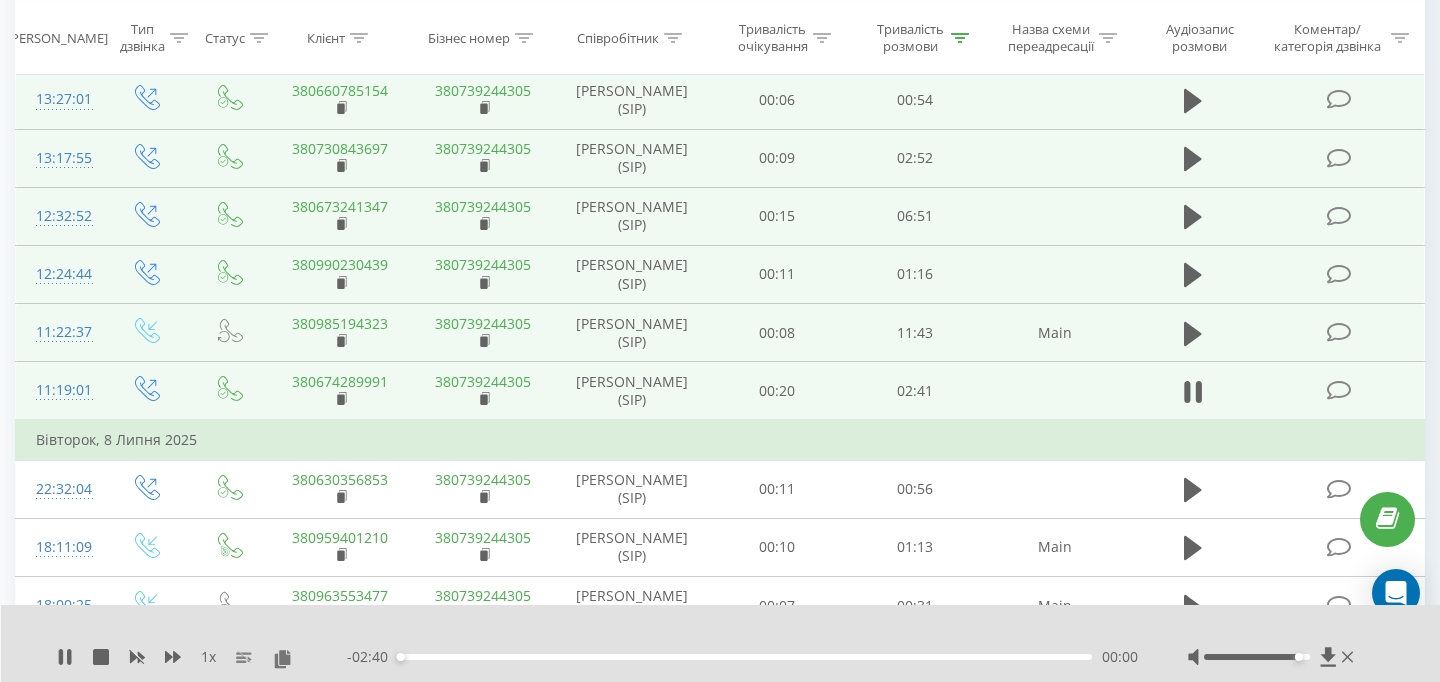 scroll, scrollTop: 1616, scrollLeft: 0, axis: vertical 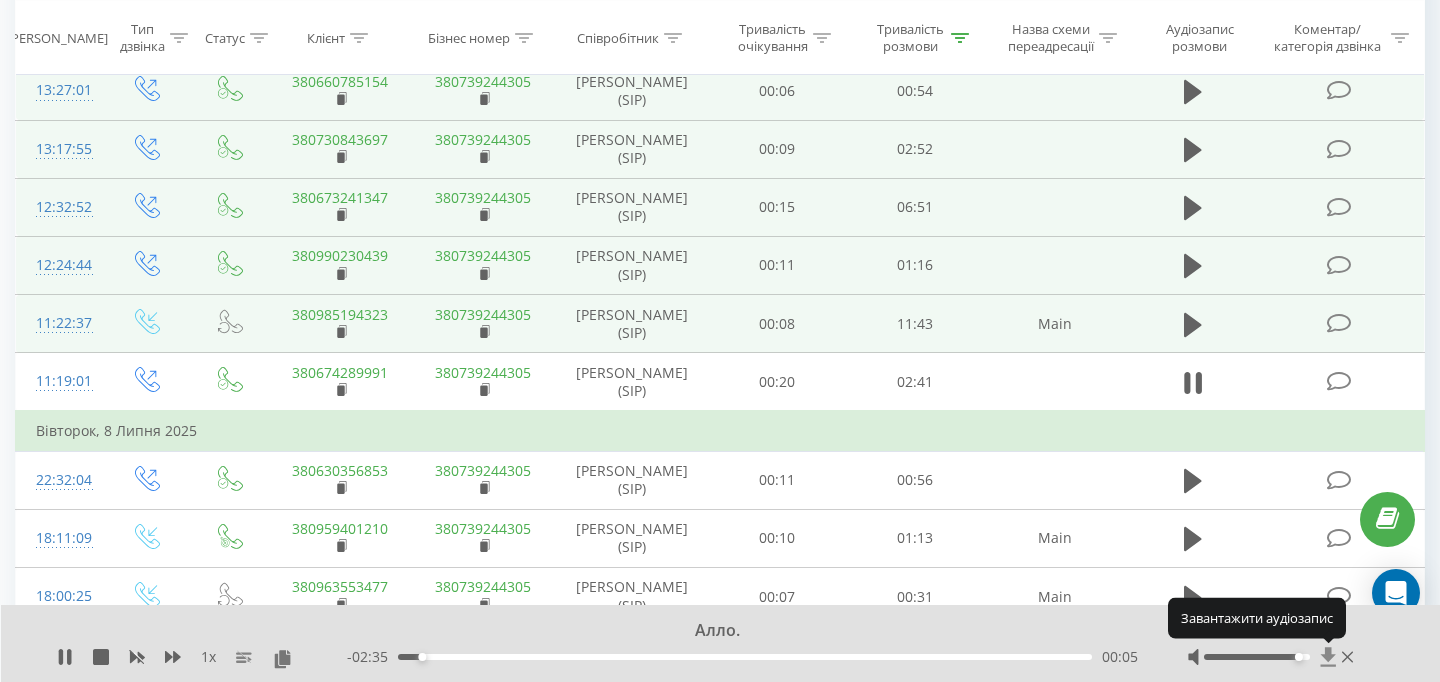 click 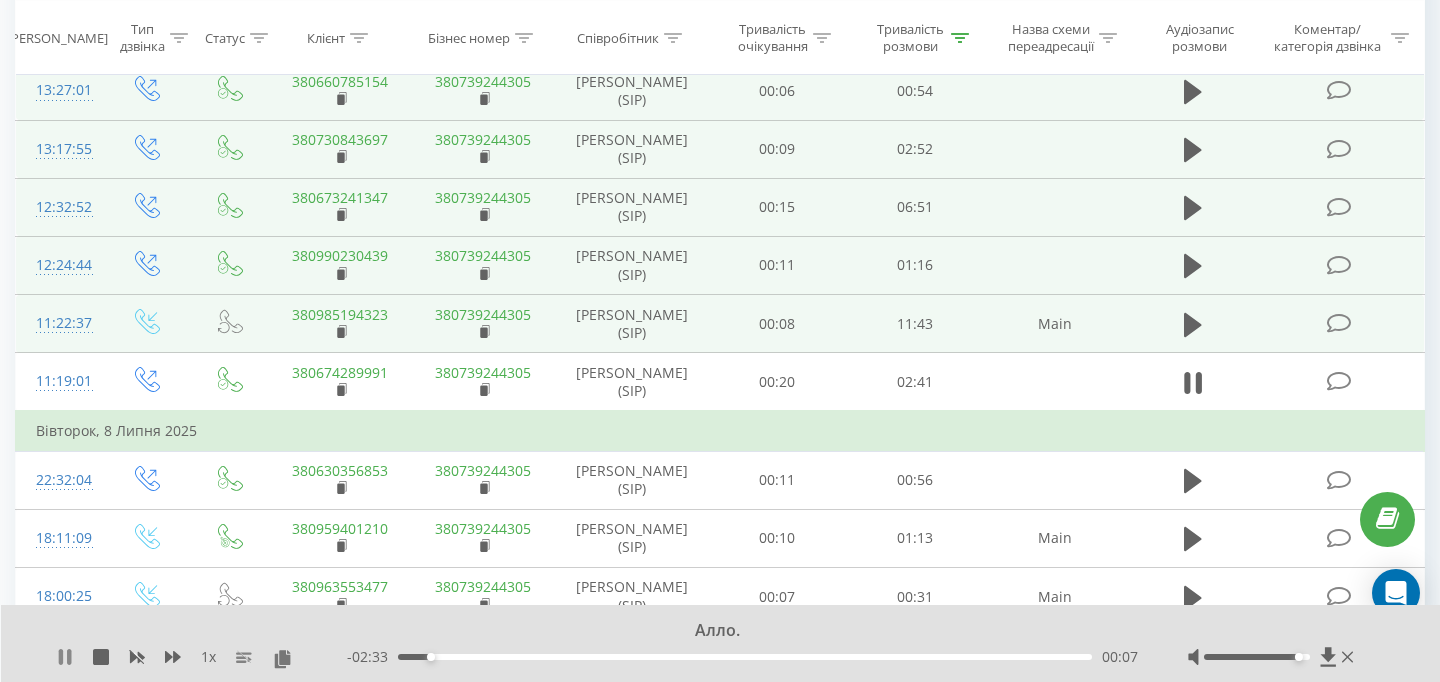 click 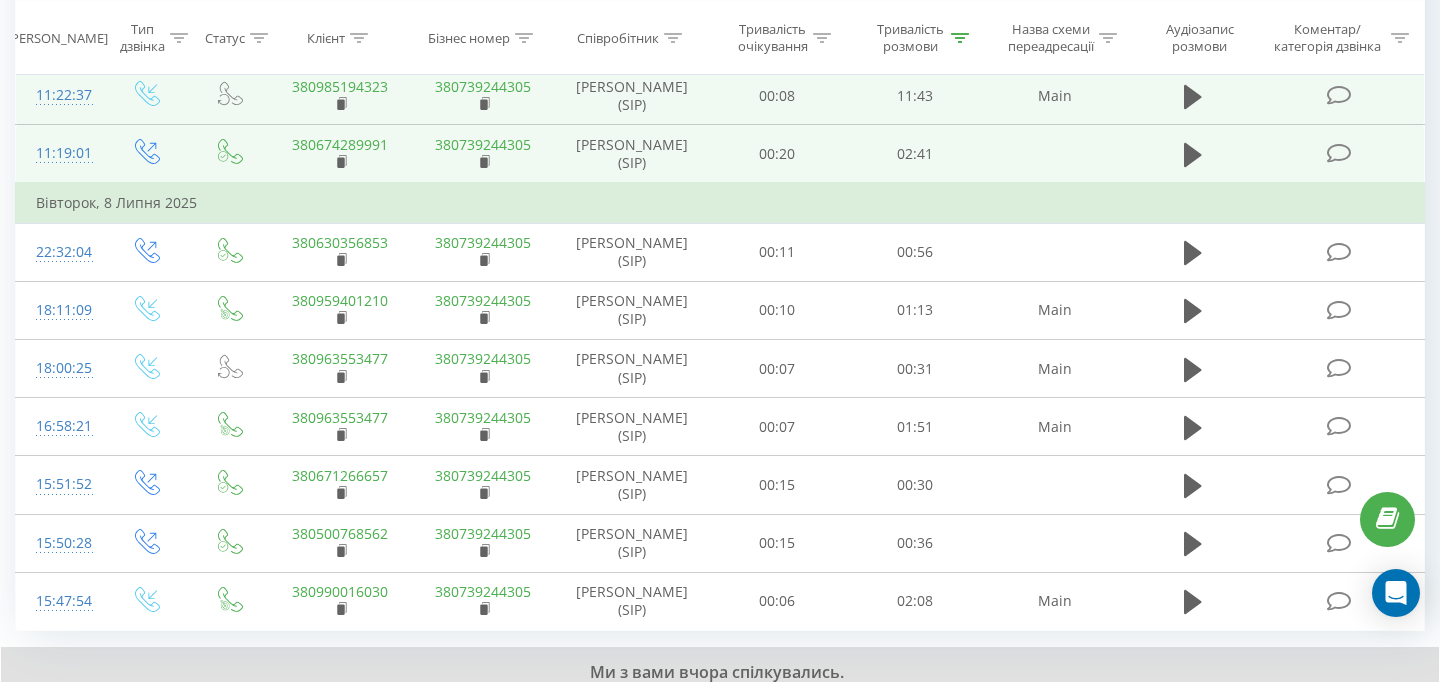 scroll, scrollTop: 1945, scrollLeft: 0, axis: vertical 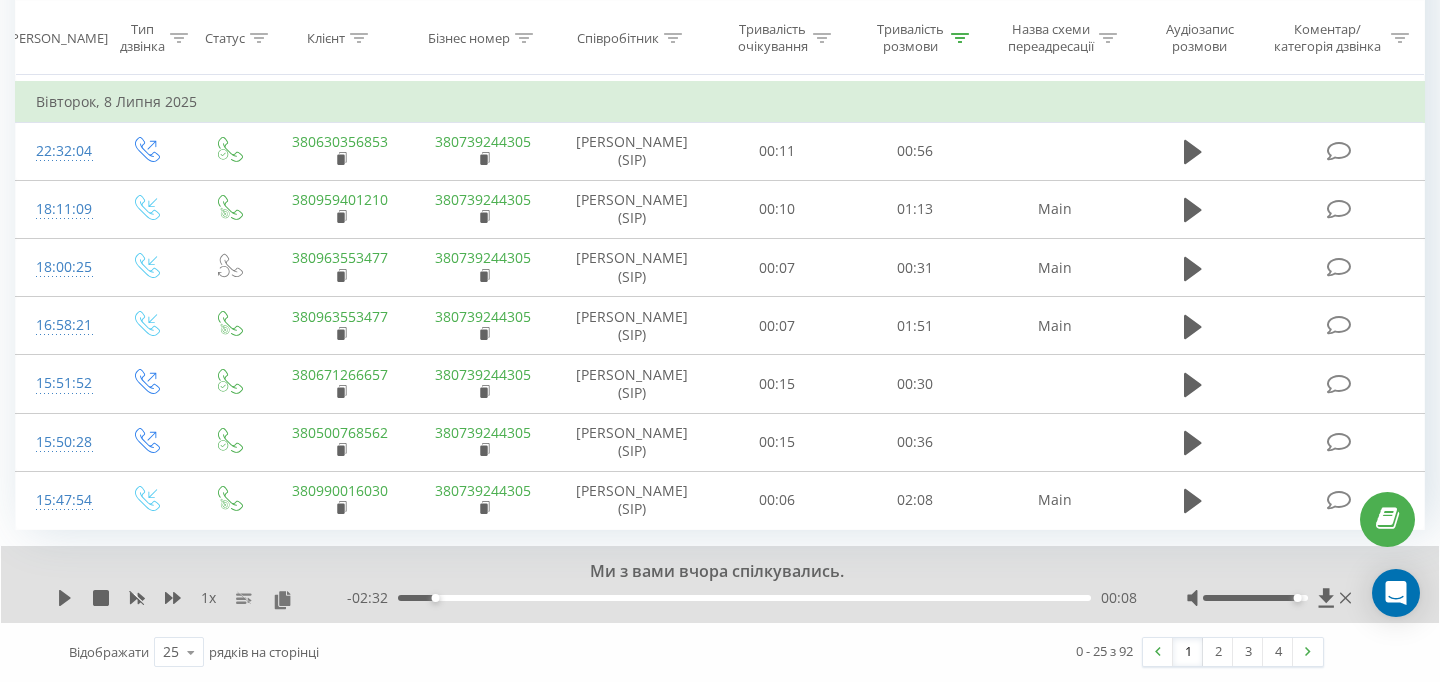 click at bounding box center (1271, 598) 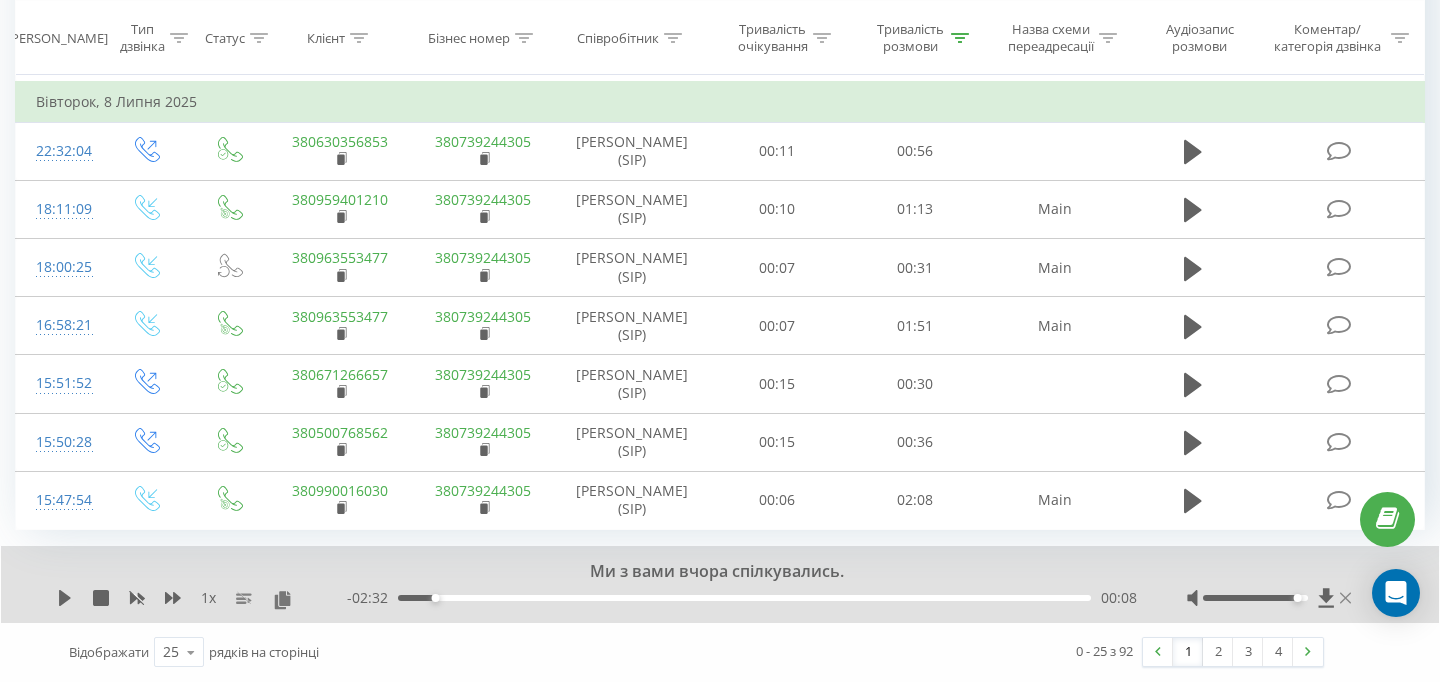 click 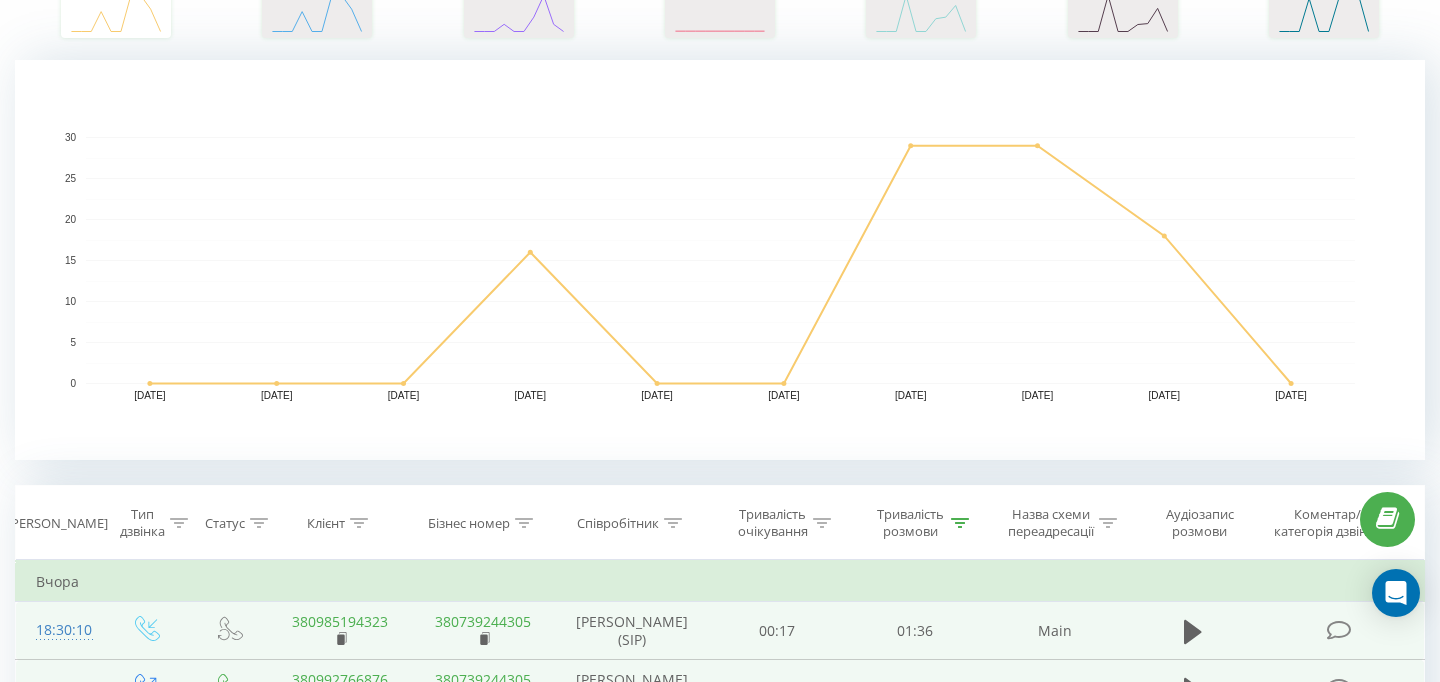 scroll, scrollTop: 0, scrollLeft: 0, axis: both 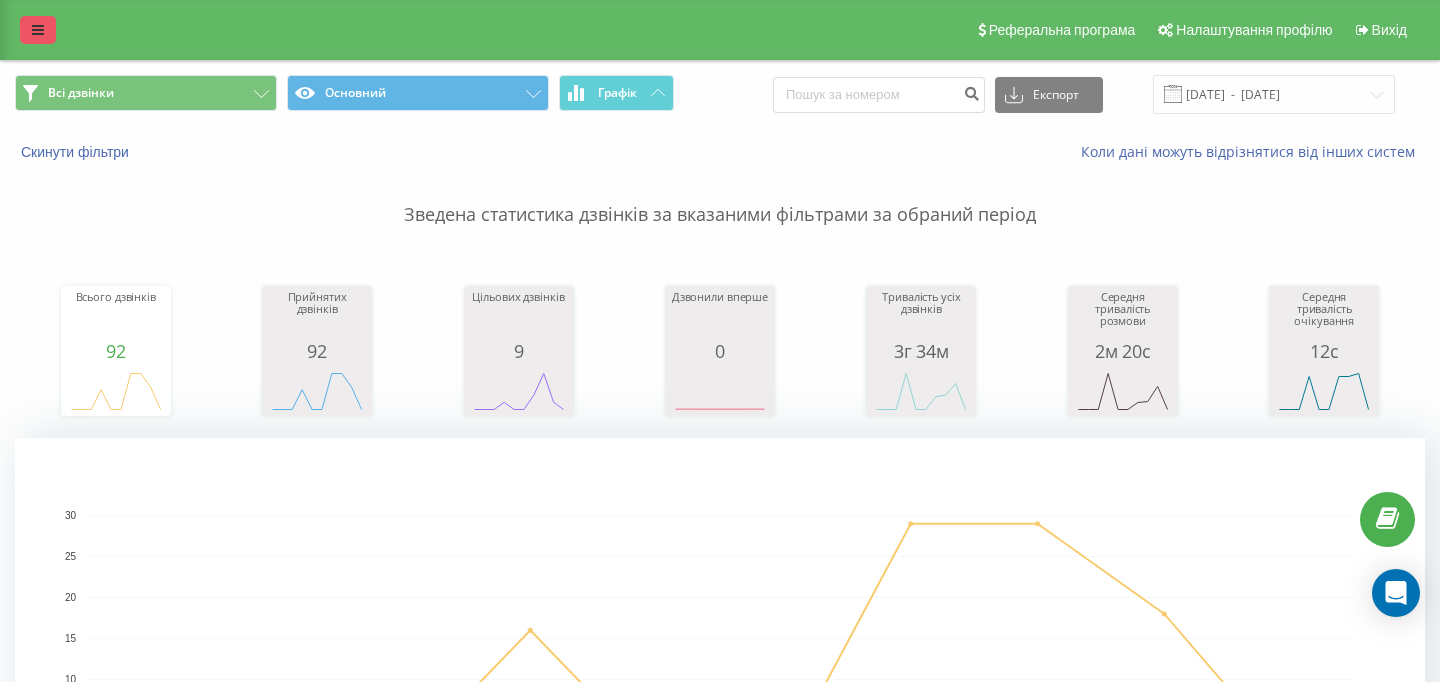 click at bounding box center (38, 30) 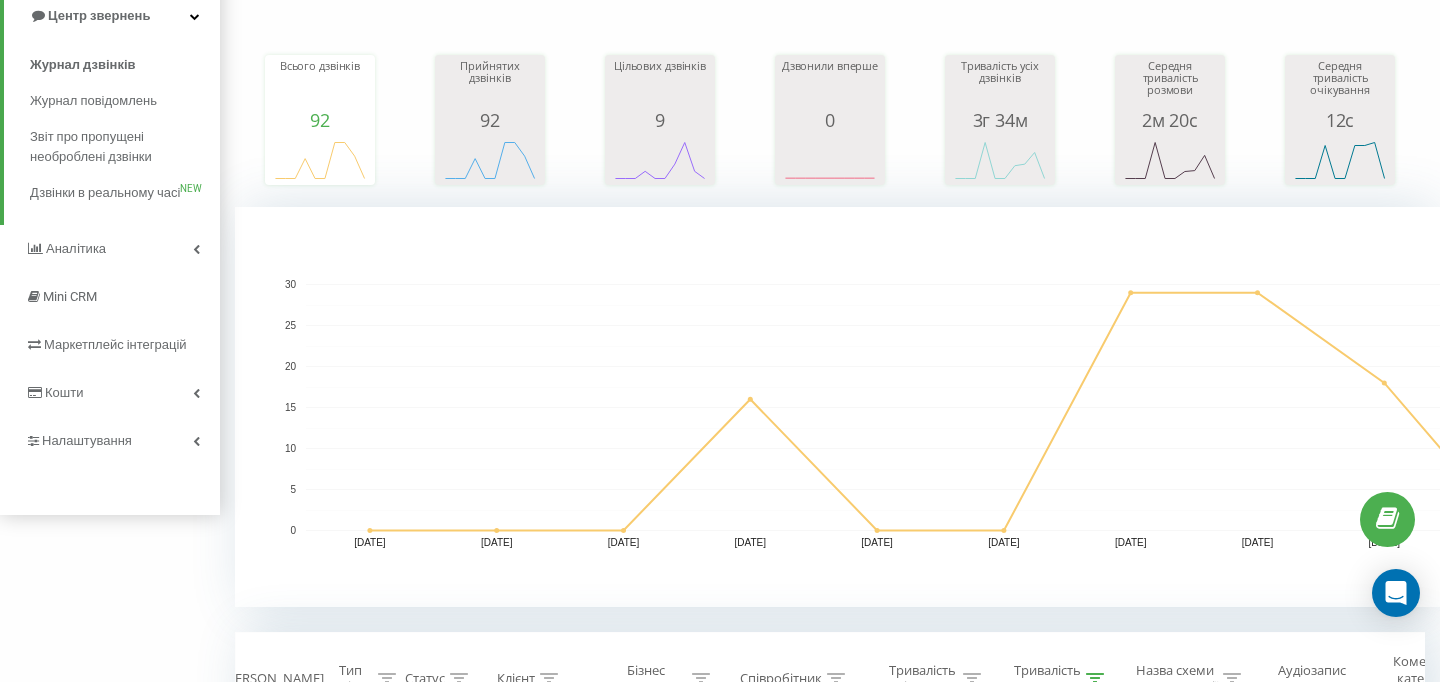 scroll, scrollTop: 0, scrollLeft: 0, axis: both 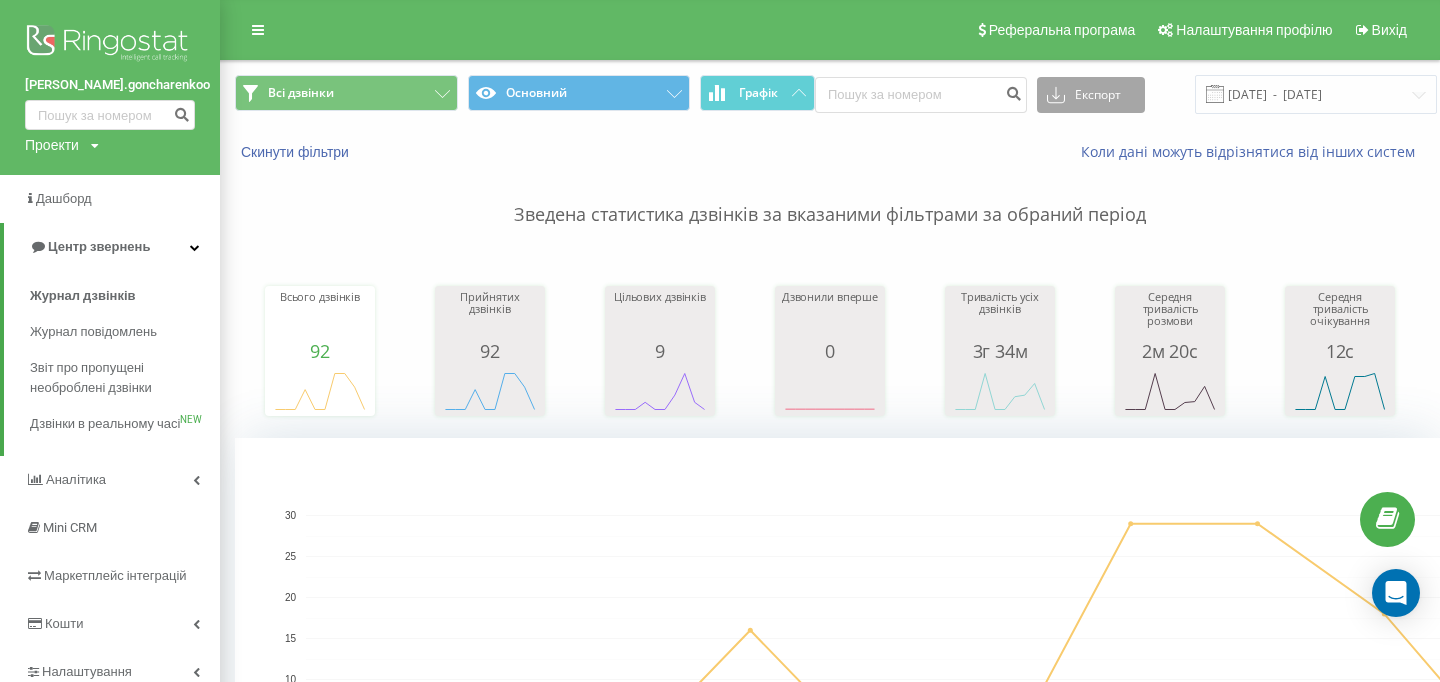 click on "Експорт" at bounding box center (1091, 95) 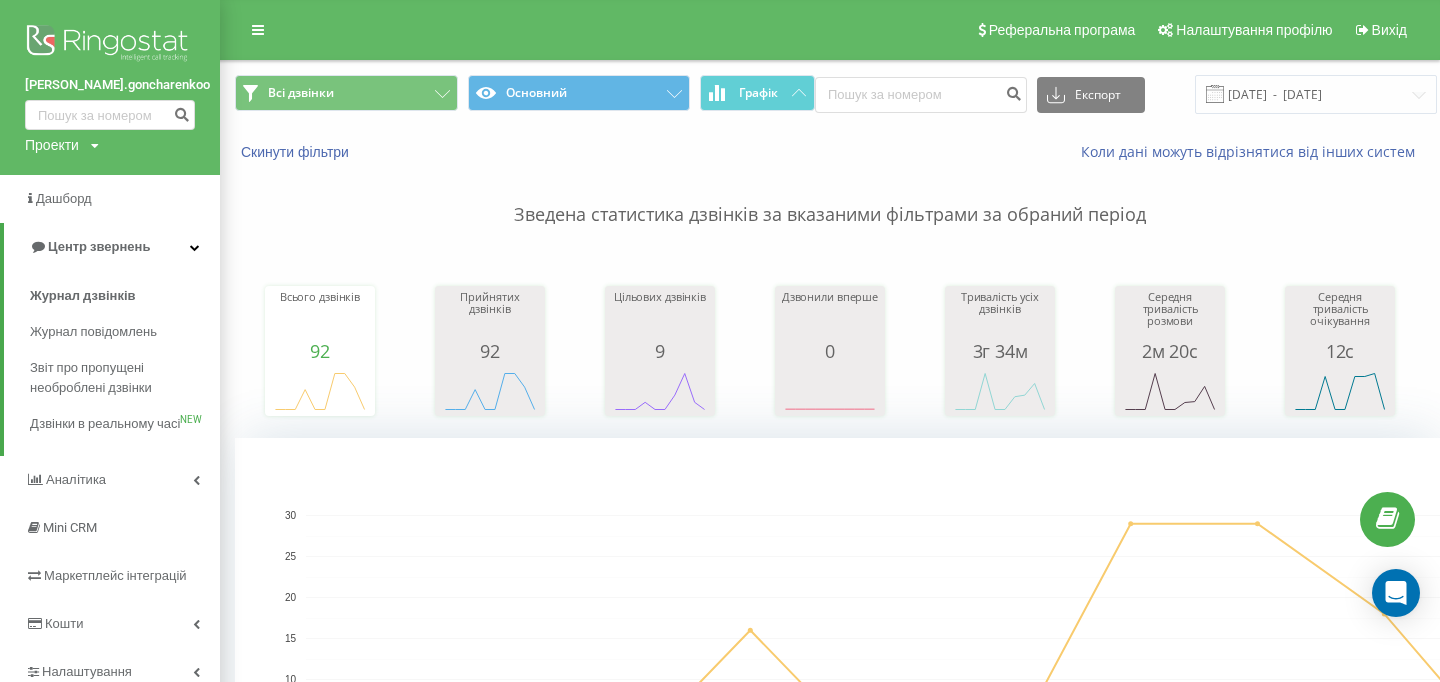 click on "Всі дзвінки Основний Графік Експорт .csv .xls .xlsx [DATE]  -  [DATE]" at bounding box center (830, 94) 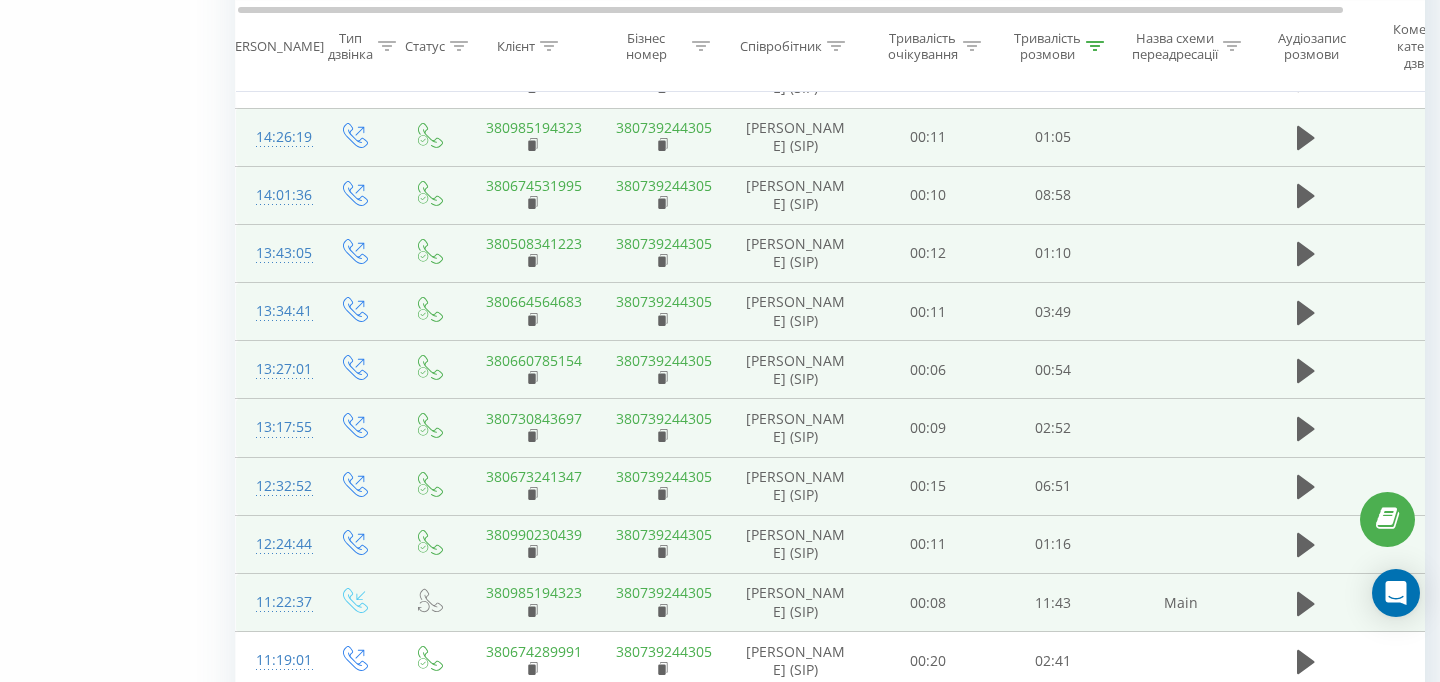 scroll, scrollTop: 1610, scrollLeft: 0, axis: vertical 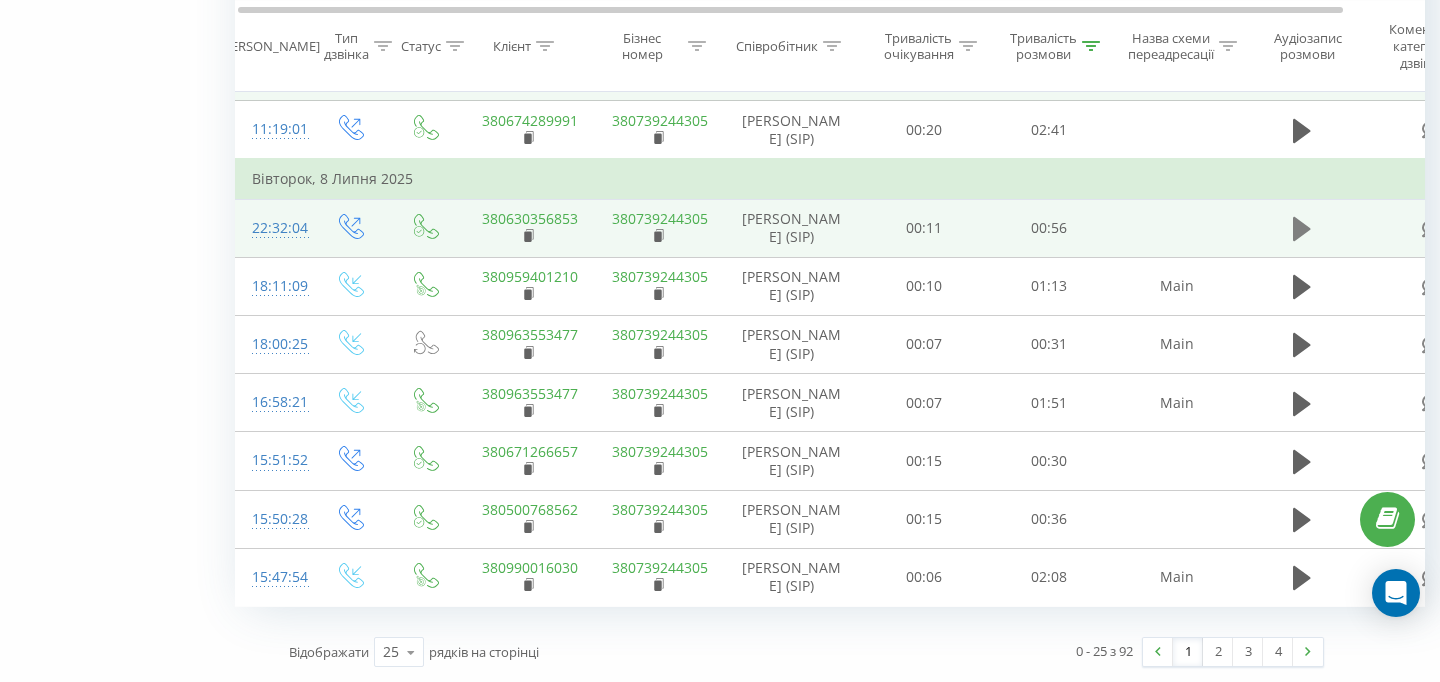 click at bounding box center (1302, 229) 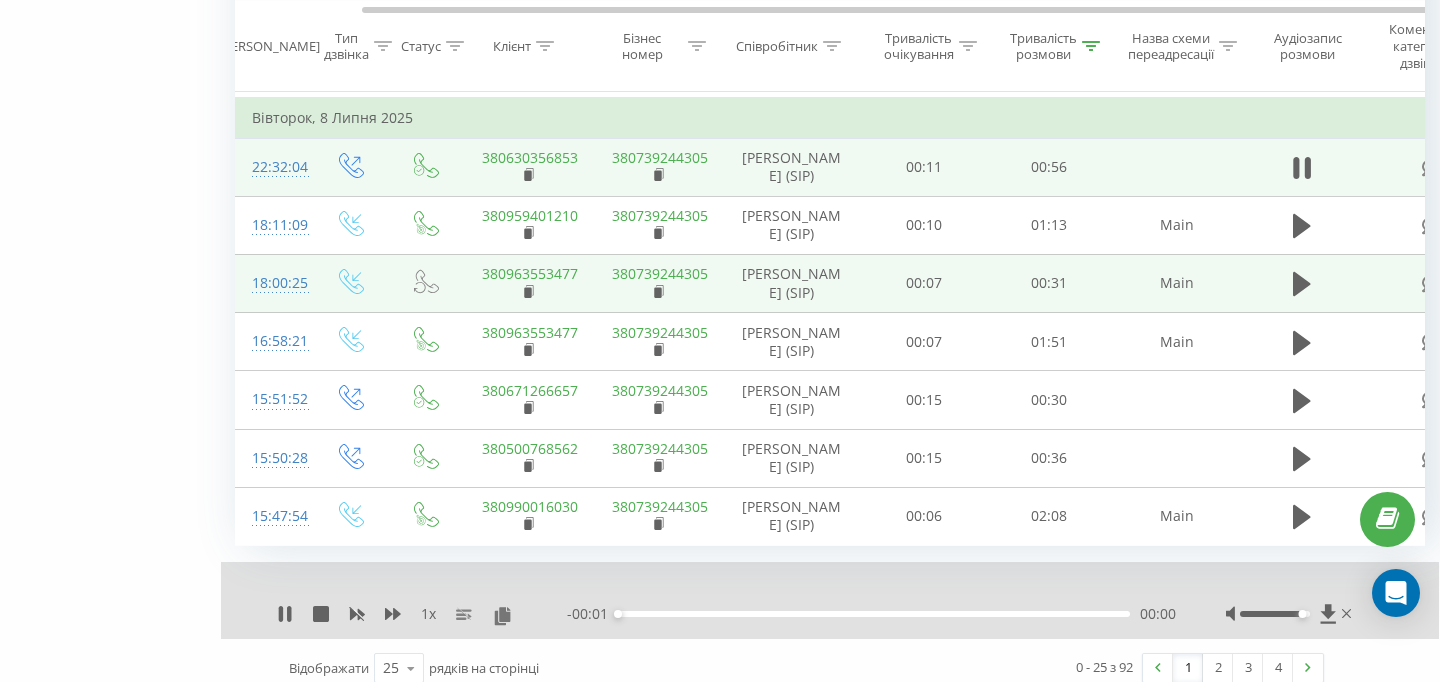 scroll, scrollTop: 0, scrollLeft: 91, axis: horizontal 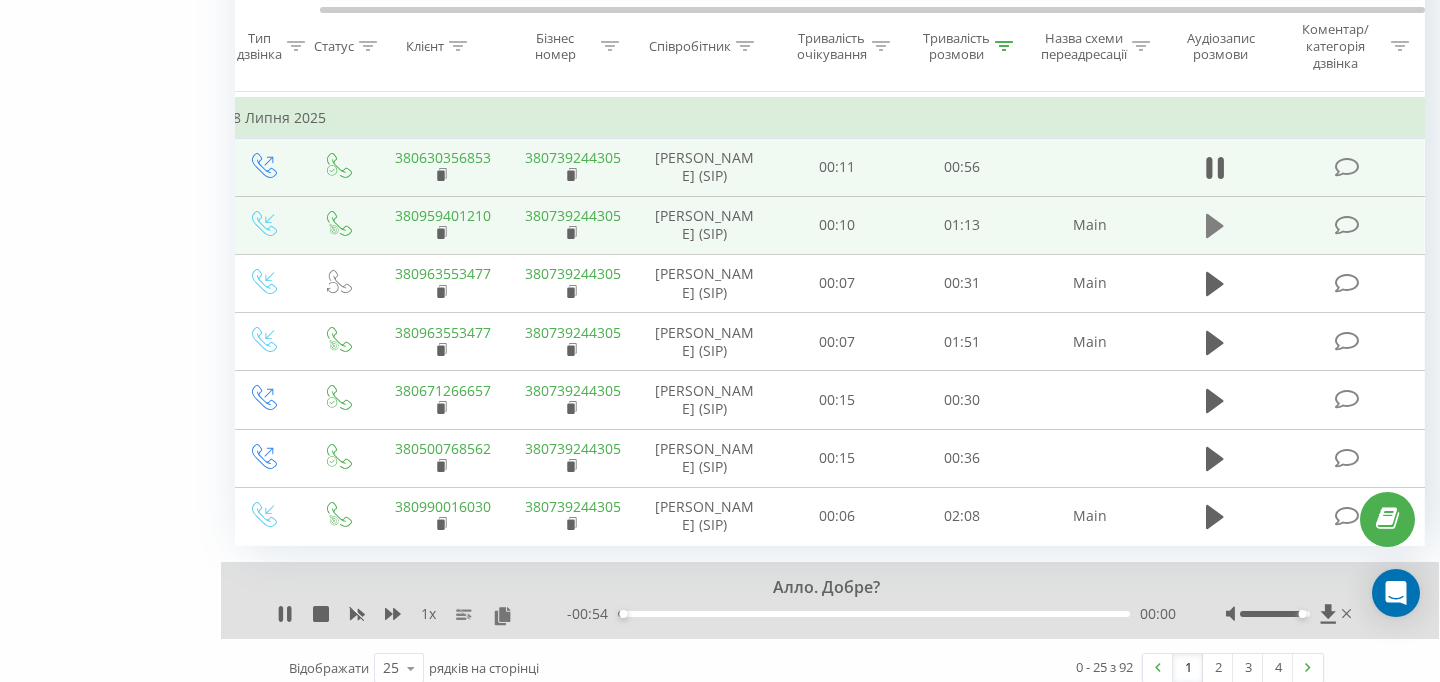 click 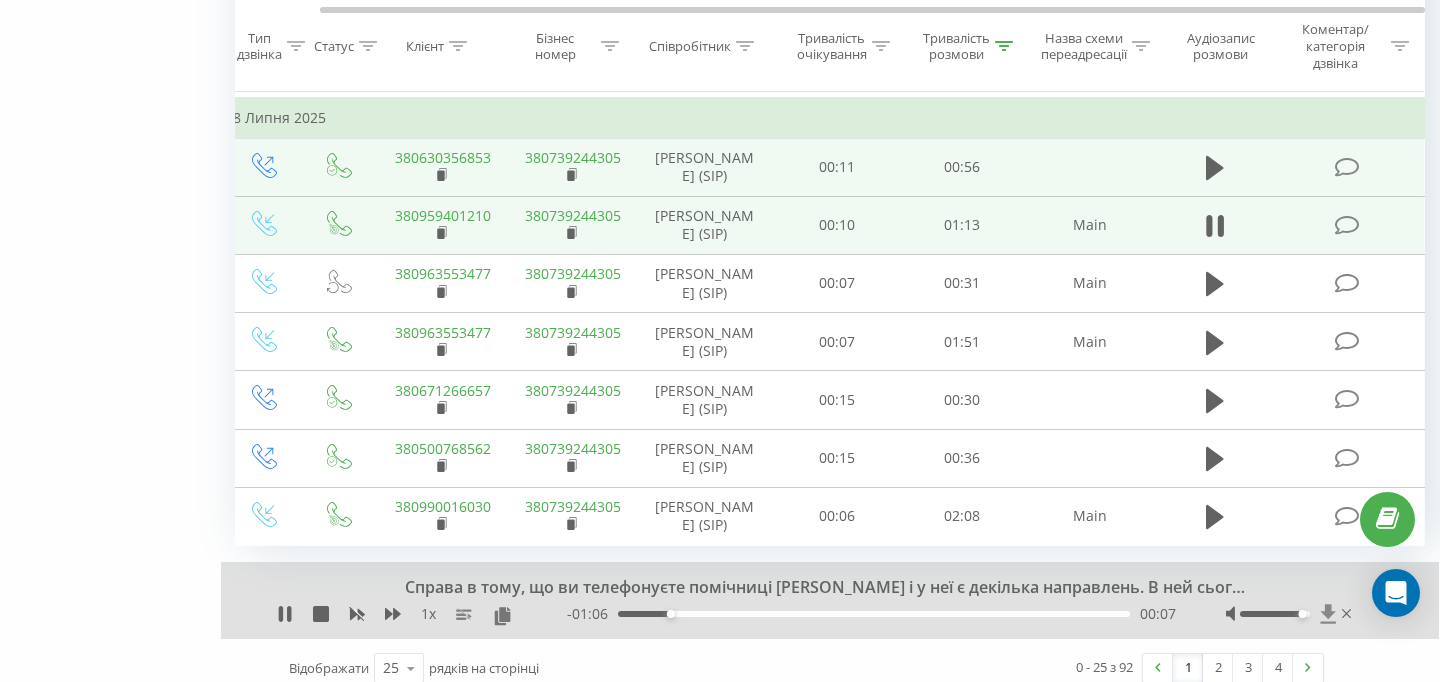 click 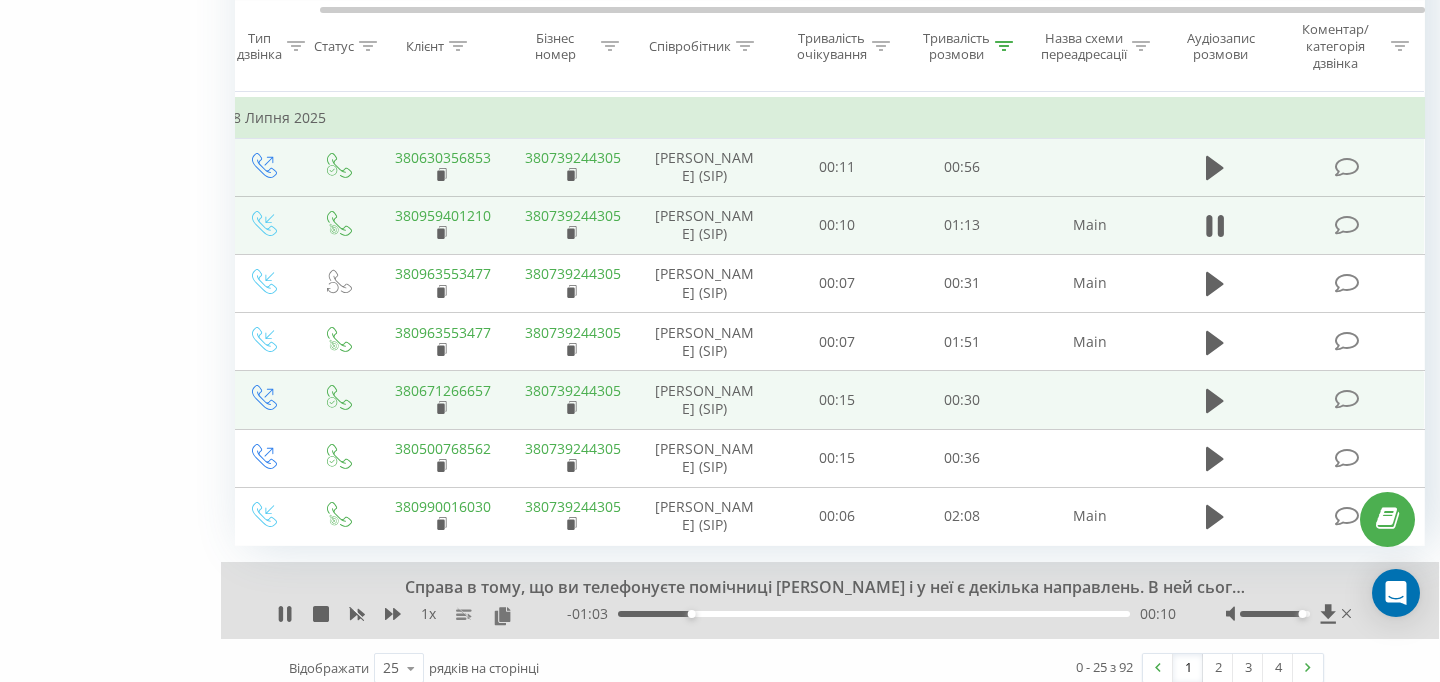 scroll, scrollTop: 1913, scrollLeft: 0, axis: vertical 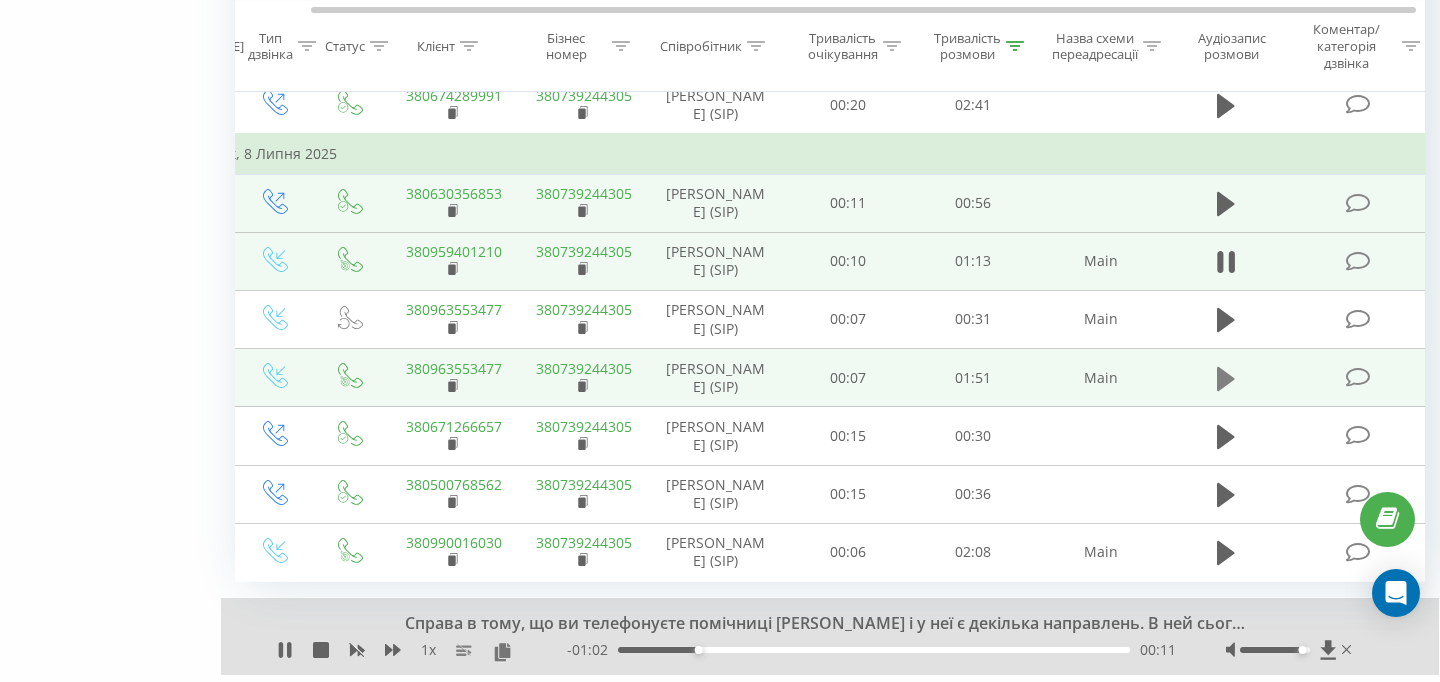 click 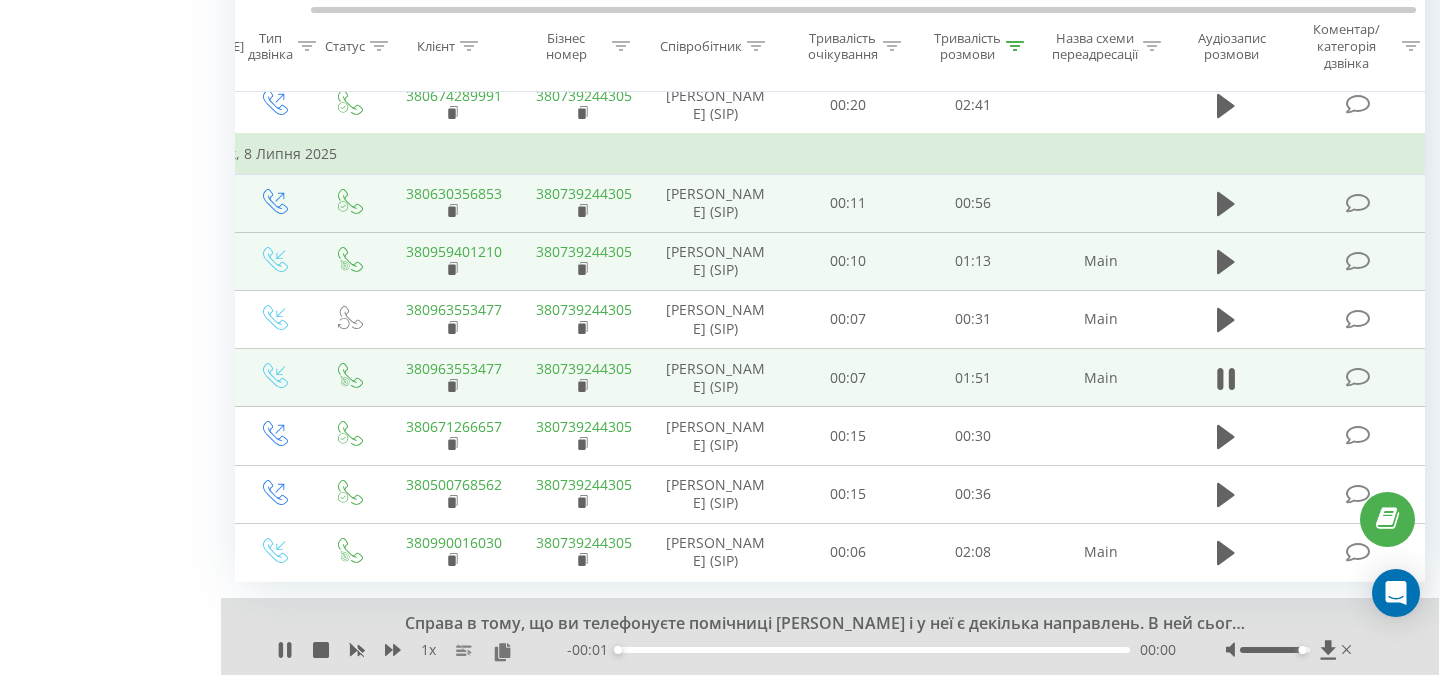 scroll, scrollTop: 1937, scrollLeft: 0, axis: vertical 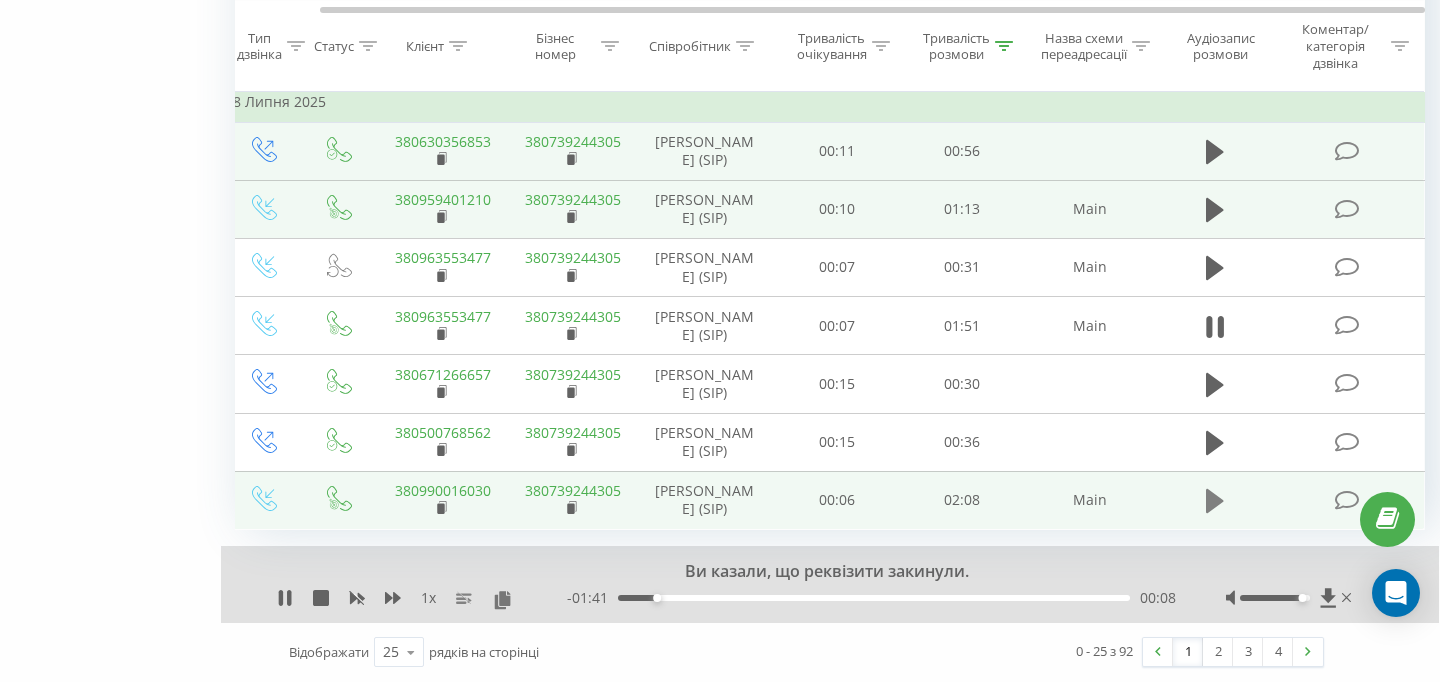 click 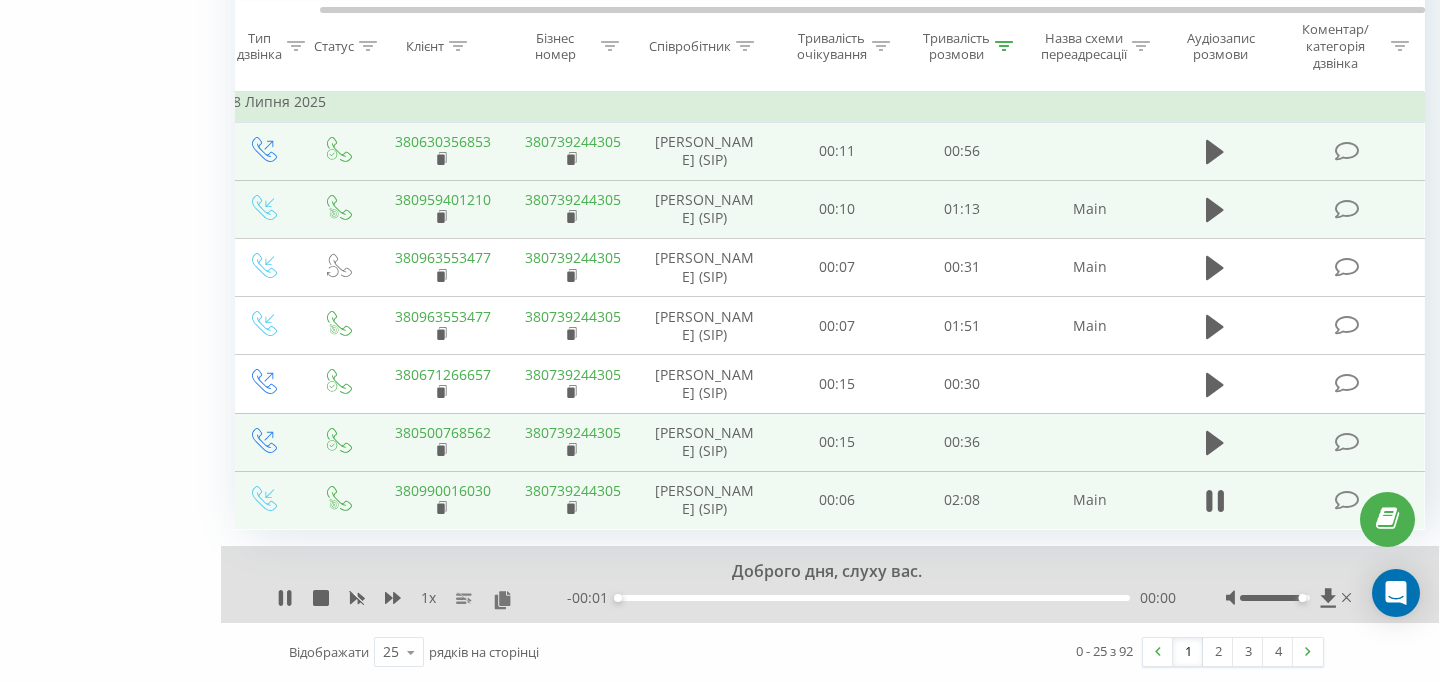 scroll, scrollTop: 2023, scrollLeft: 0, axis: vertical 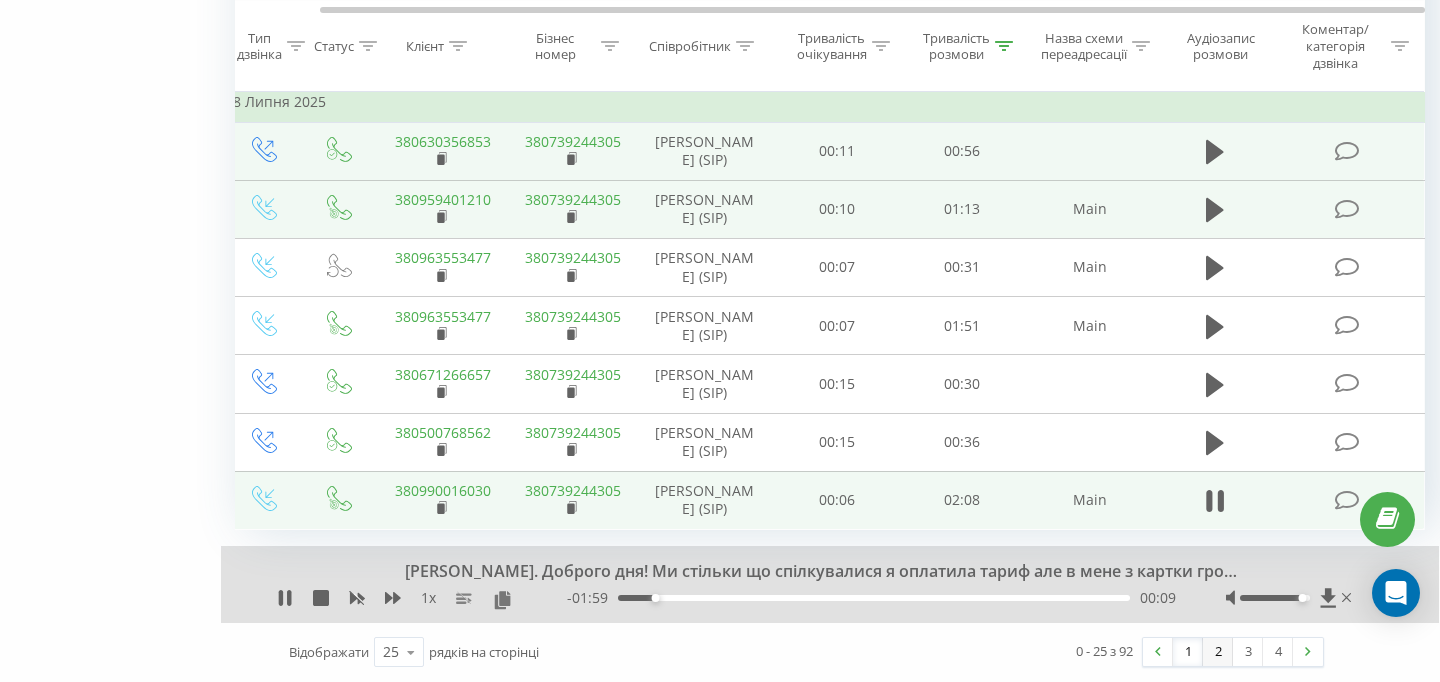 click on "2" at bounding box center [1218, 652] 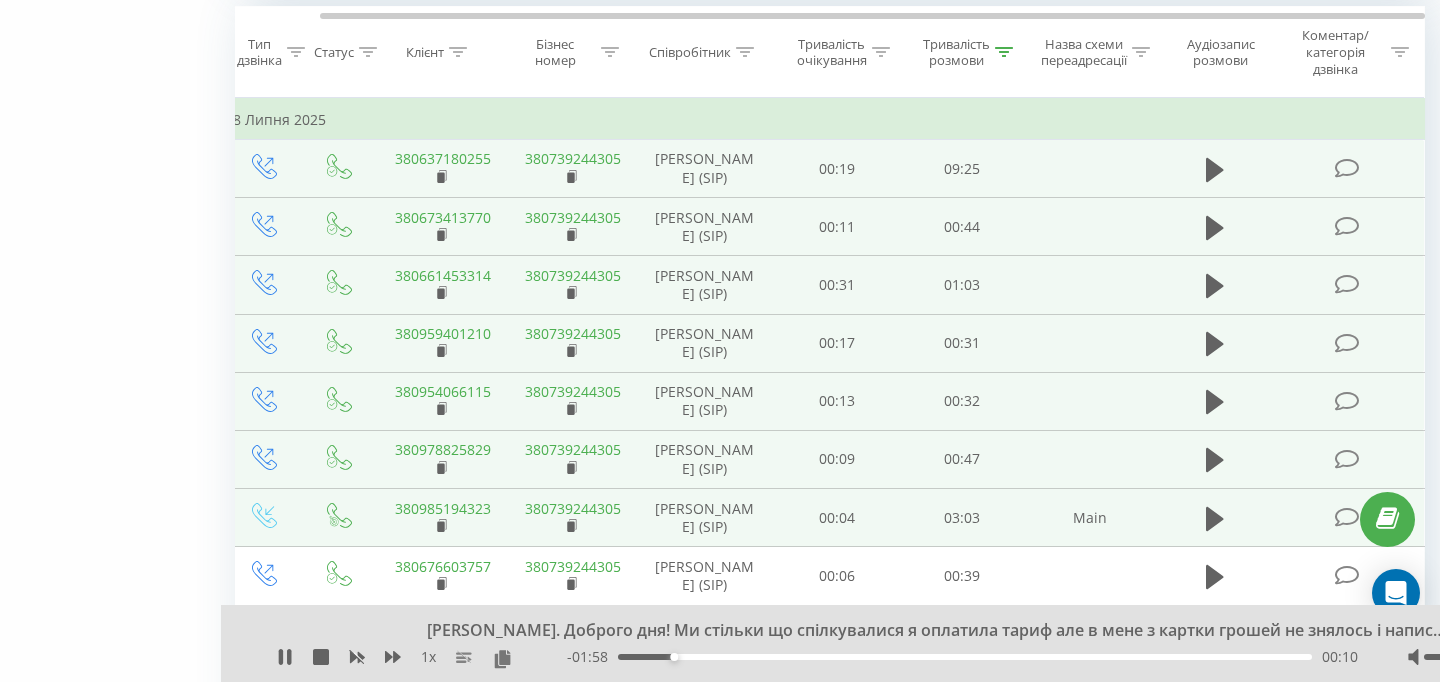 scroll, scrollTop: 813, scrollLeft: 0, axis: vertical 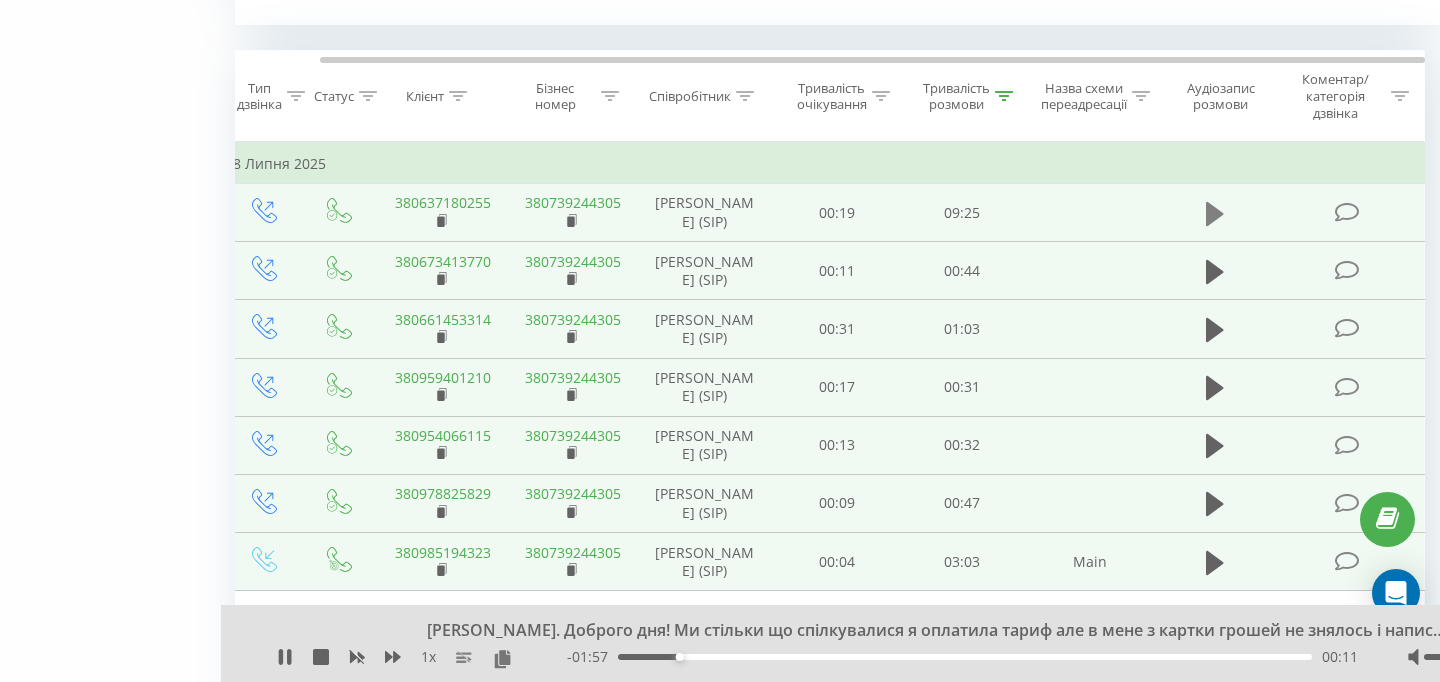 click 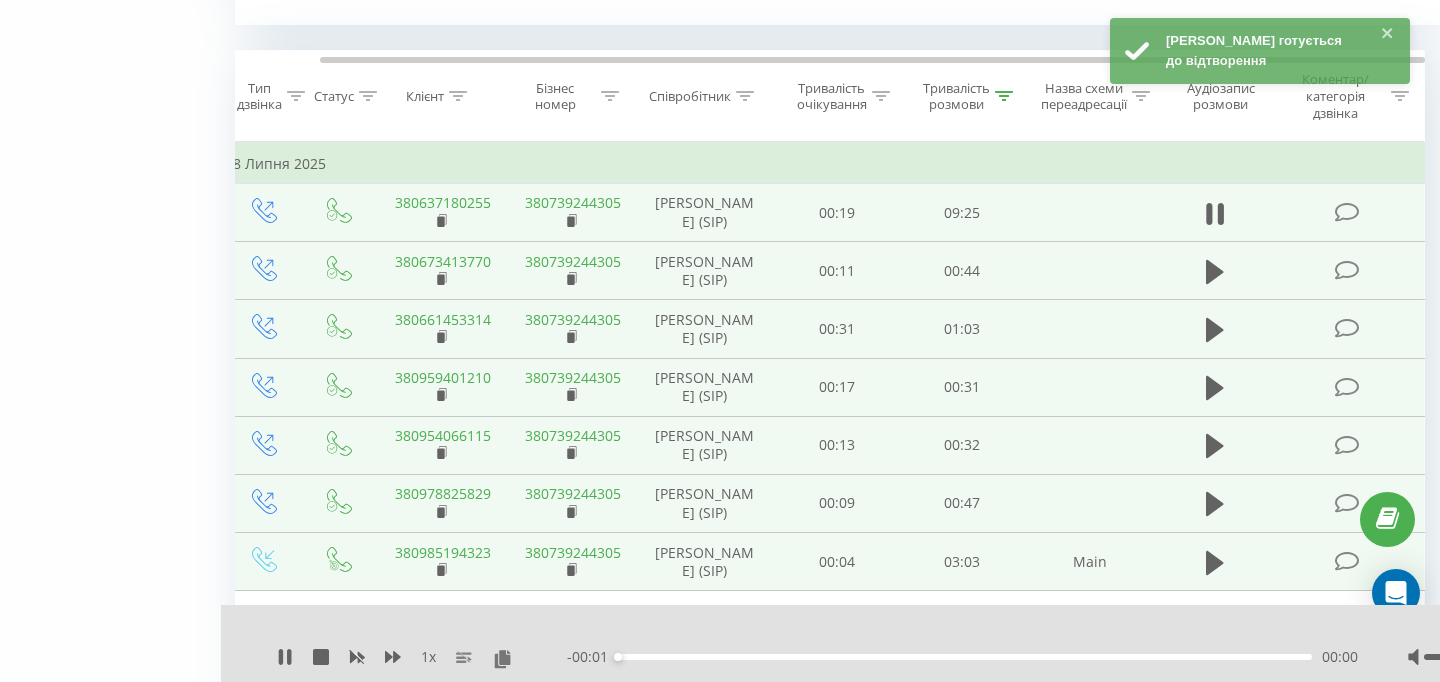 scroll, scrollTop: 816, scrollLeft: 0, axis: vertical 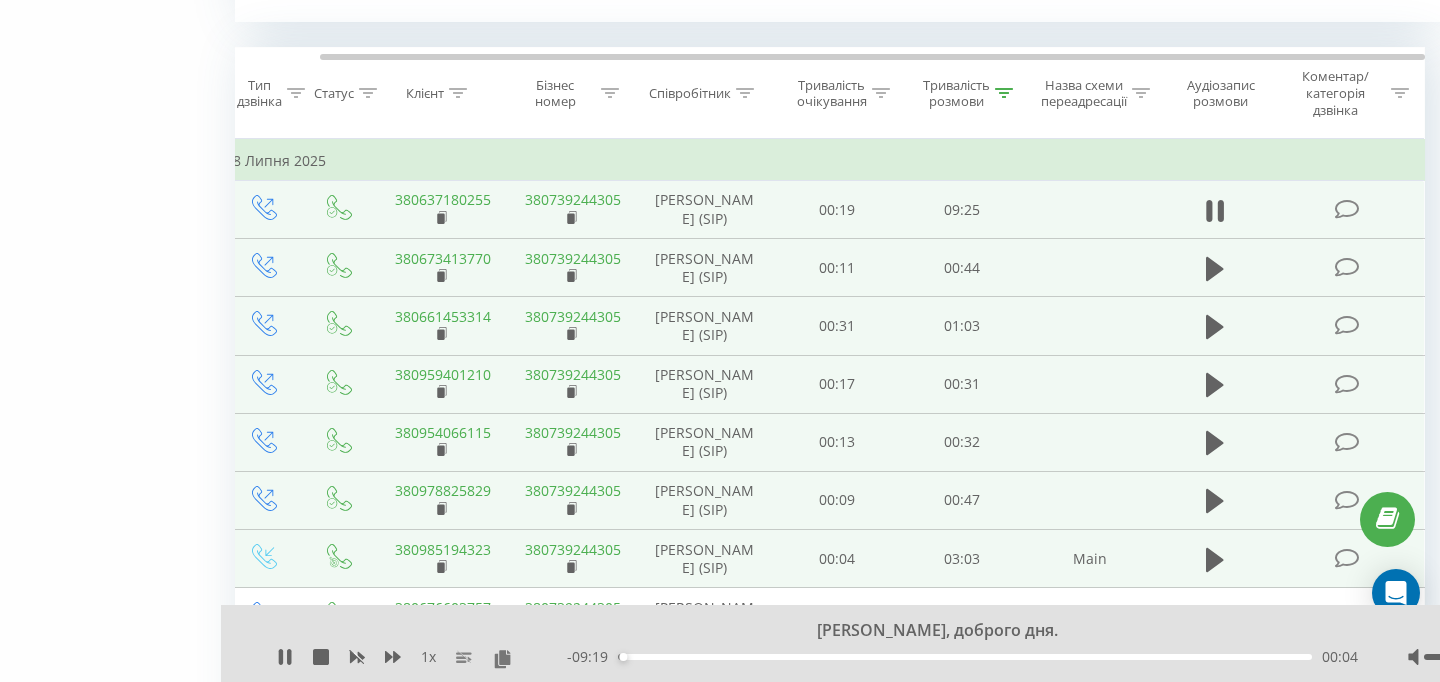 click 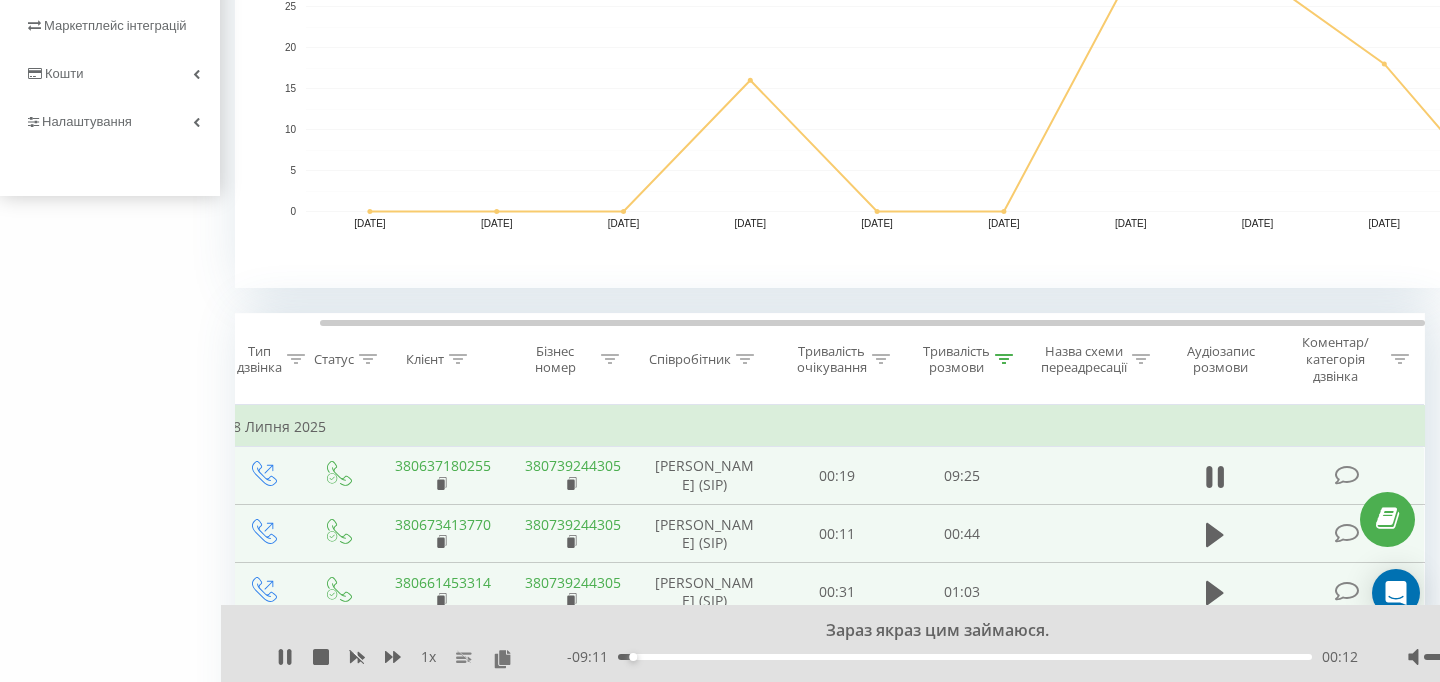 scroll, scrollTop: 0, scrollLeft: 0, axis: both 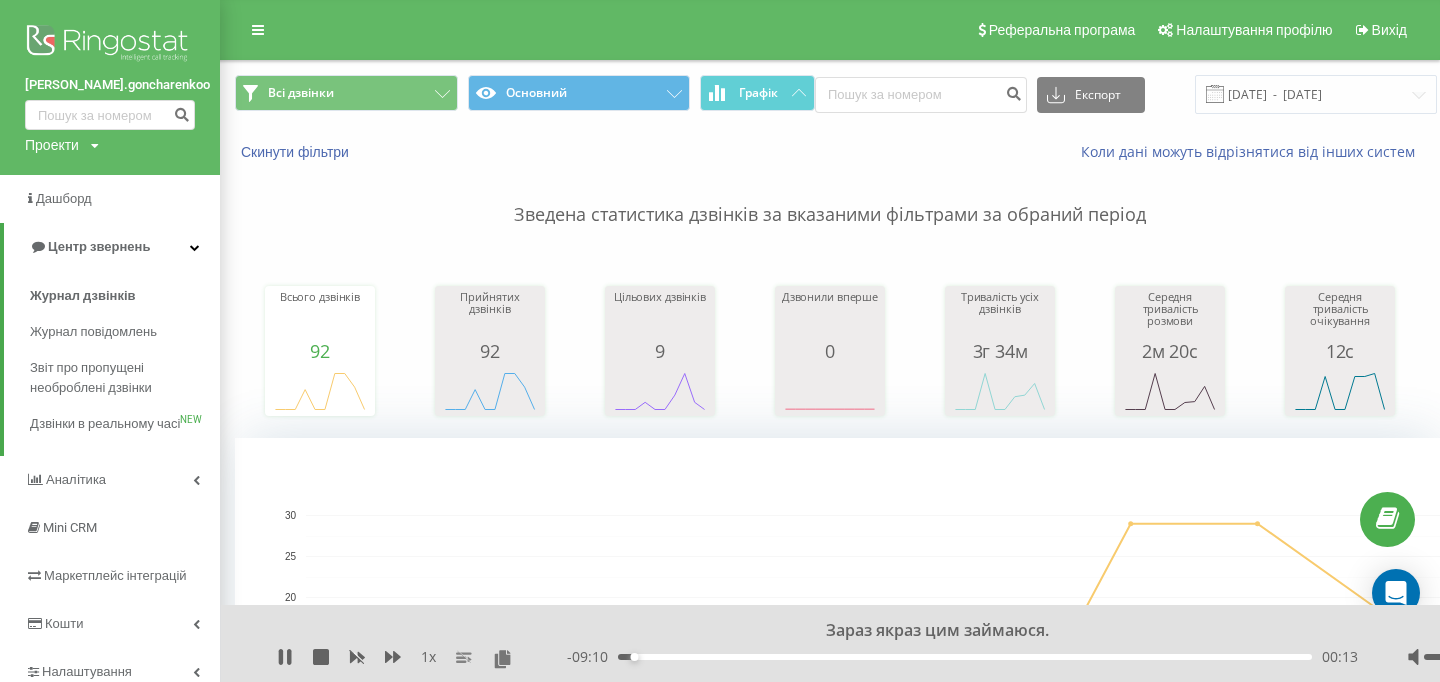 click on "Коли дані можуть відрізнятися вiд інших систем" at bounding box center [1058, 152] 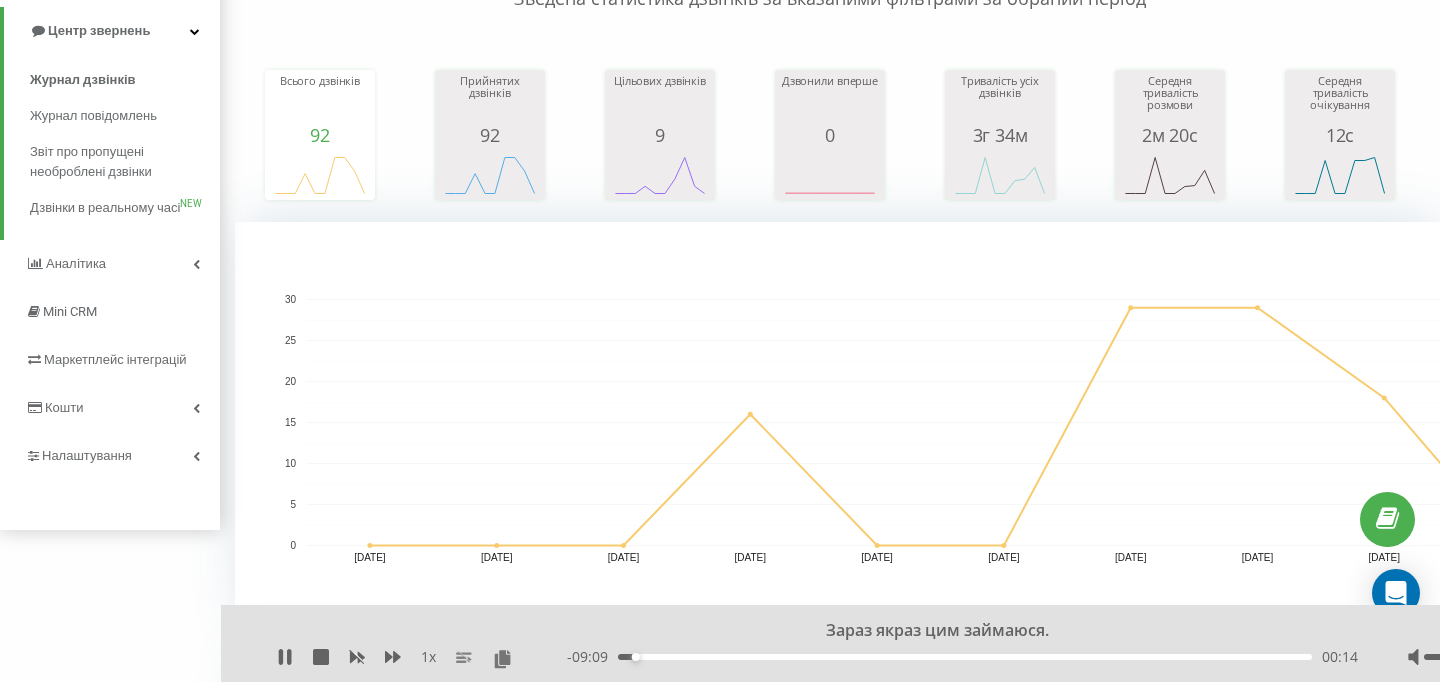 scroll, scrollTop: 290, scrollLeft: 0, axis: vertical 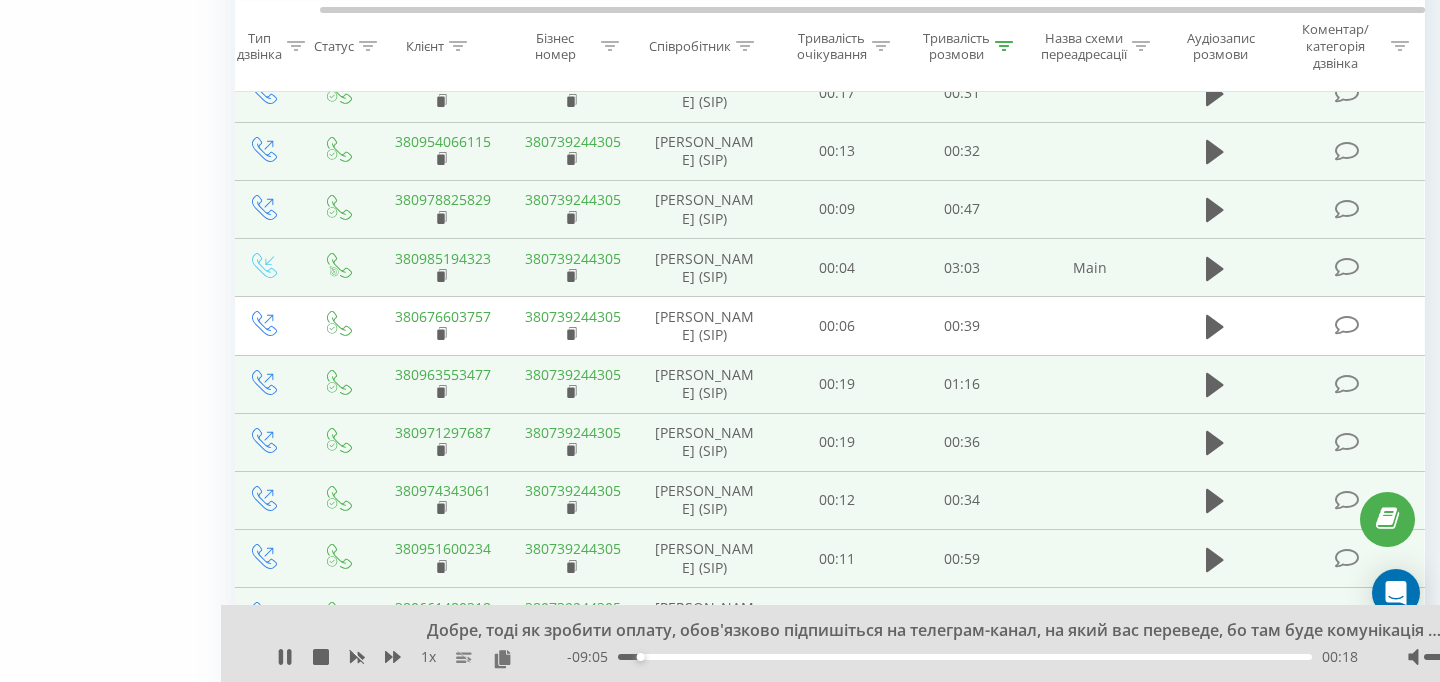 drag, startPoint x: 1279, startPoint y: 667, endPoint x: 1092, endPoint y: 667, distance: 187 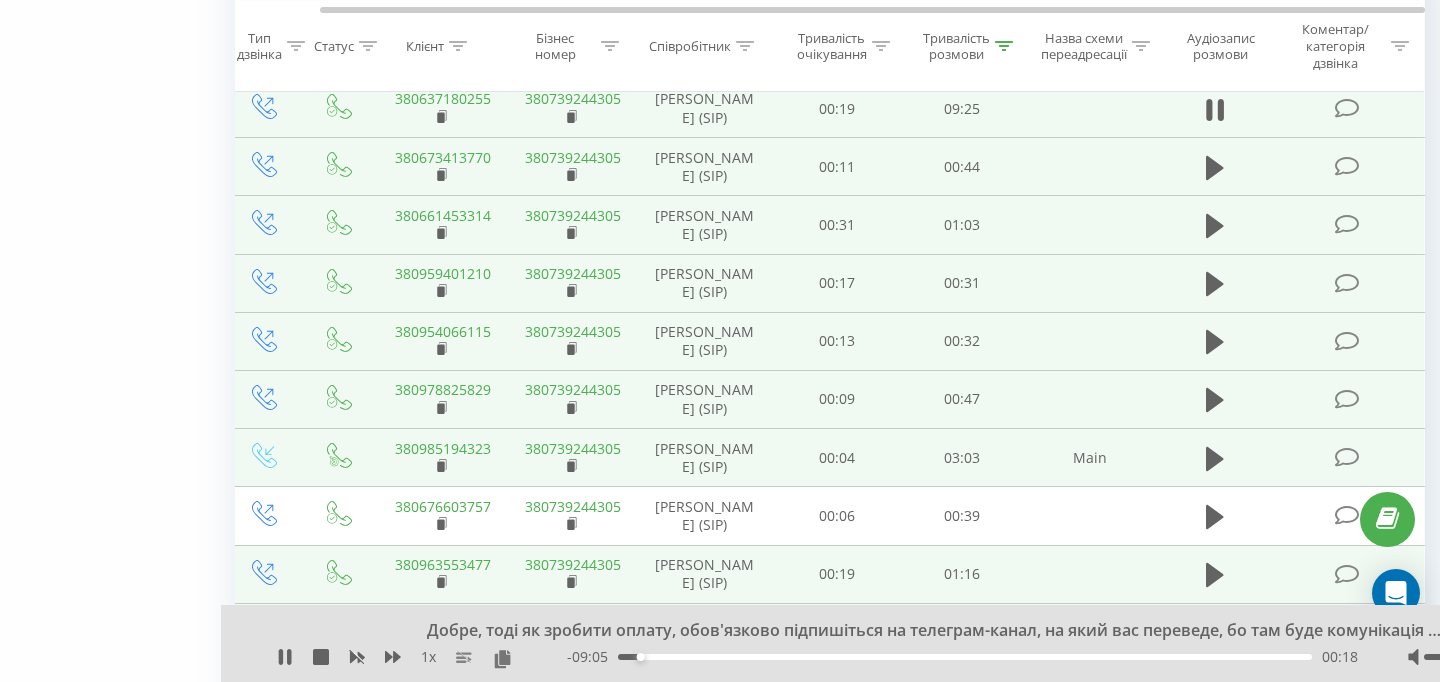scroll, scrollTop: 0, scrollLeft: 88, axis: horizontal 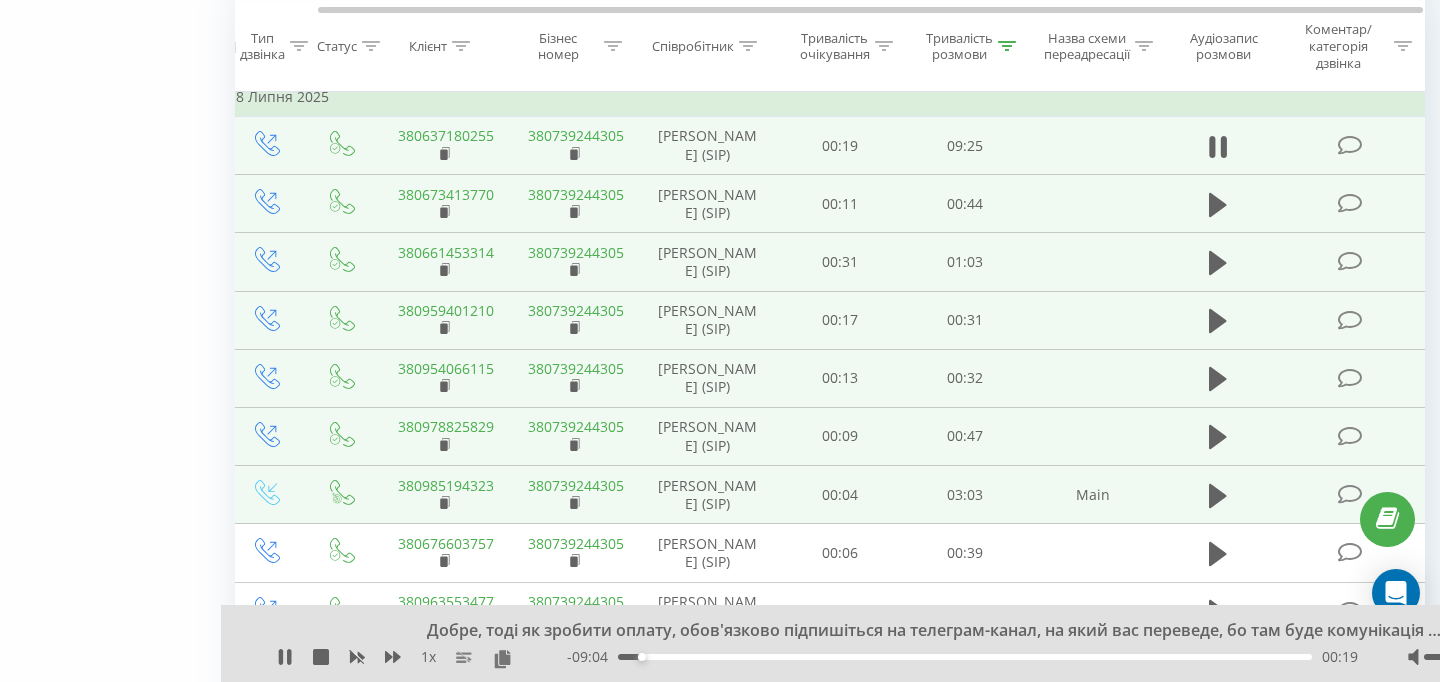 click on "00:19" at bounding box center [965, 657] 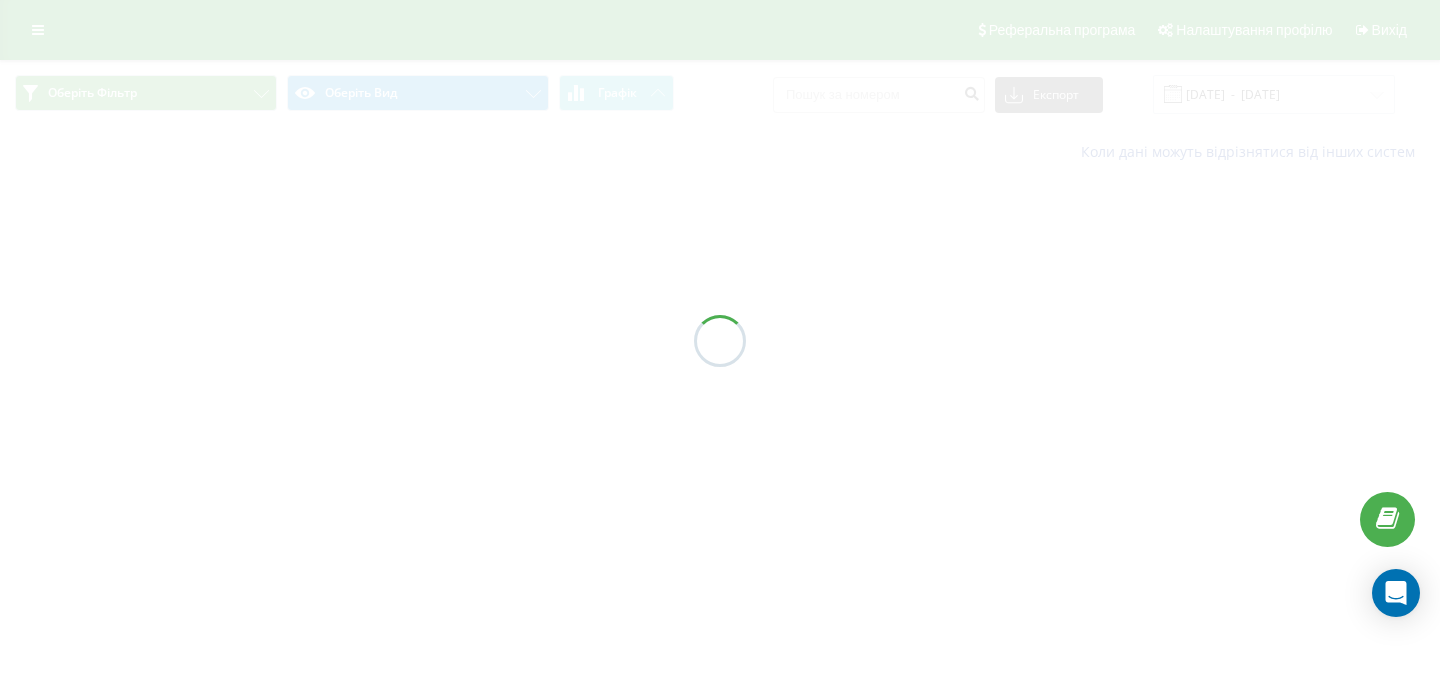 scroll, scrollTop: 0, scrollLeft: 0, axis: both 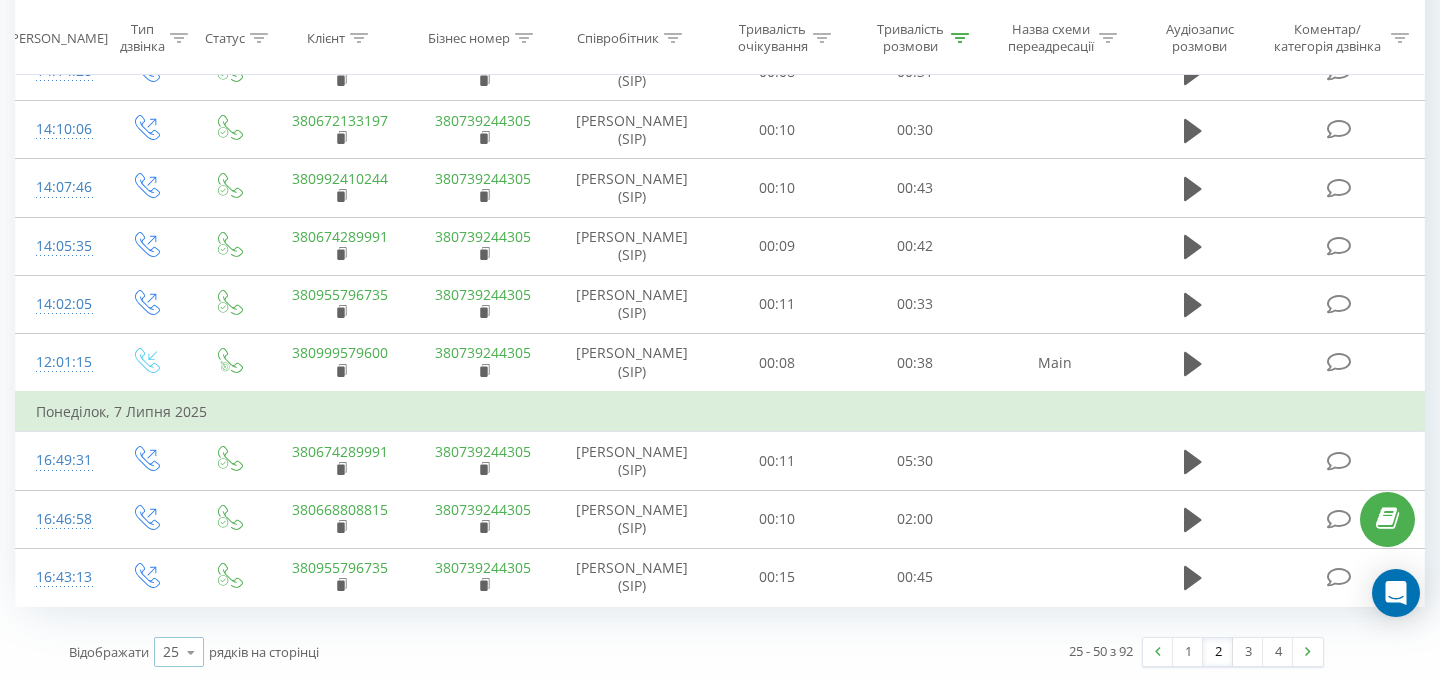 click at bounding box center (191, 652) 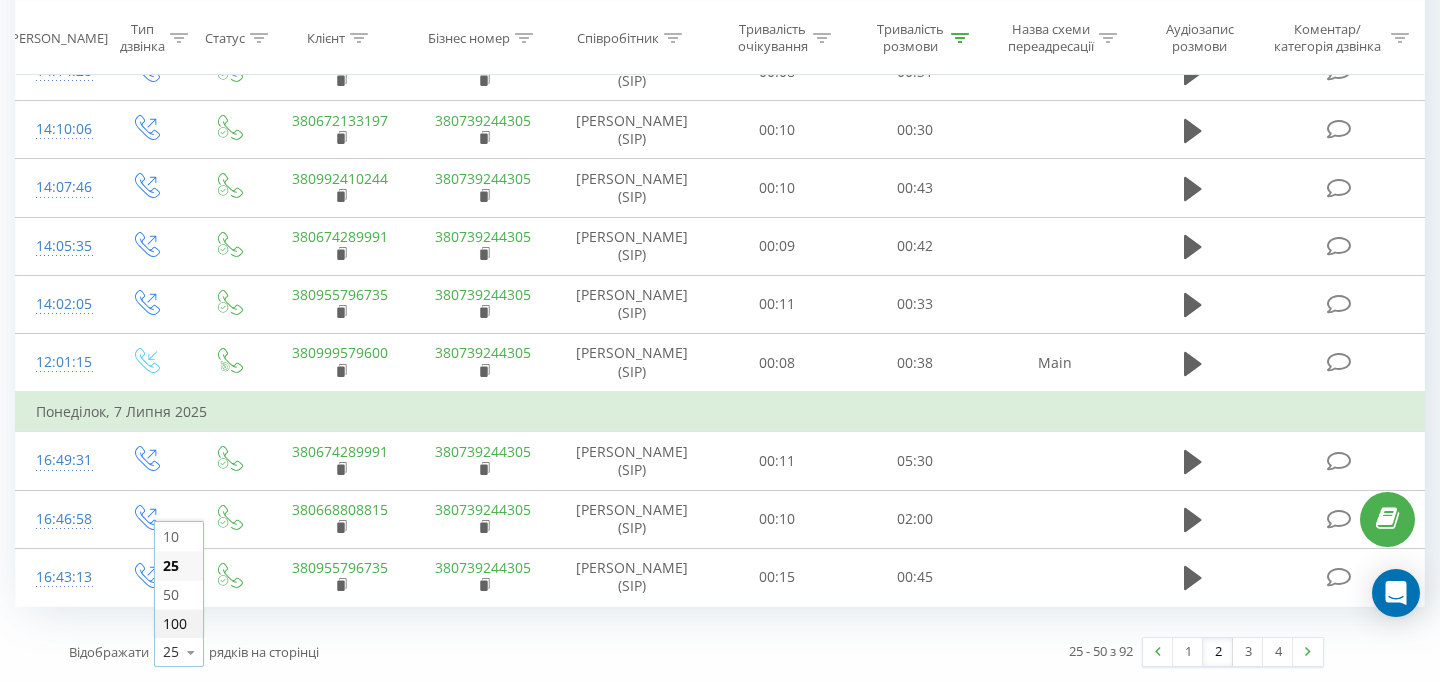 click on "100" at bounding box center [175, 623] 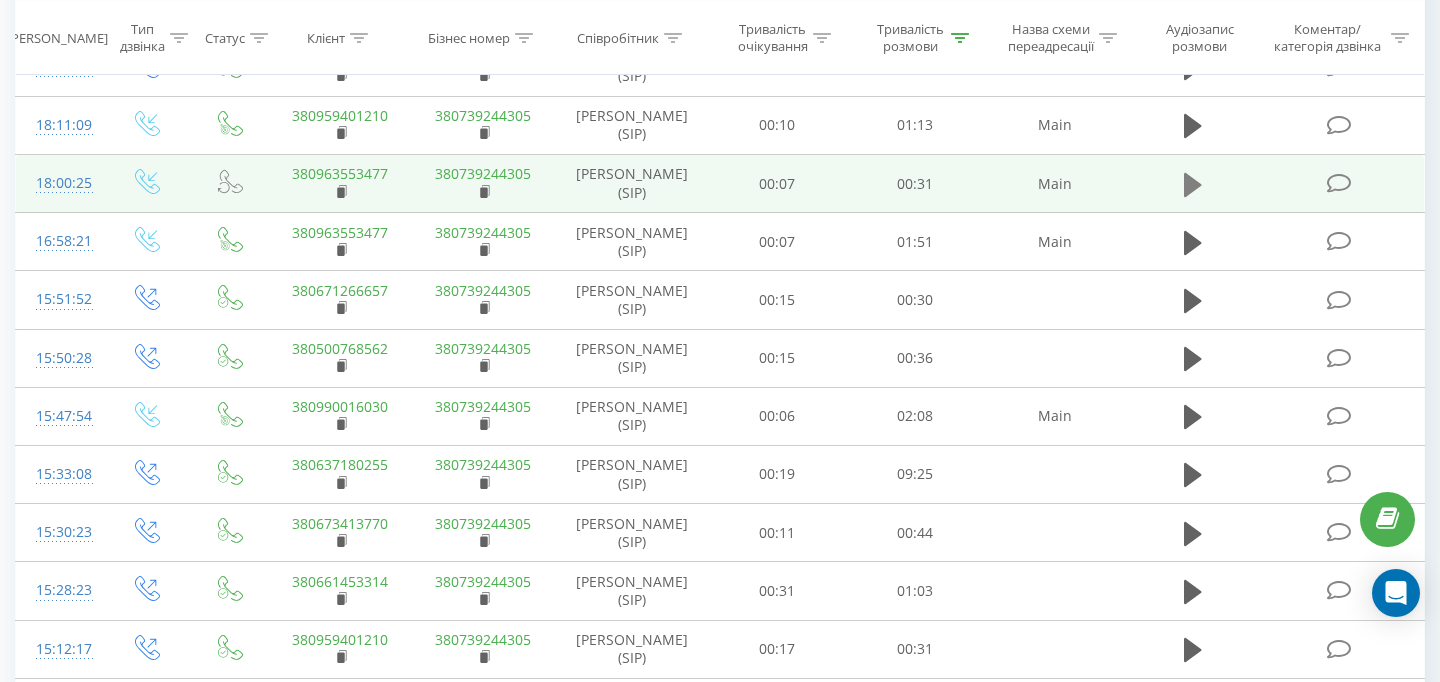 scroll, scrollTop: 2059, scrollLeft: 0, axis: vertical 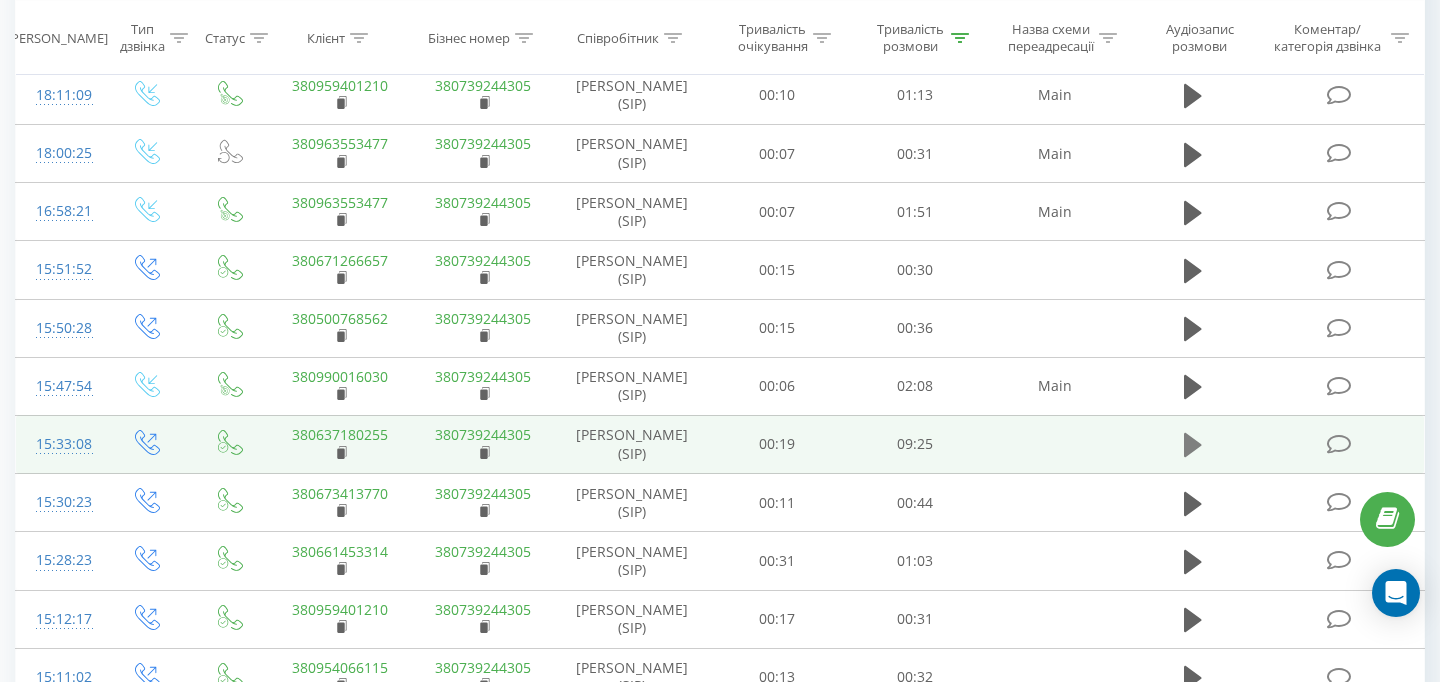 click 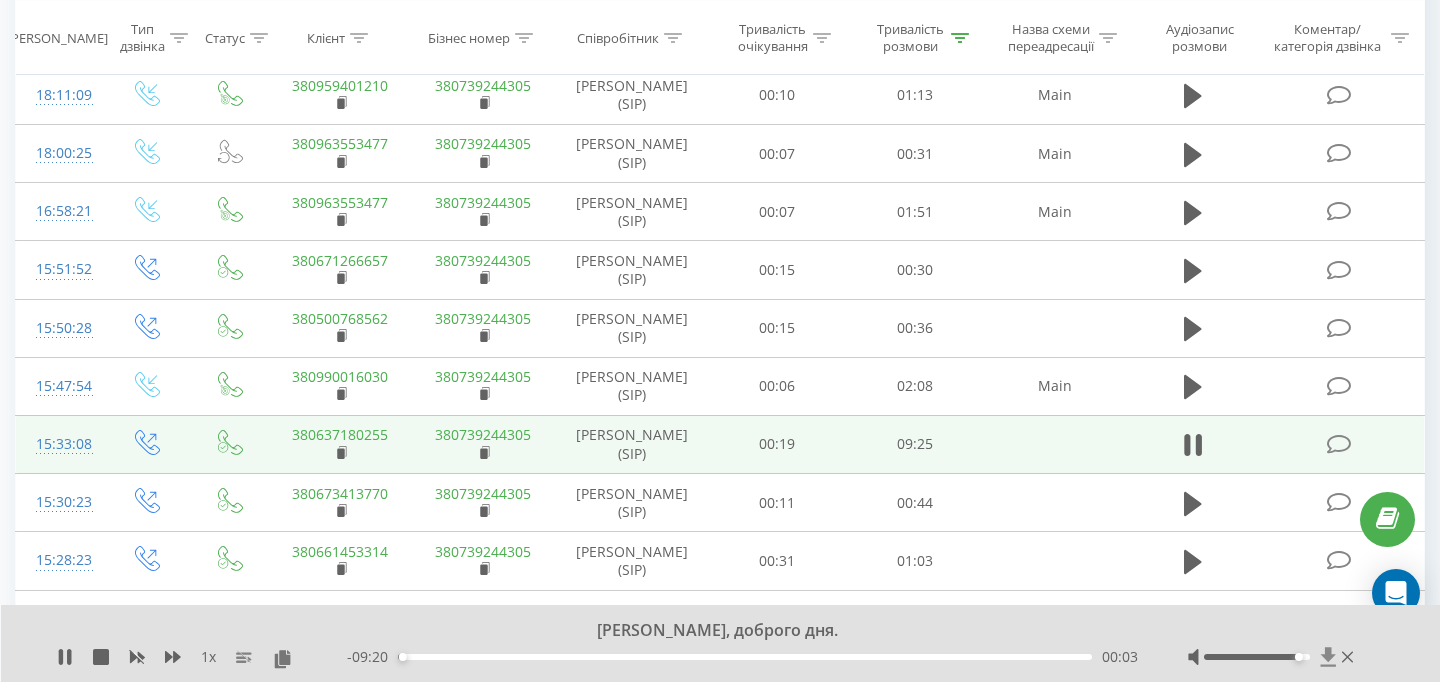 click 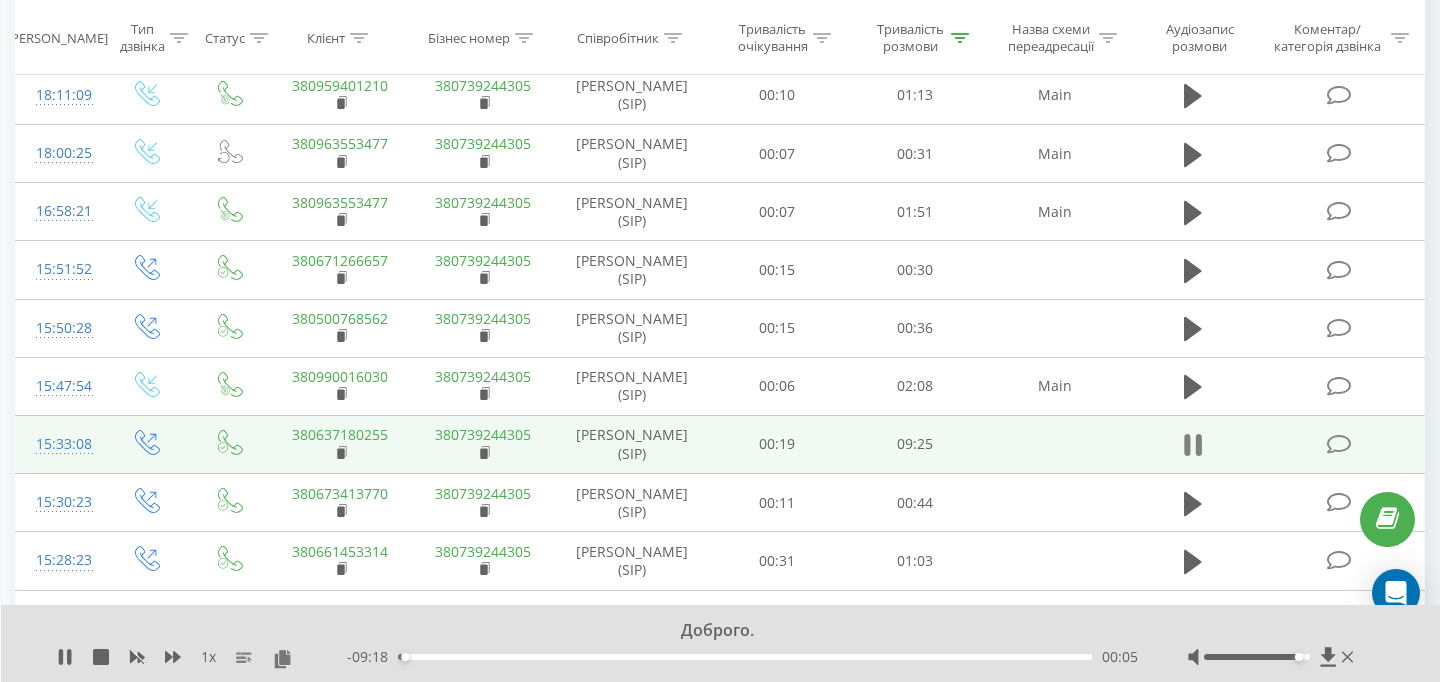 click 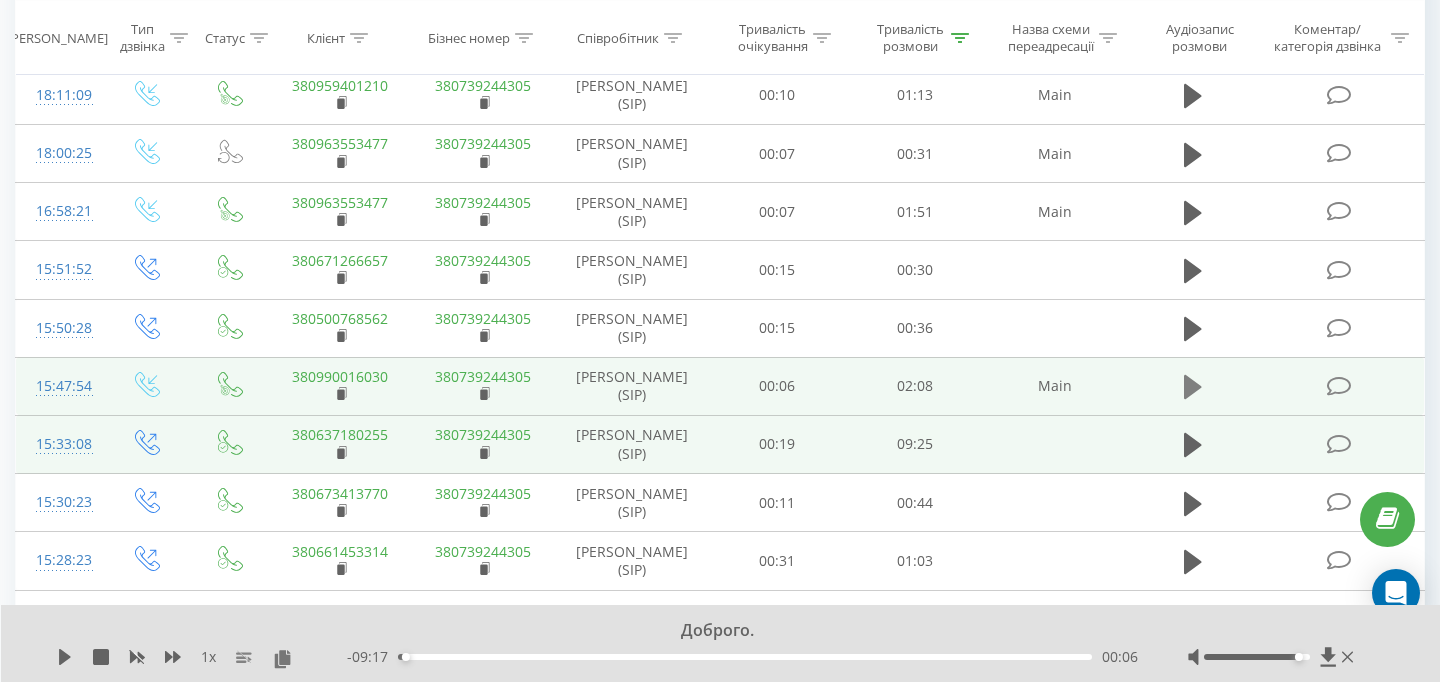 click 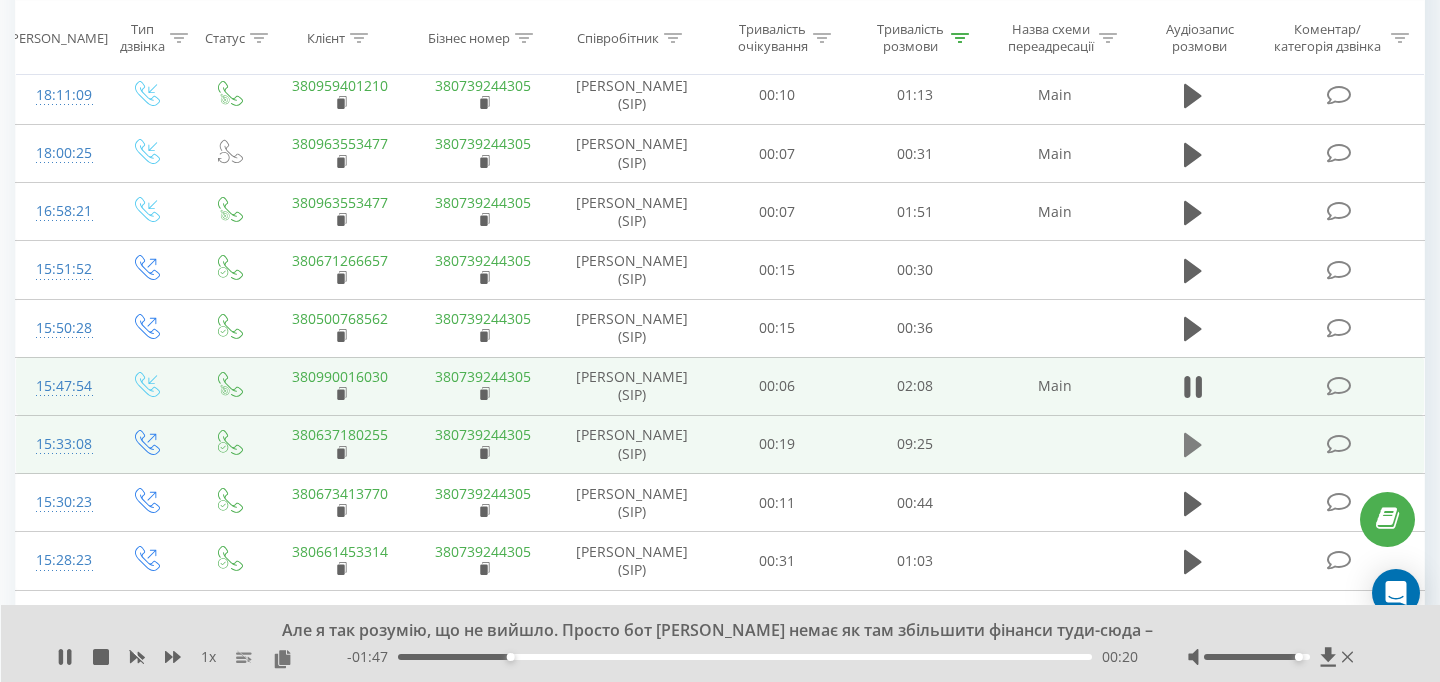 click 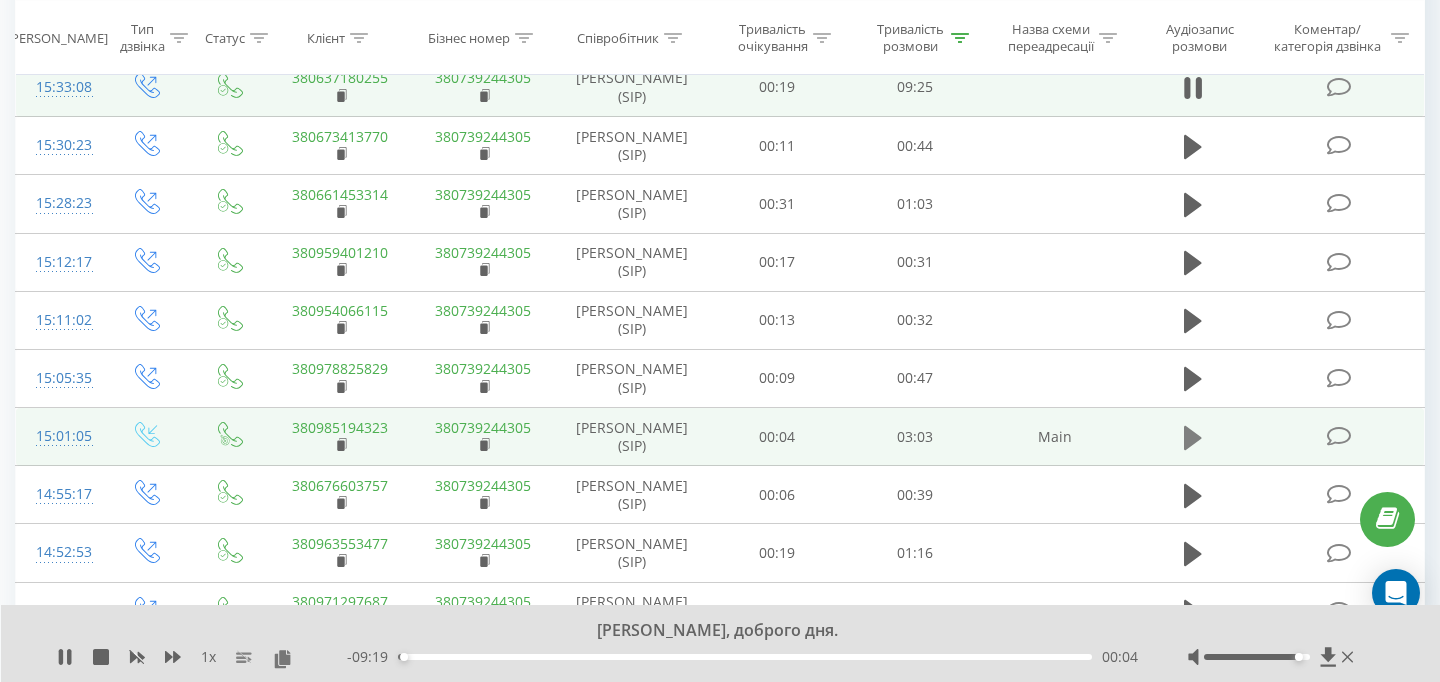 scroll, scrollTop: 2442, scrollLeft: 0, axis: vertical 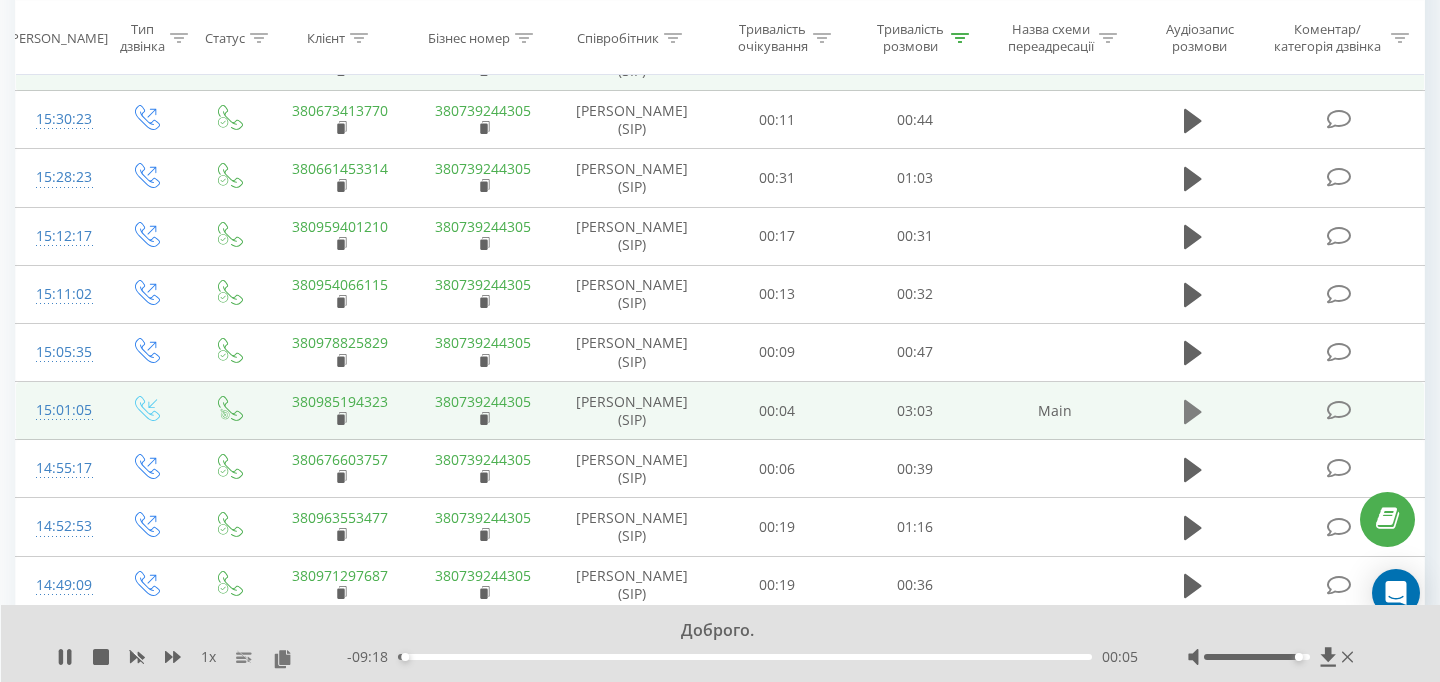 click 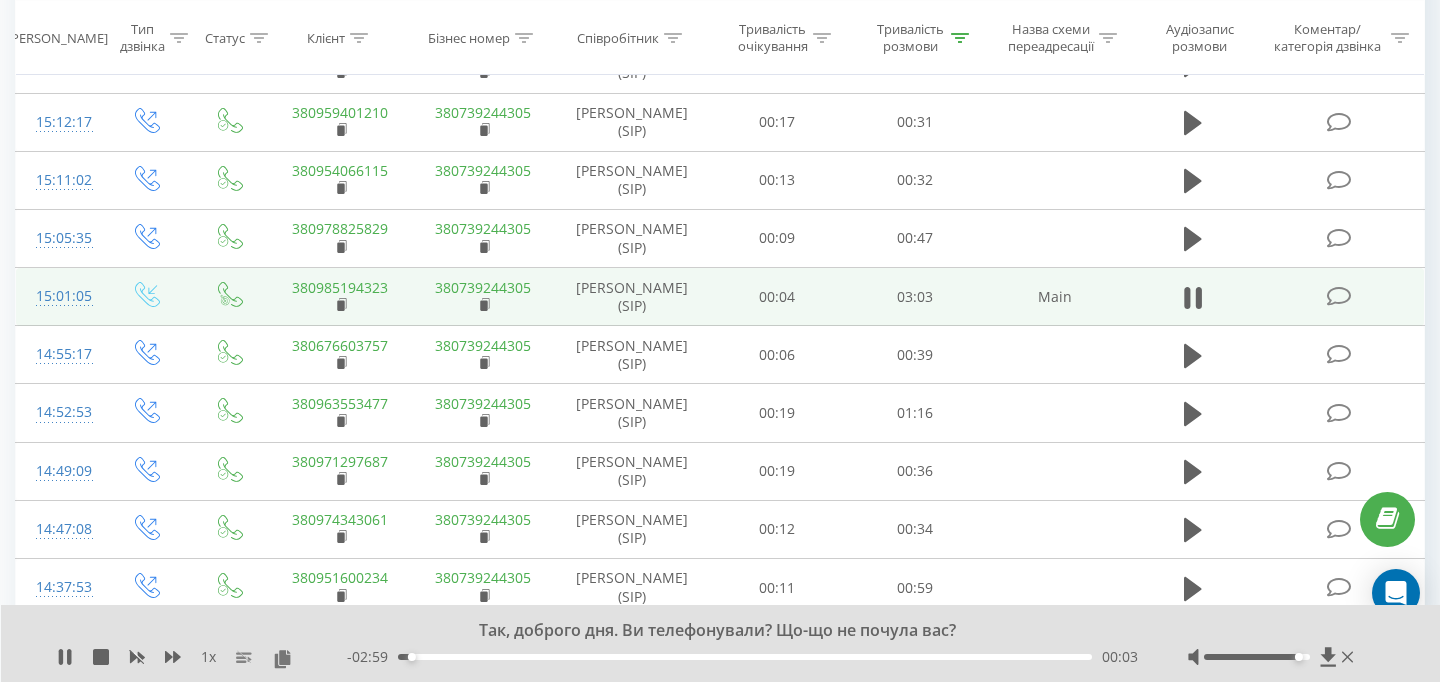 scroll, scrollTop: 2559, scrollLeft: 0, axis: vertical 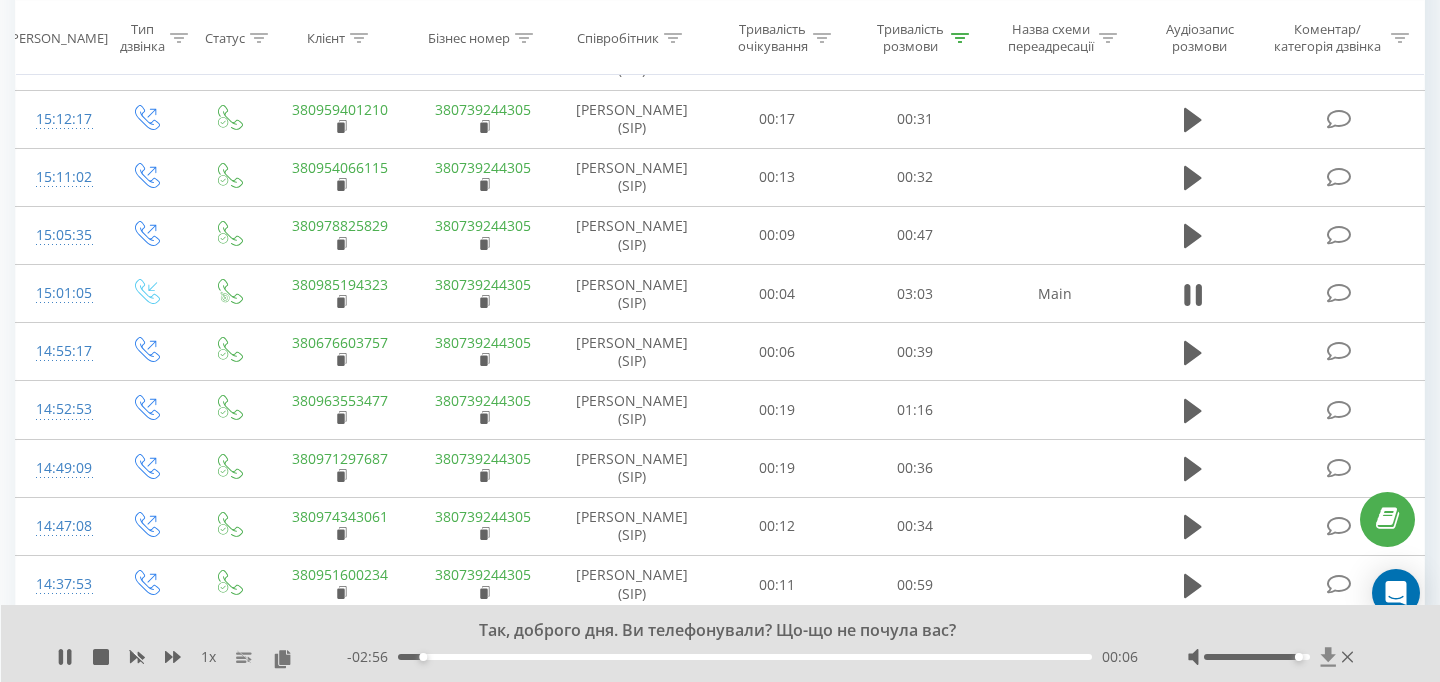 click 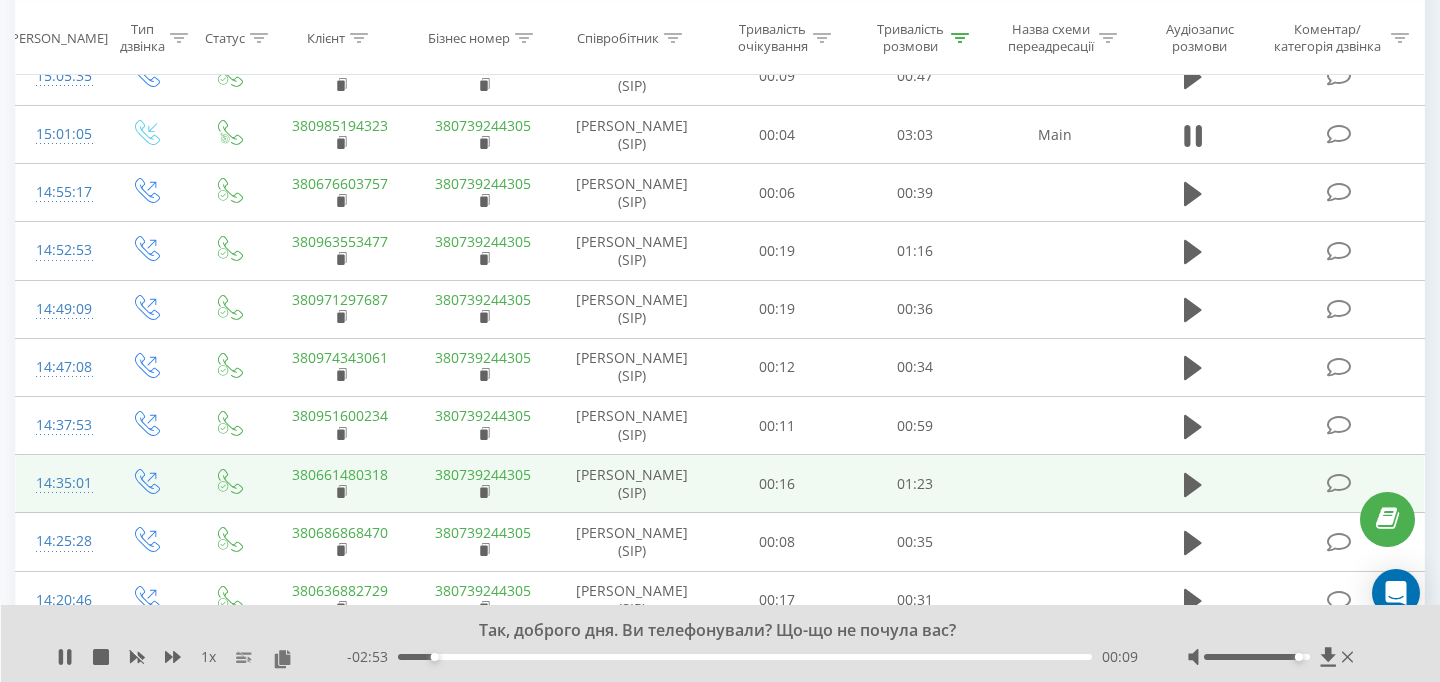 scroll, scrollTop: 2736, scrollLeft: 0, axis: vertical 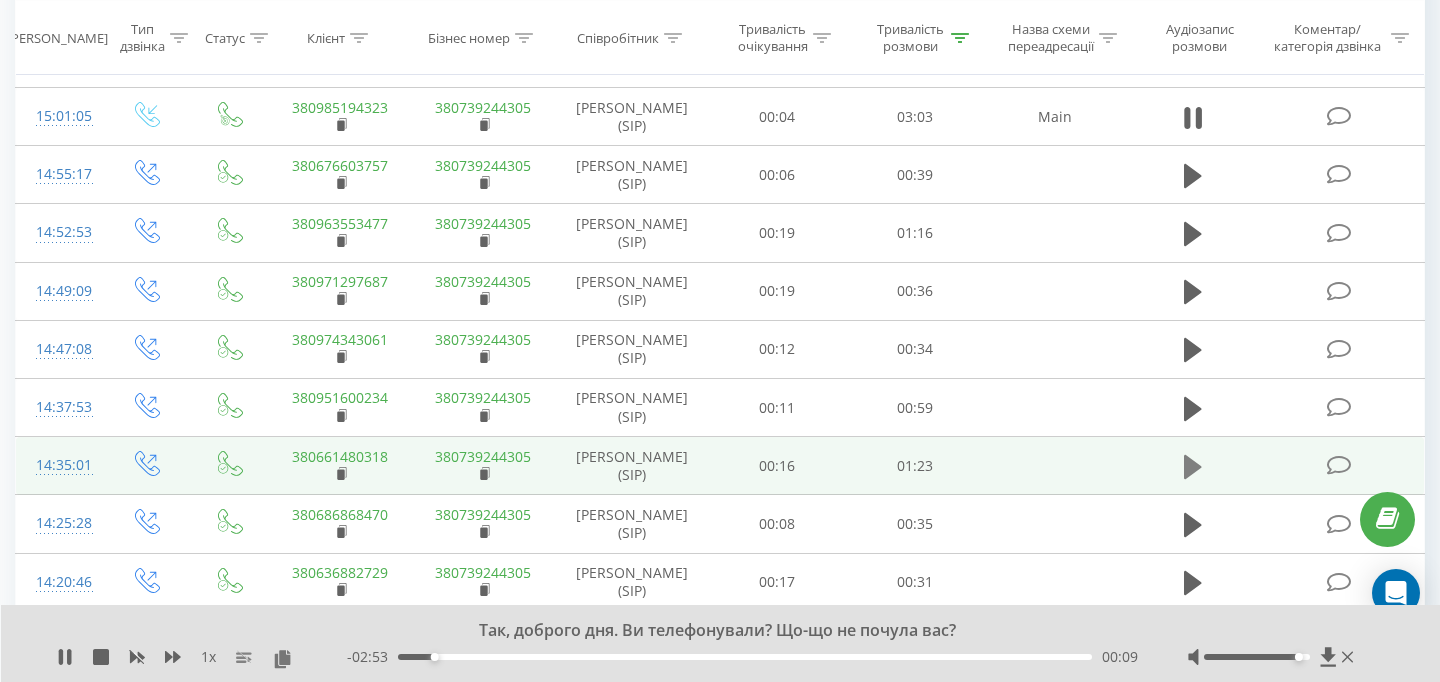 click 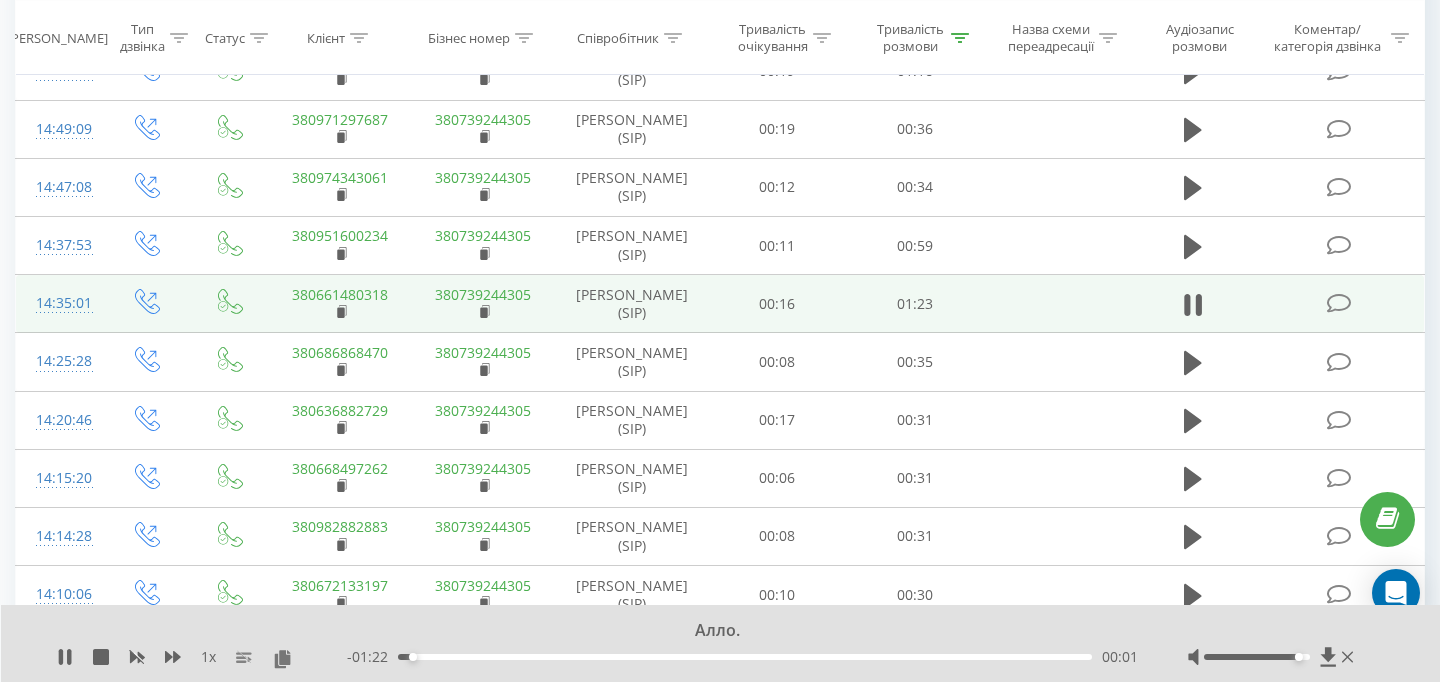 scroll, scrollTop: 2899, scrollLeft: 0, axis: vertical 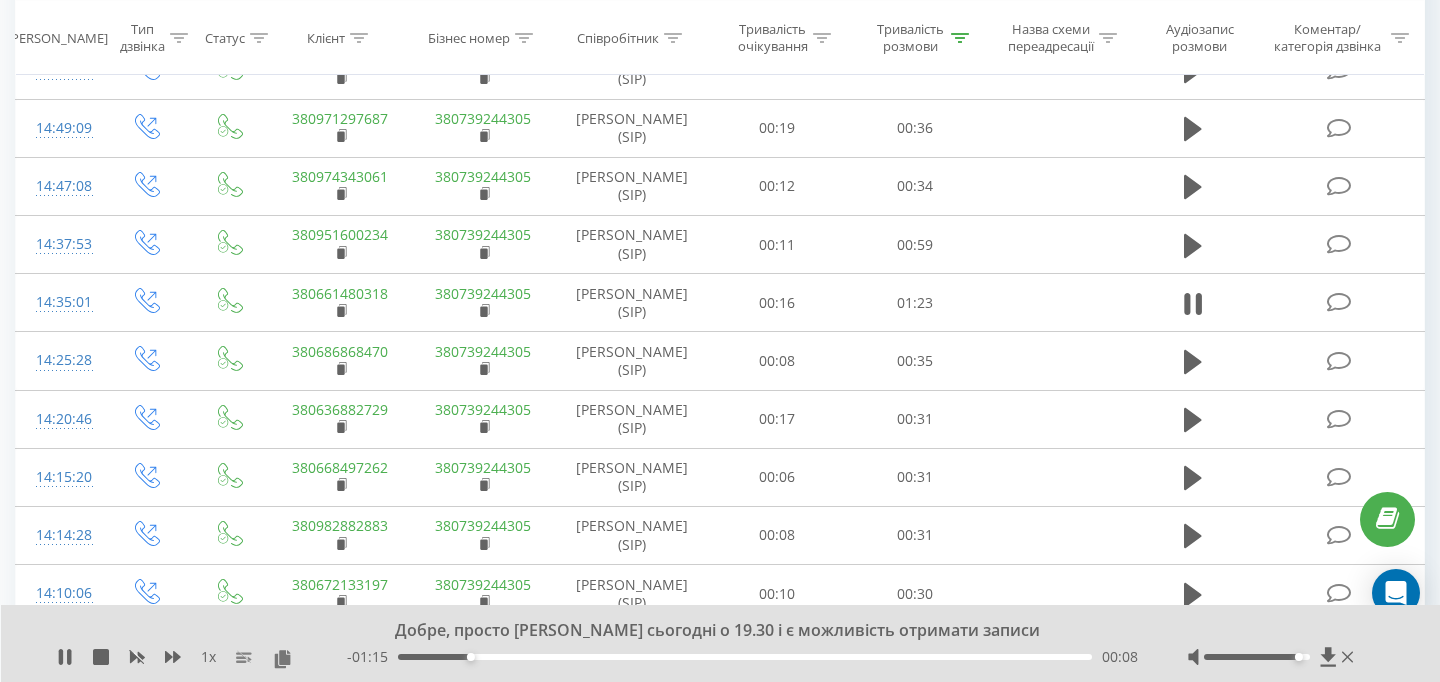 click on "1 x" at bounding box center (208, 657) 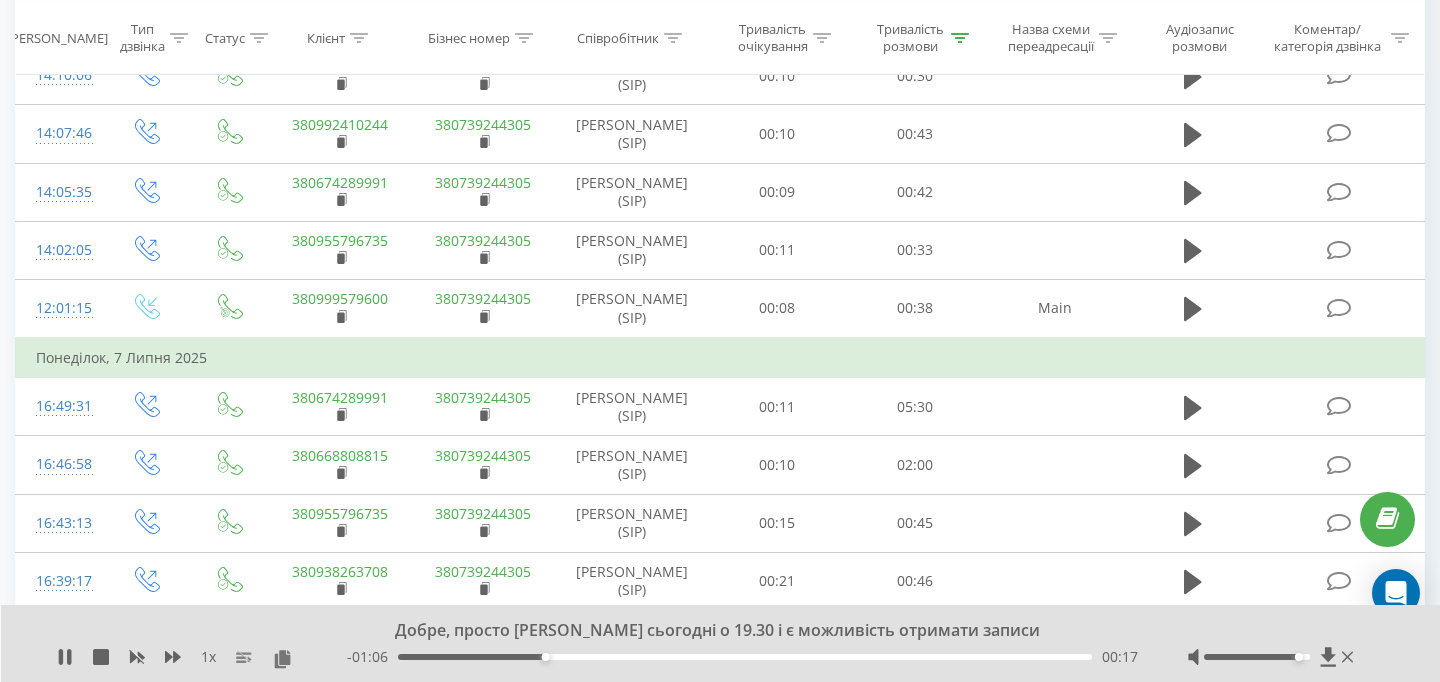 scroll, scrollTop: 3434, scrollLeft: 0, axis: vertical 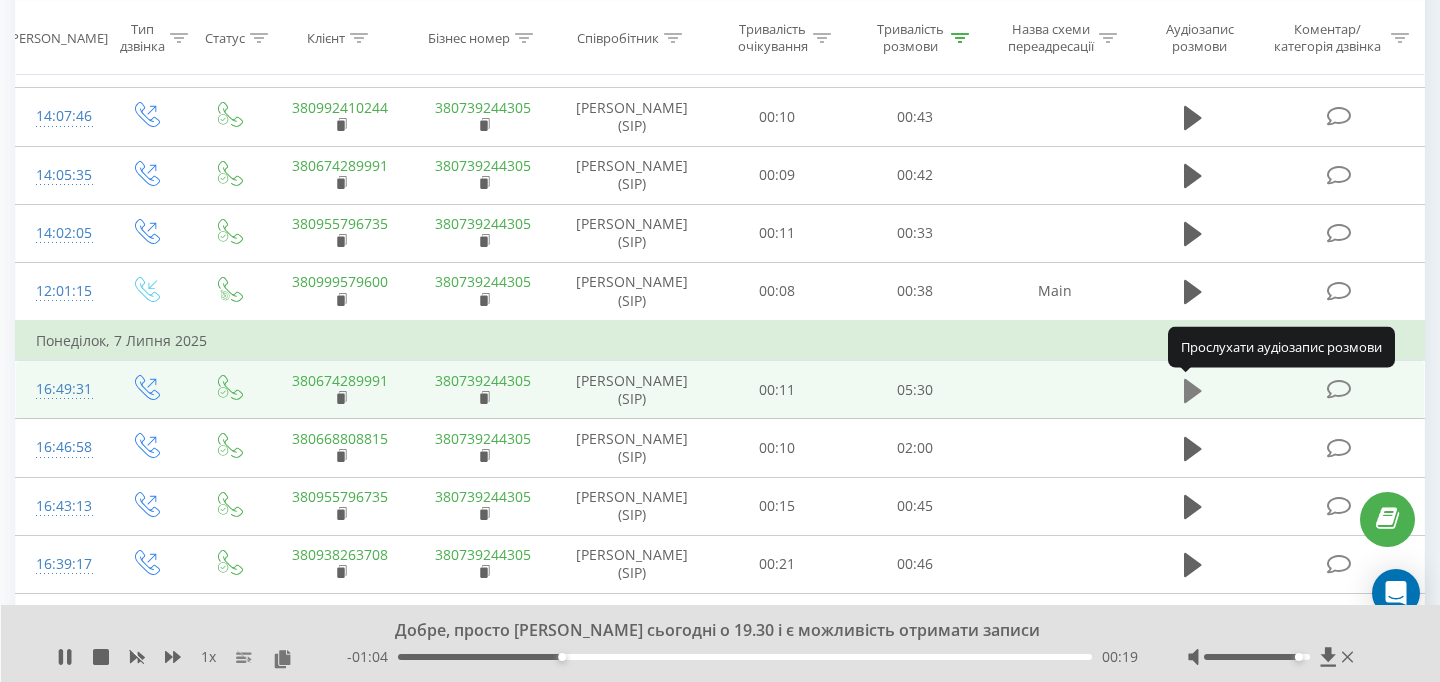 click 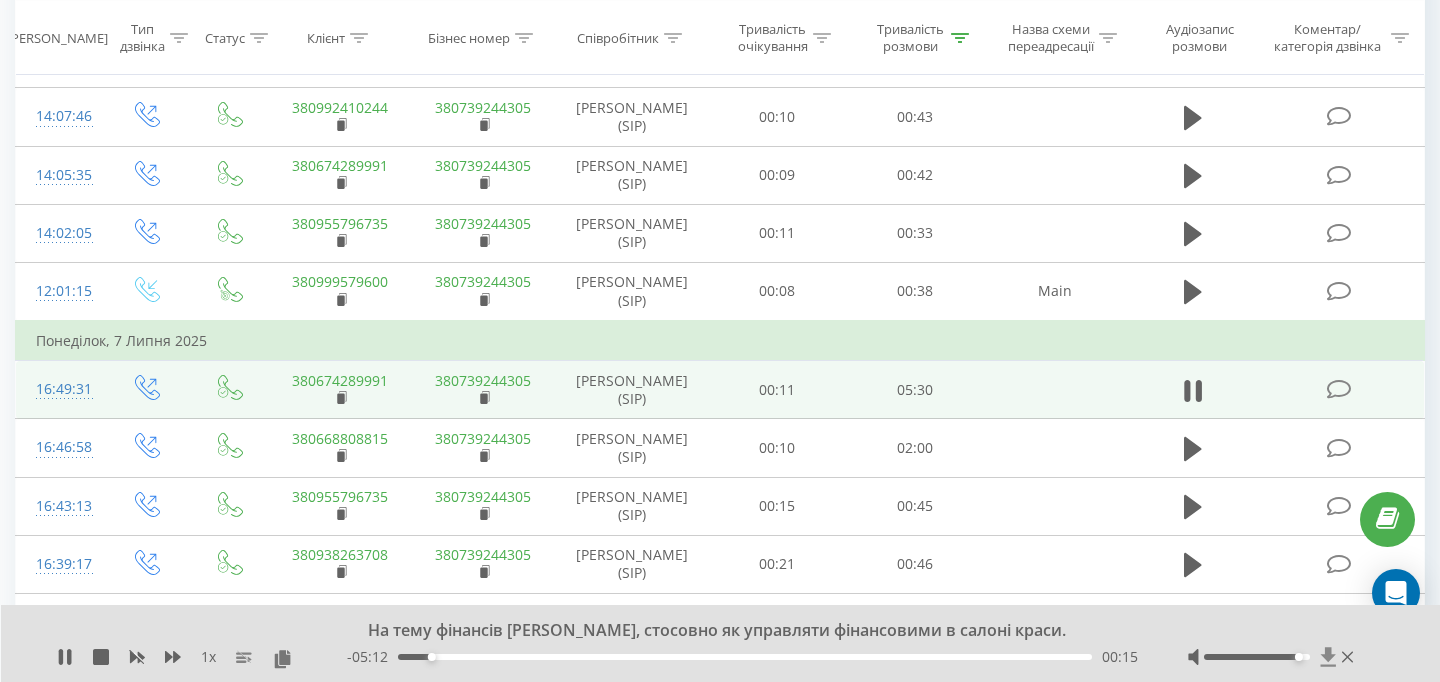 click 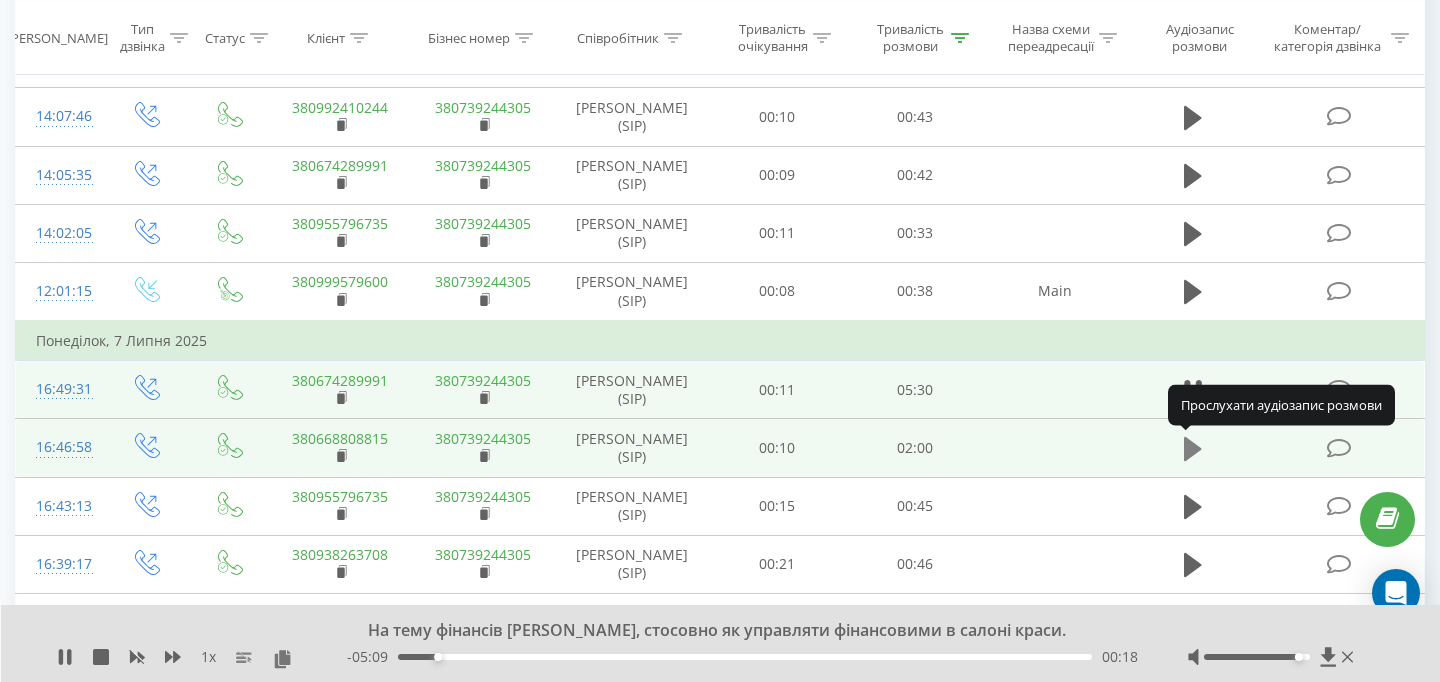 click 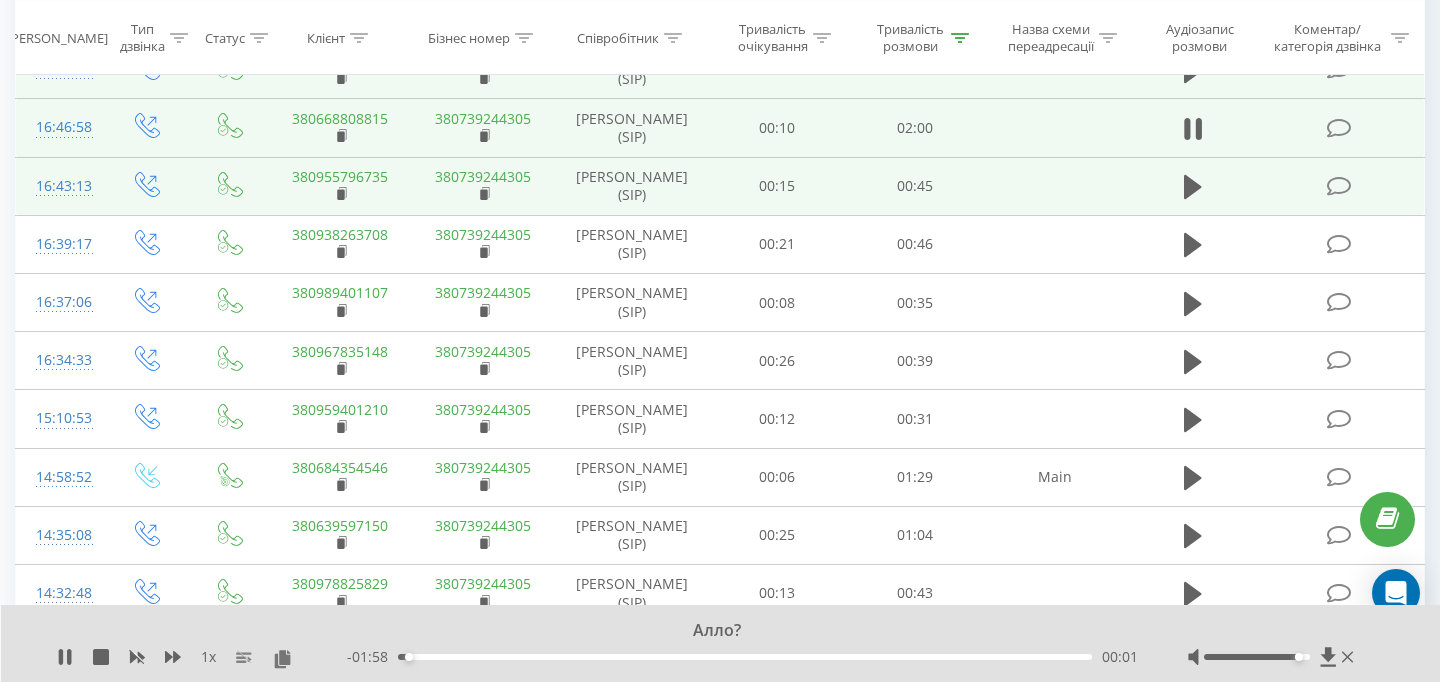 scroll, scrollTop: 3789, scrollLeft: 0, axis: vertical 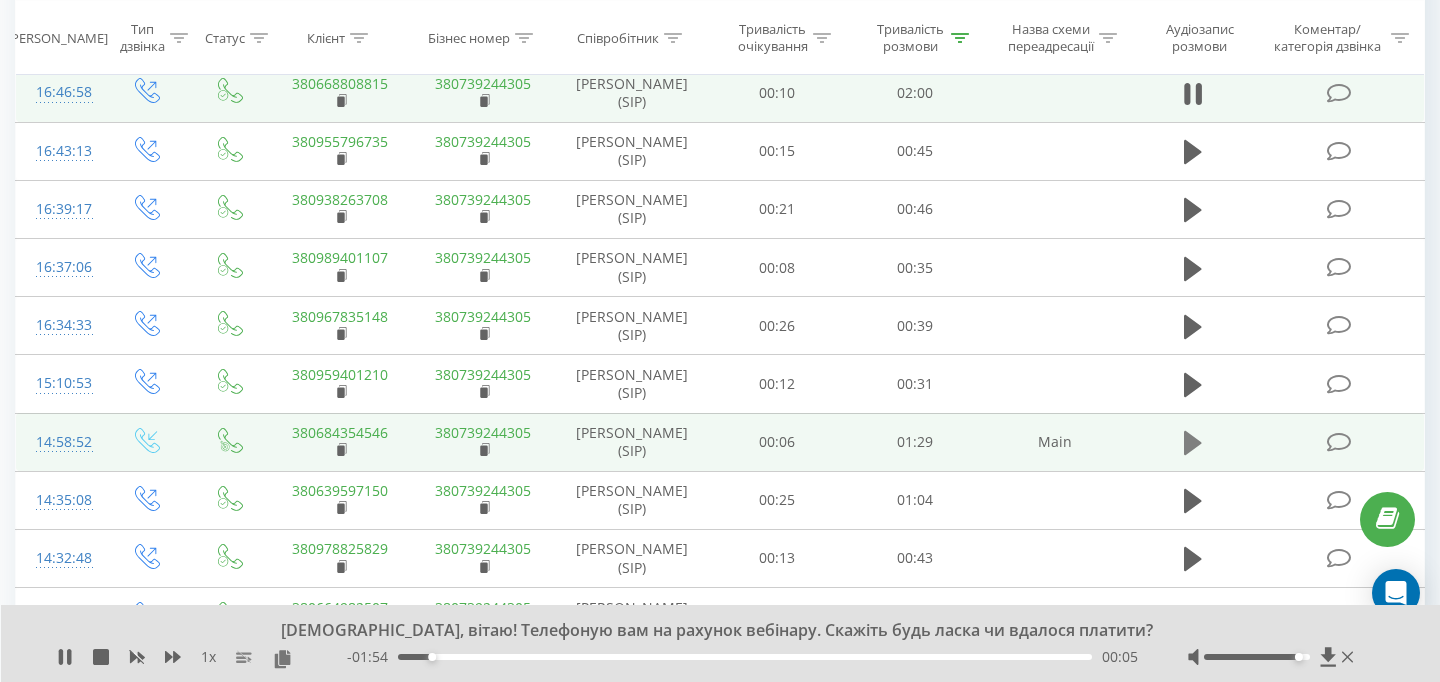 click 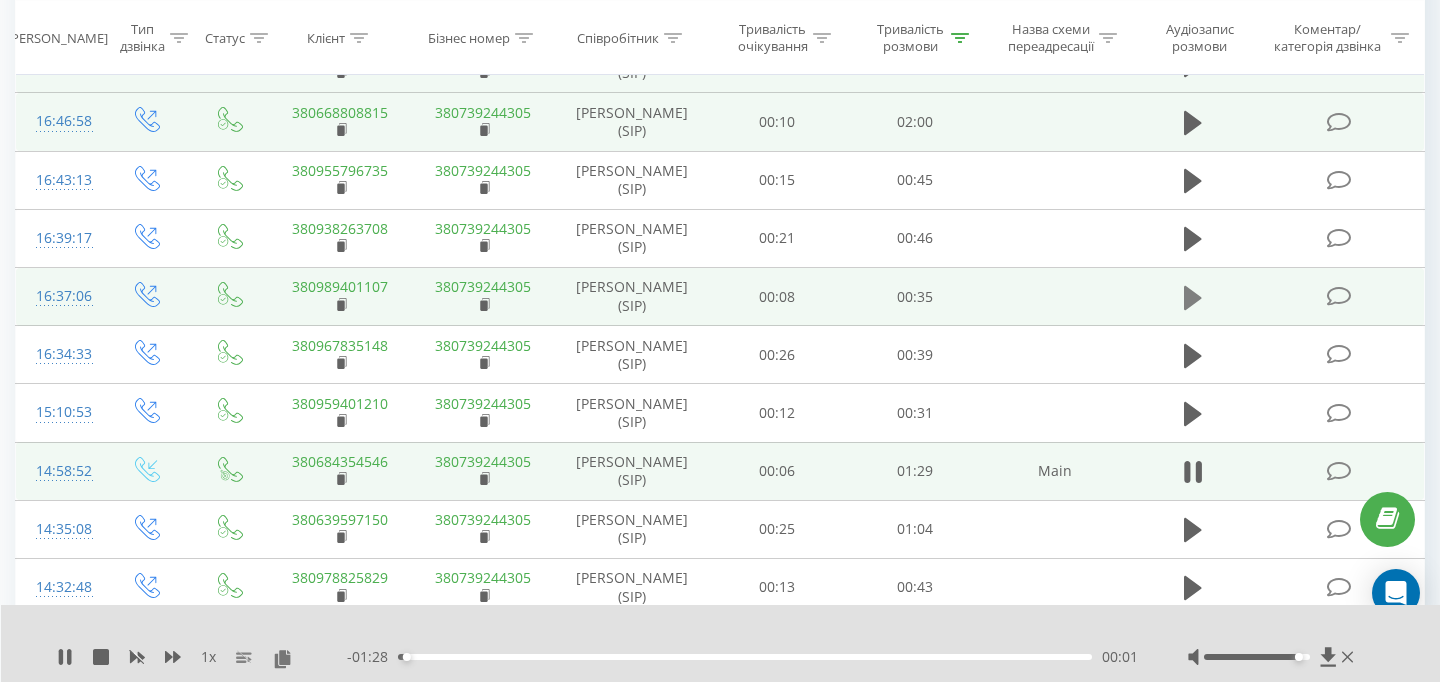 scroll, scrollTop: 3559, scrollLeft: 0, axis: vertical 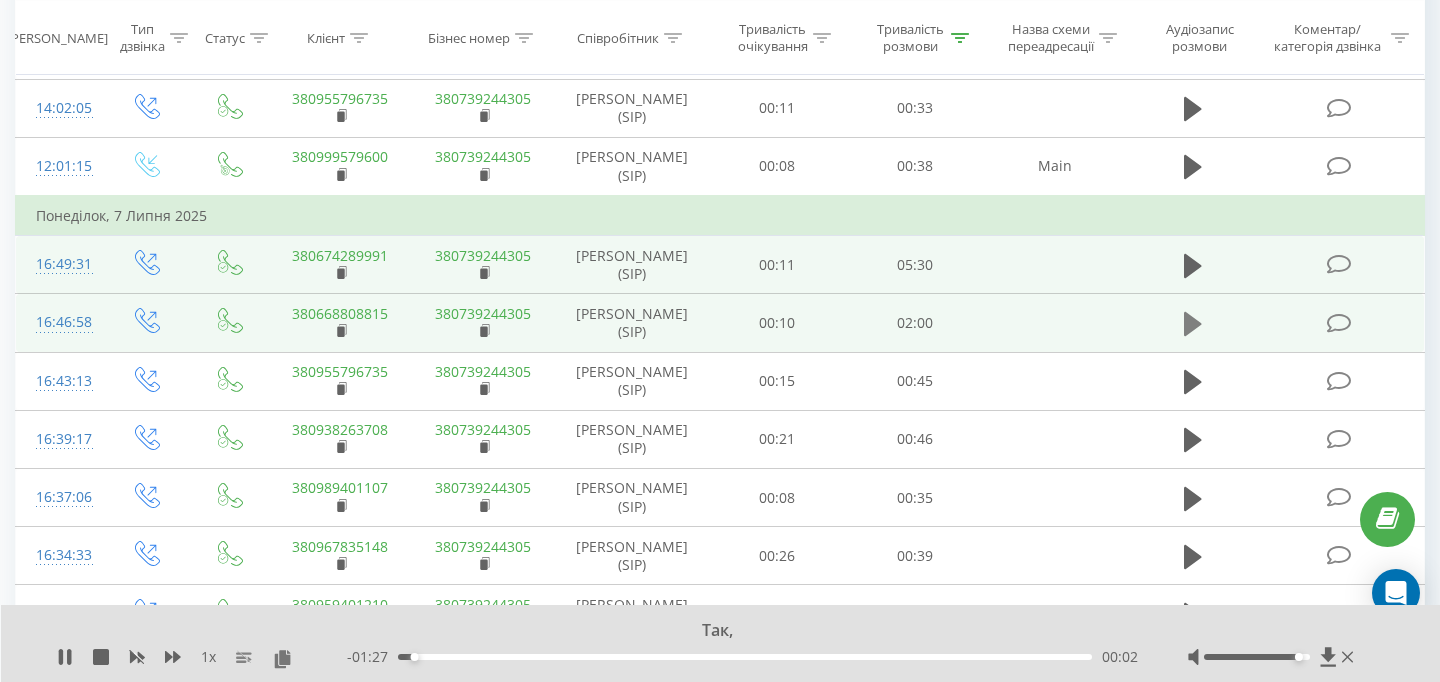click 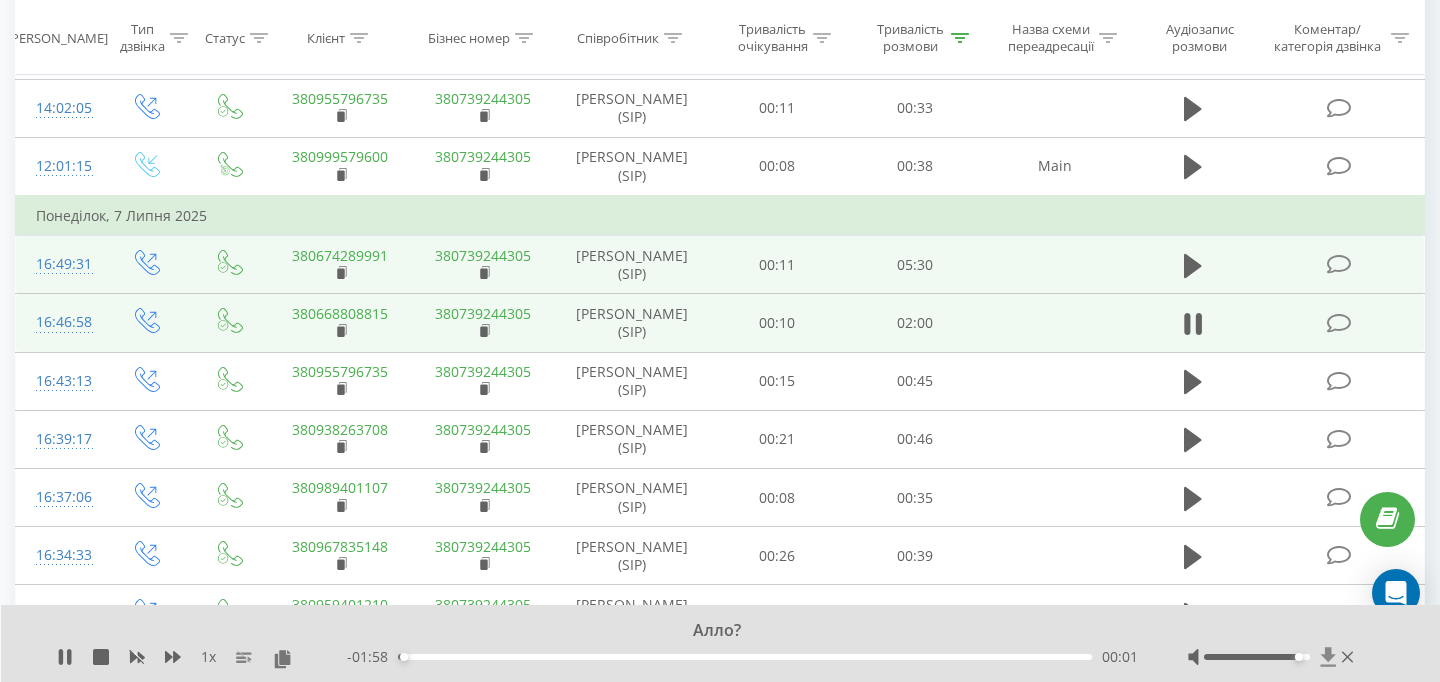 click 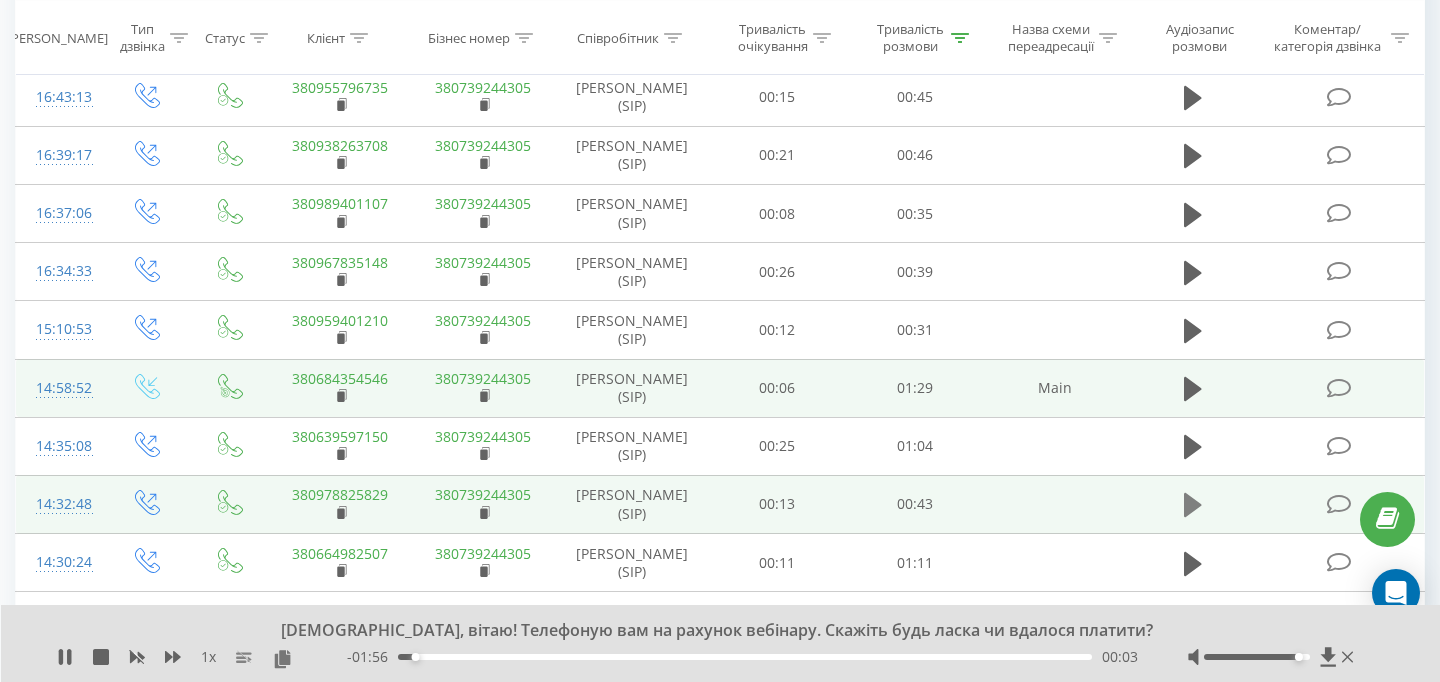 scroll, scrollTop: 3797, scrollLeft: 0, axis: vertical 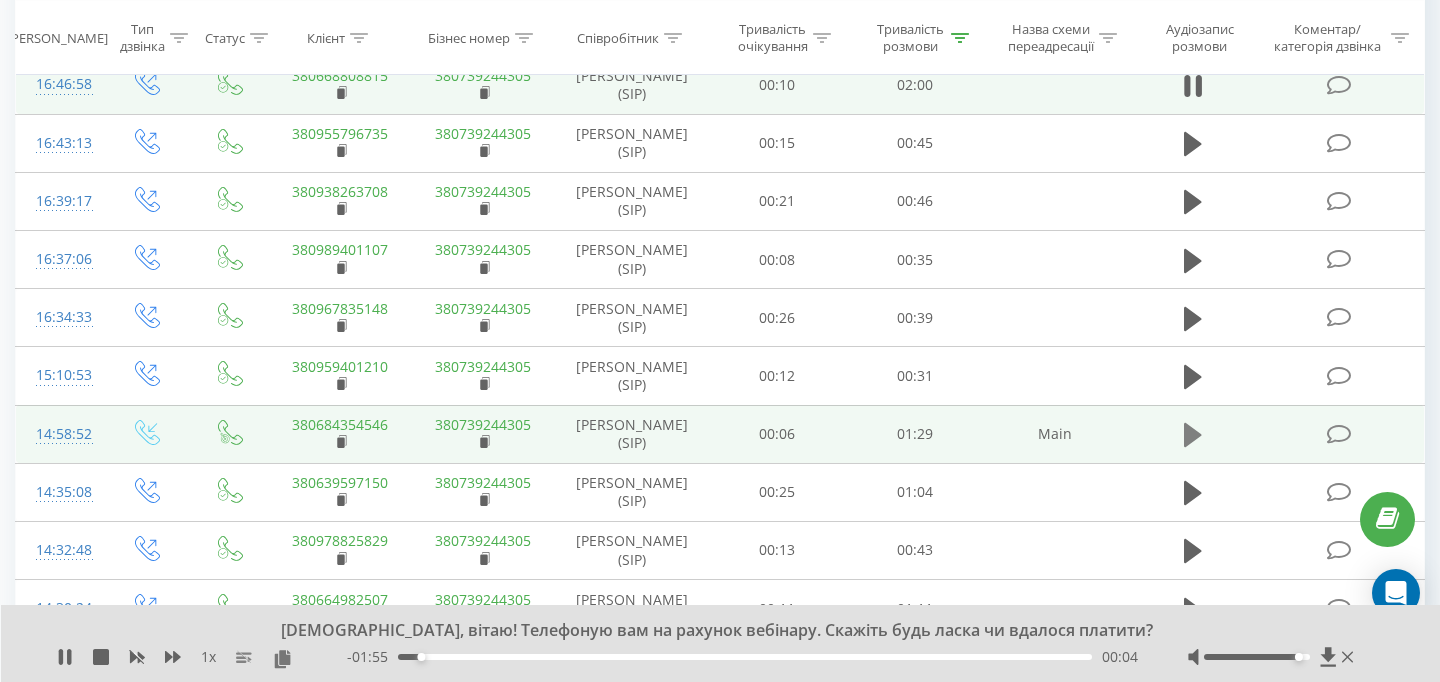 click 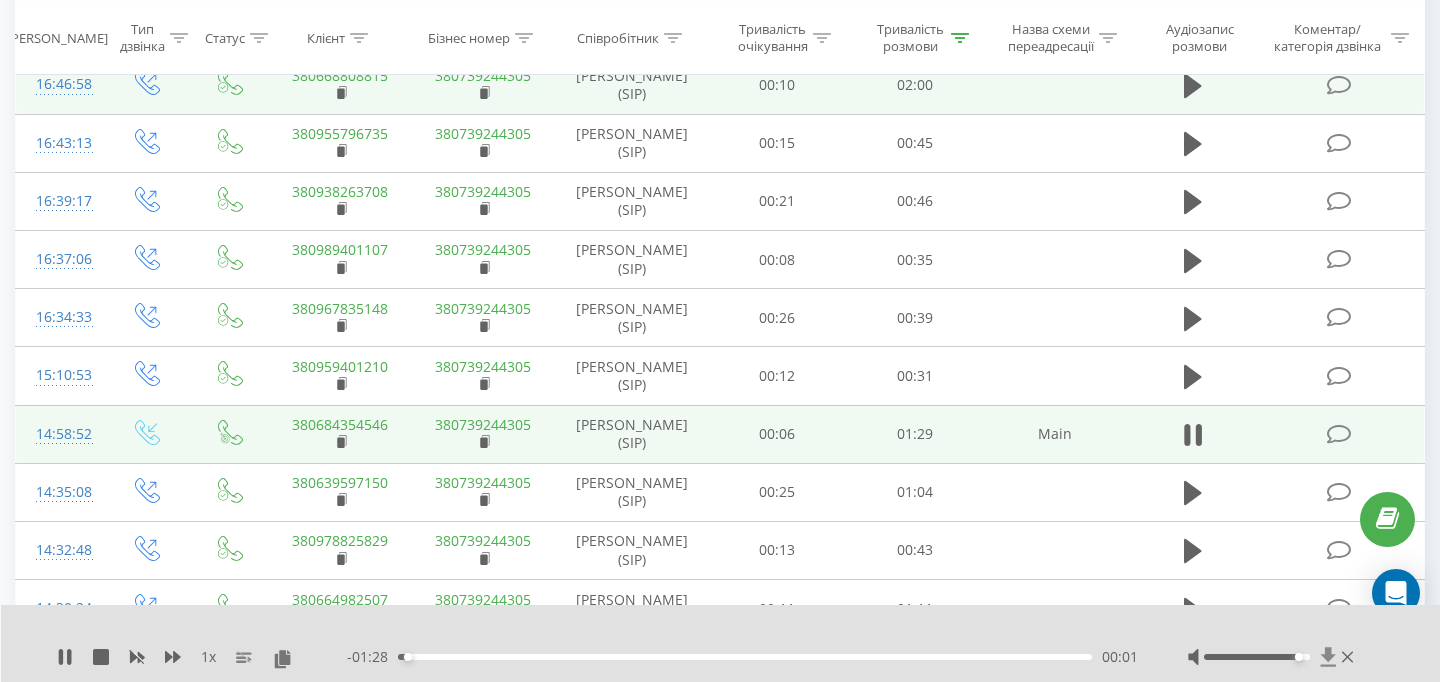 click 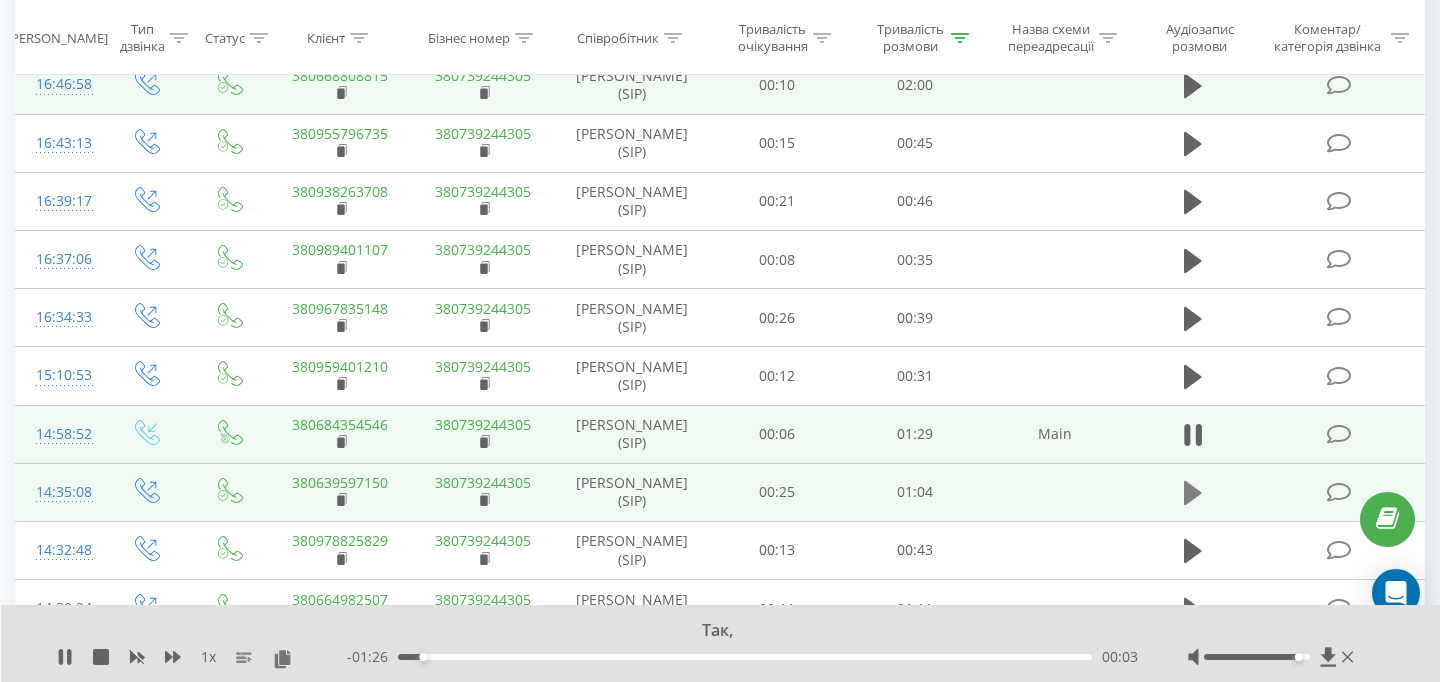 click 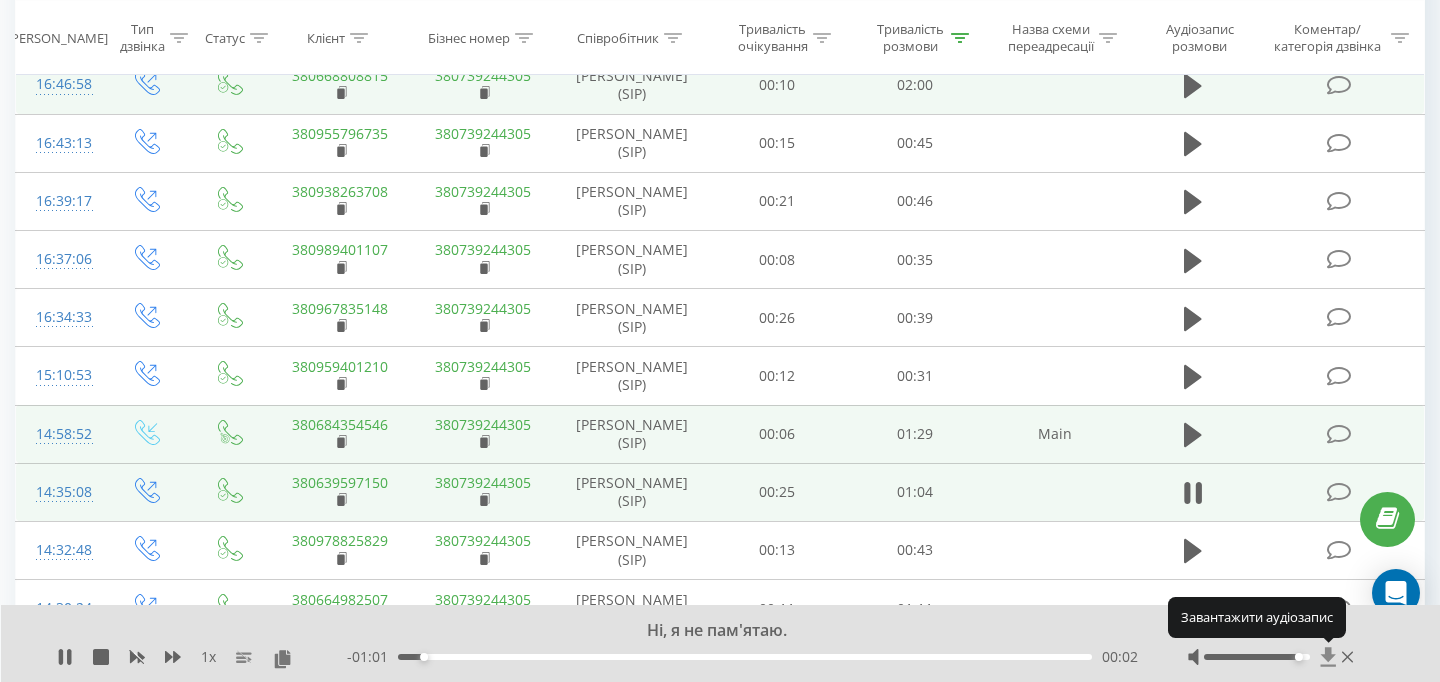 click 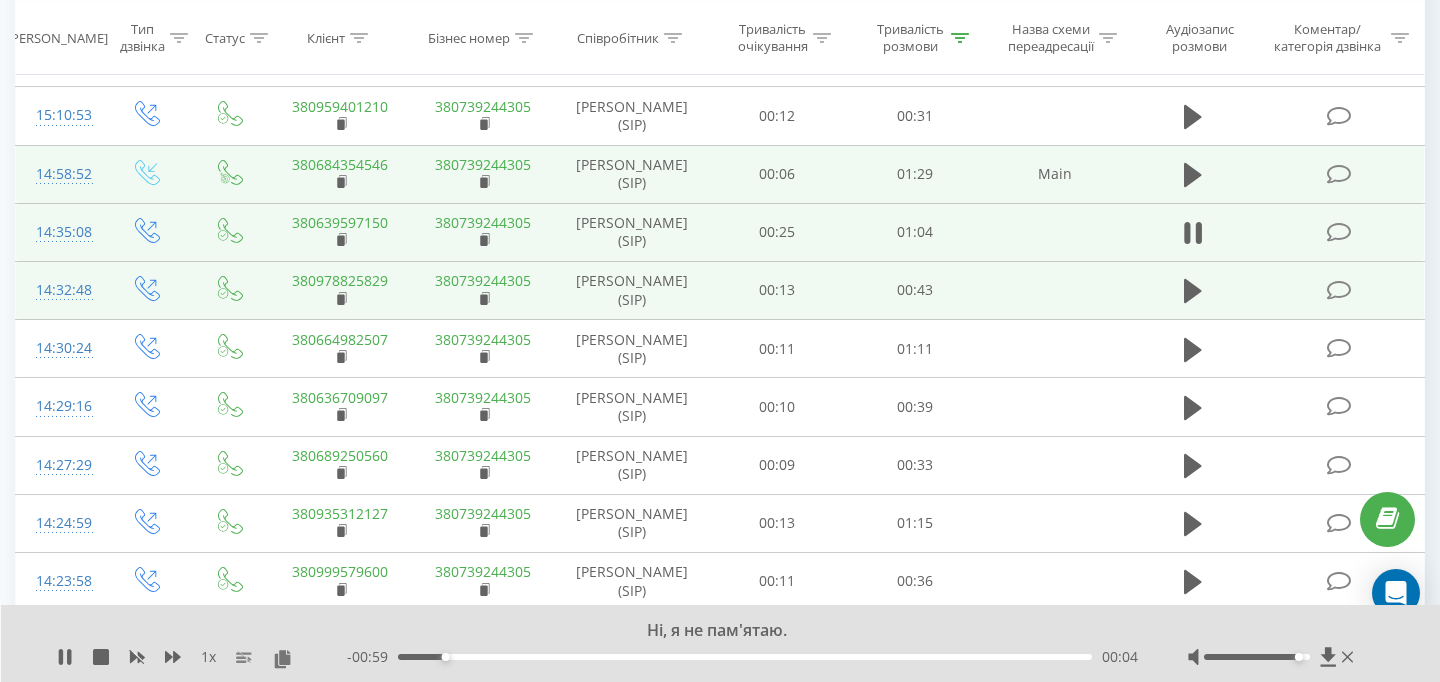 scroll, scrollTop: 4064, scrollLeft: 0, axis: vertical 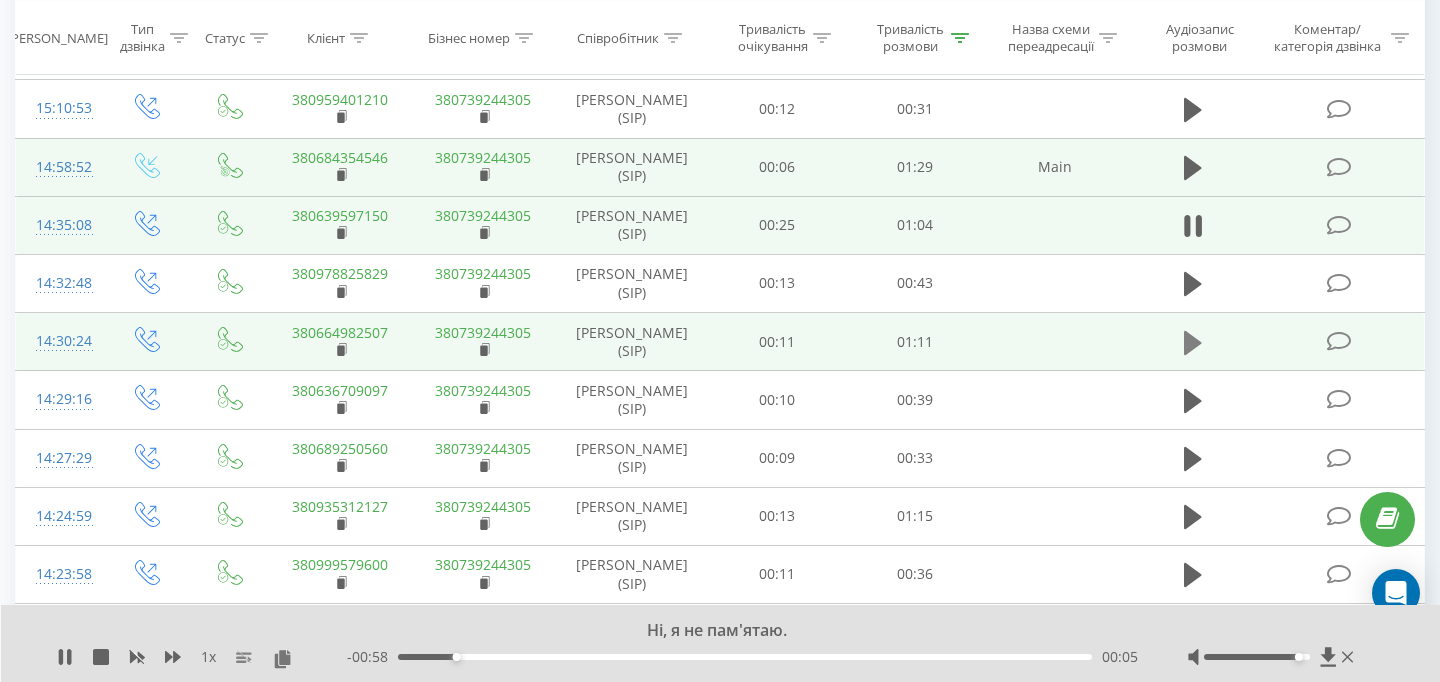 click 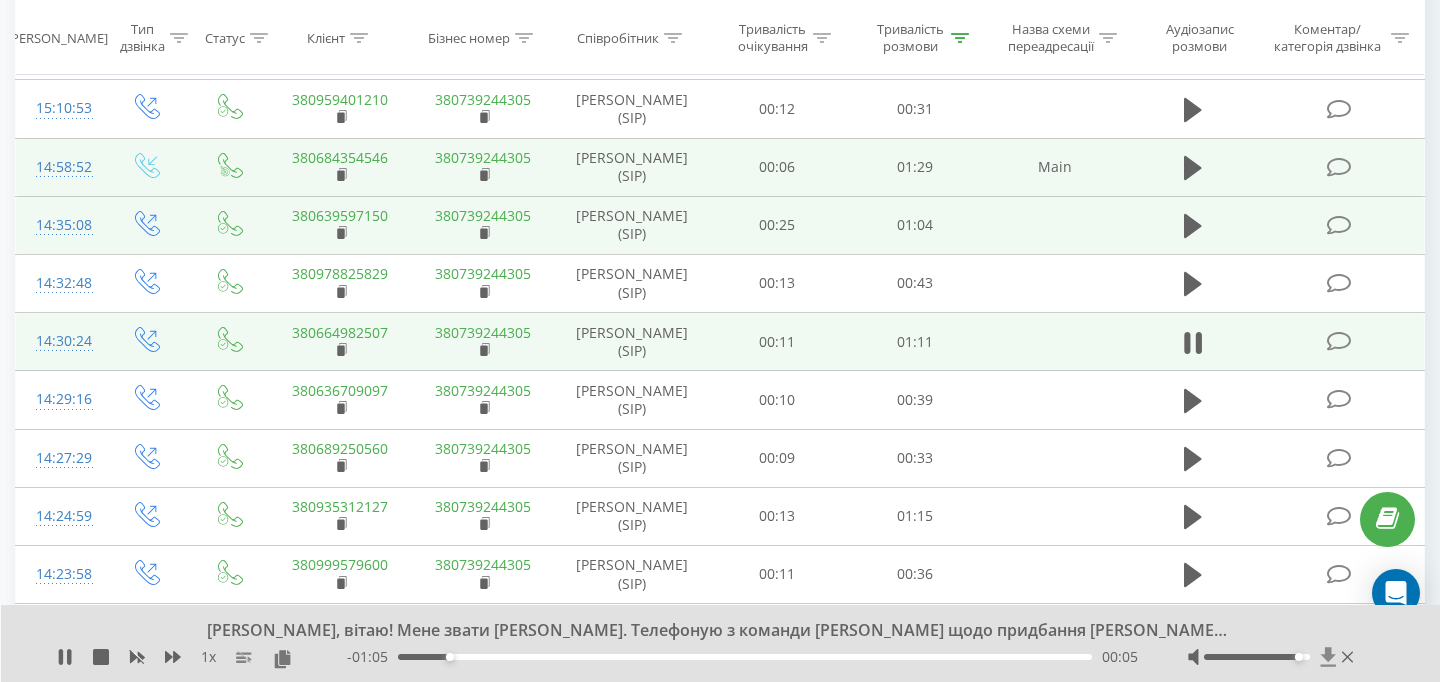 click 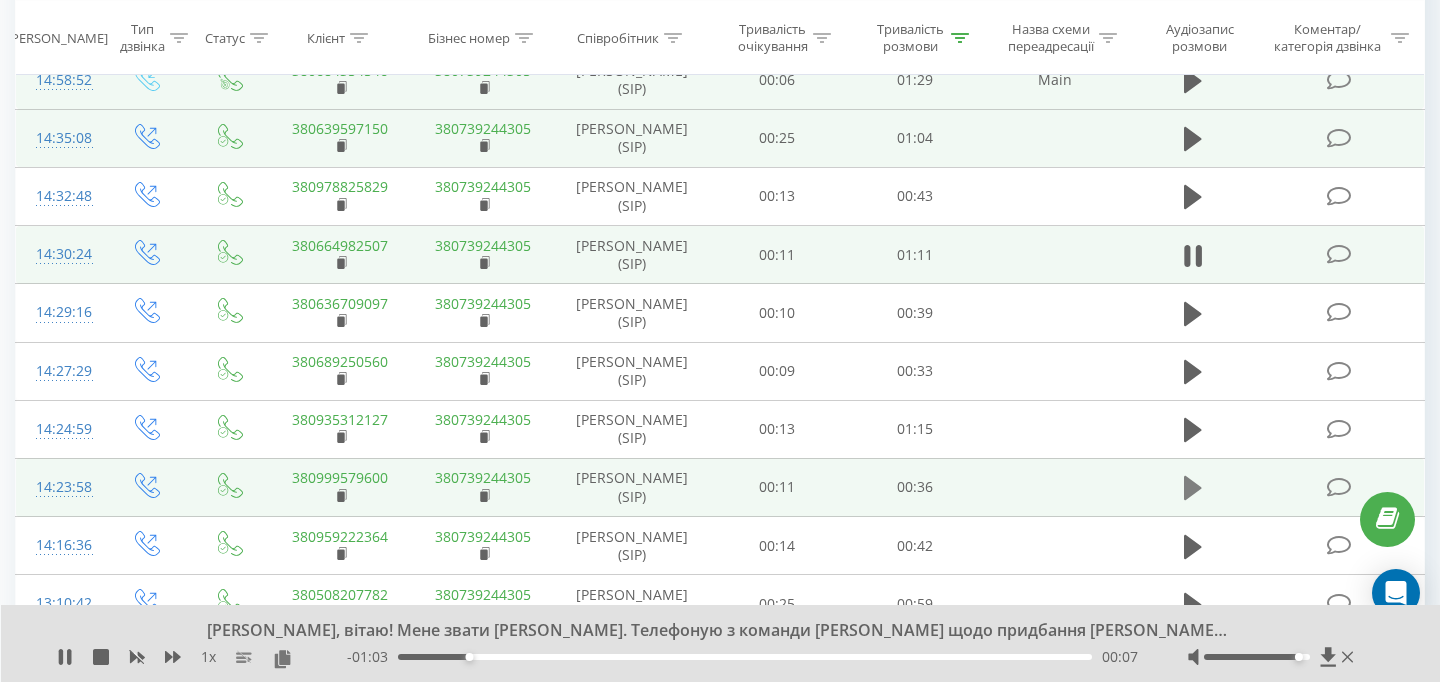 scroll, scrollTop: 4143, scrollLeft: 0, axis: vertical 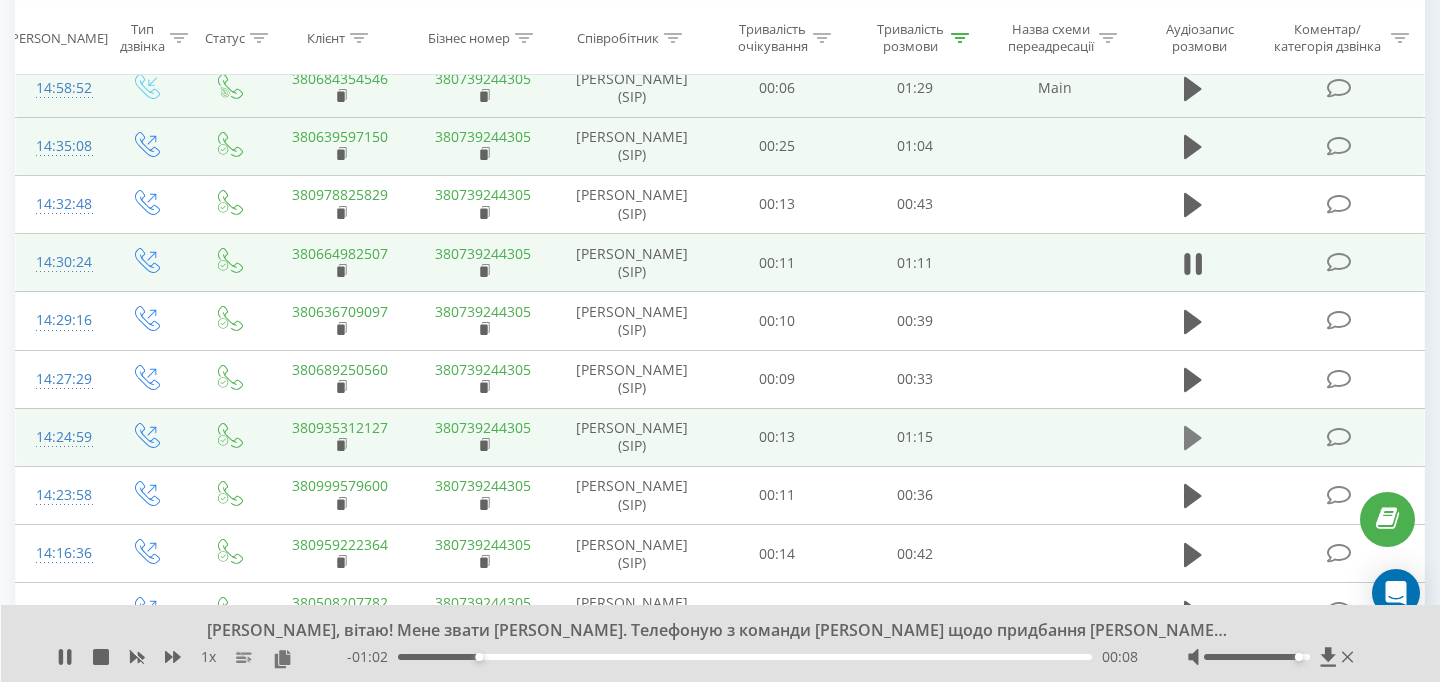click 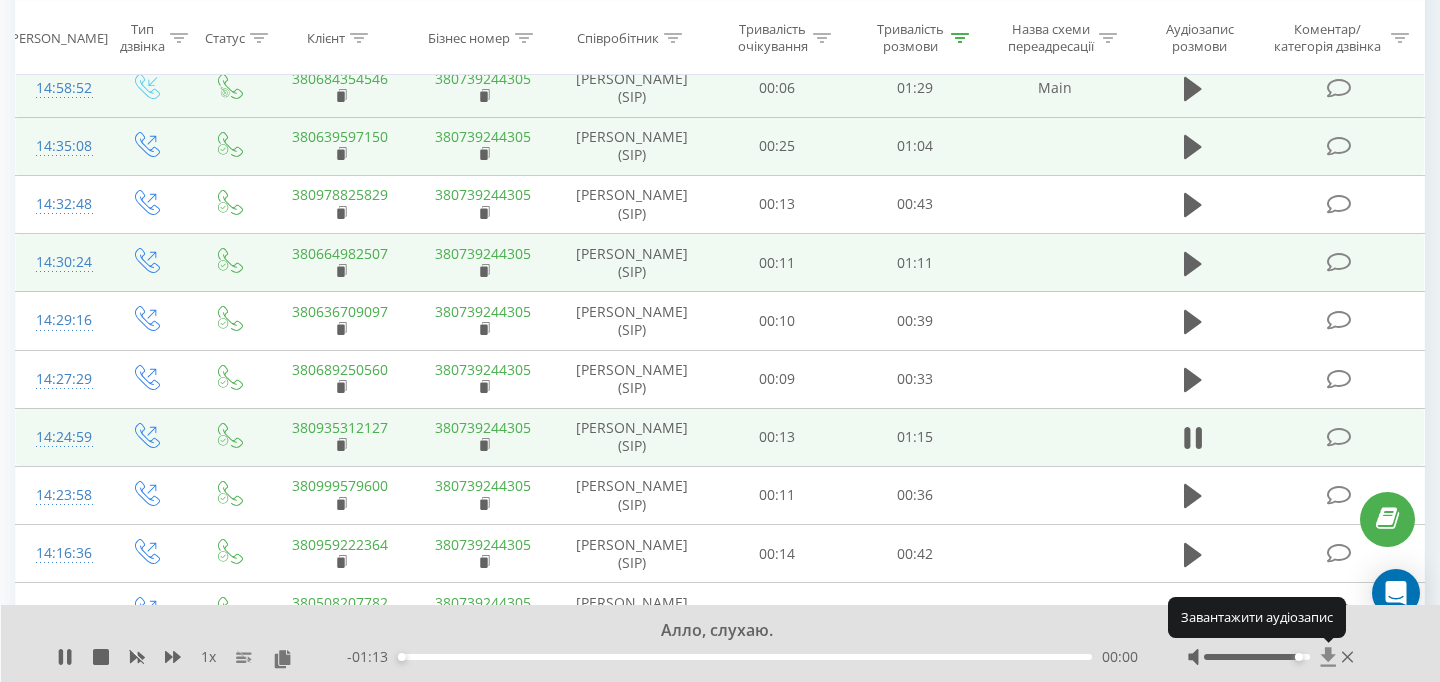 click 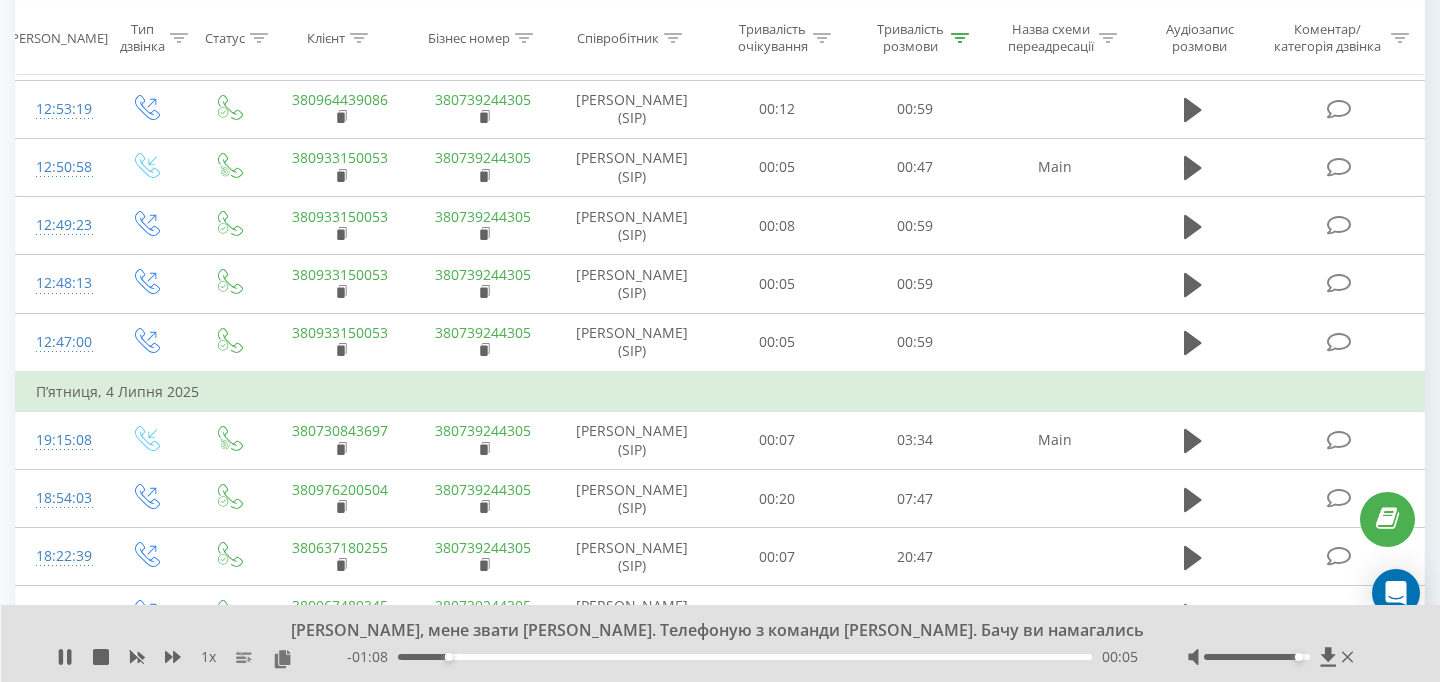 scroll, scrollTop: 5140, scrollLeft: 0, axis: vertical 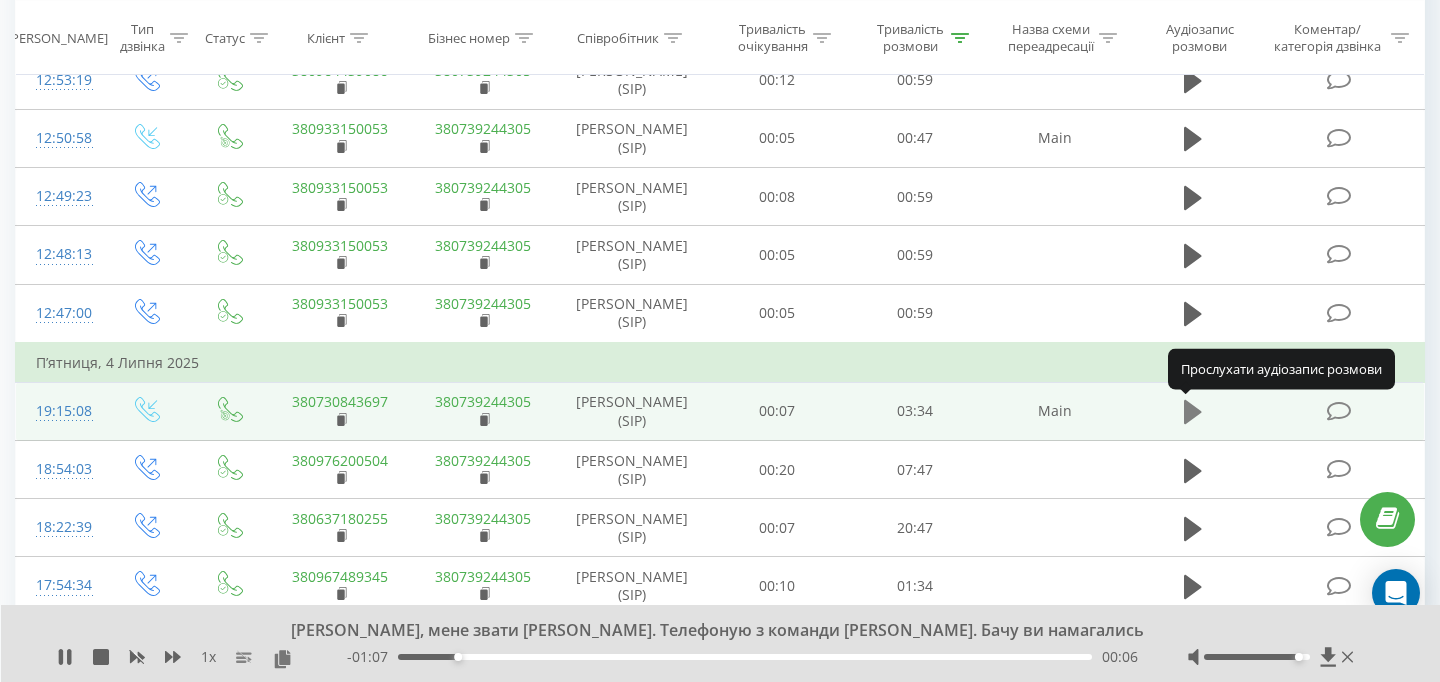 click 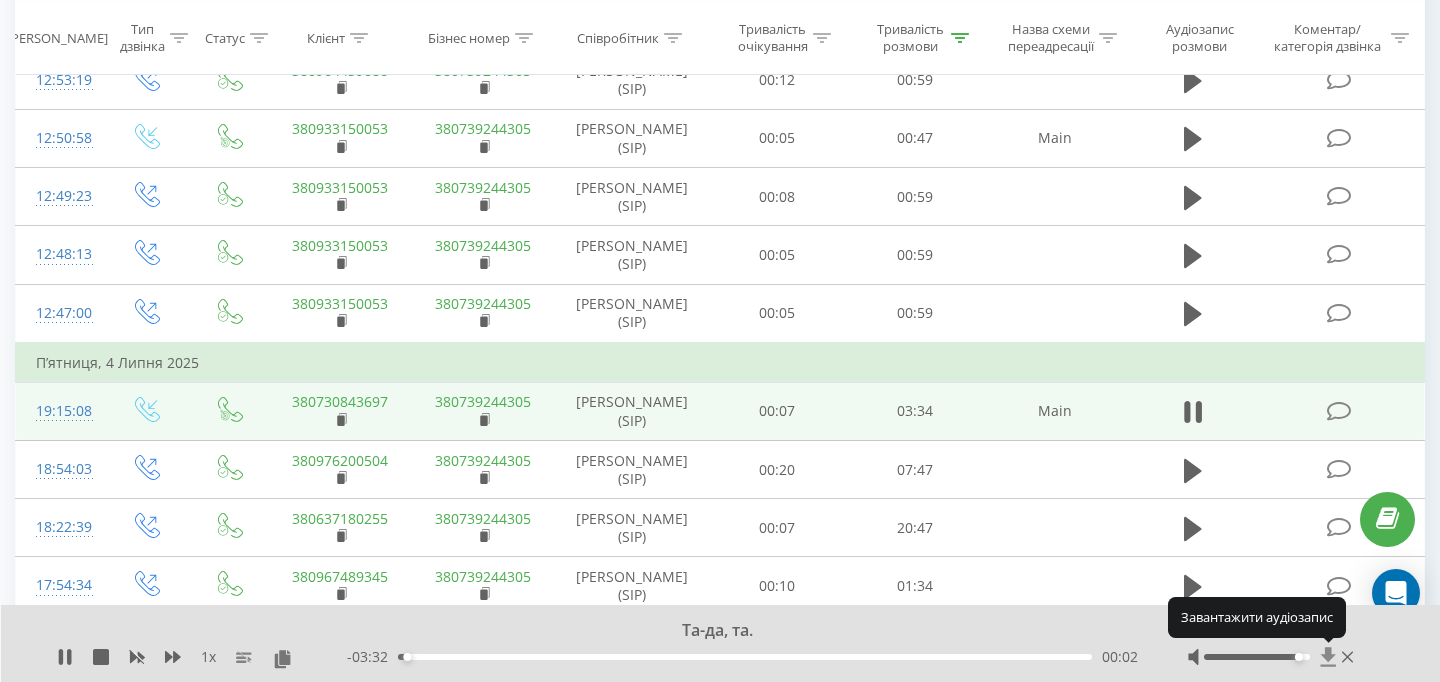click 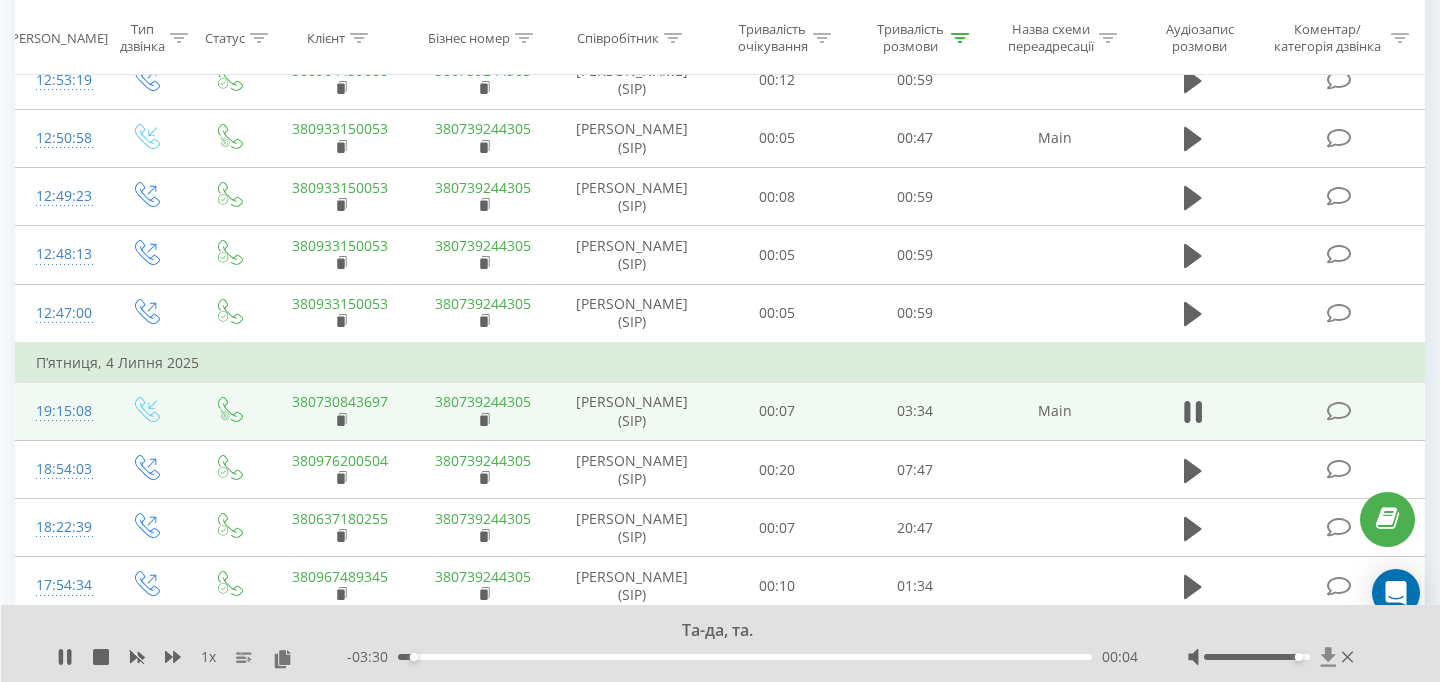 click 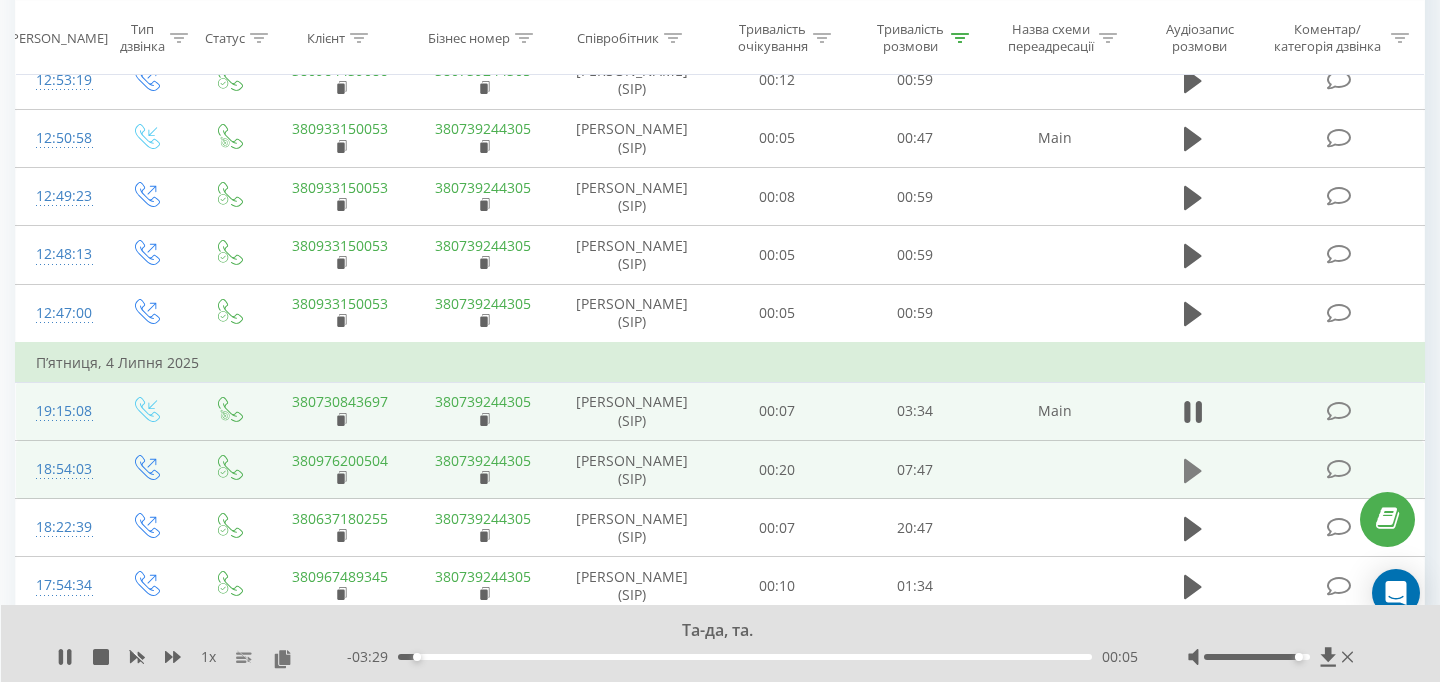 click 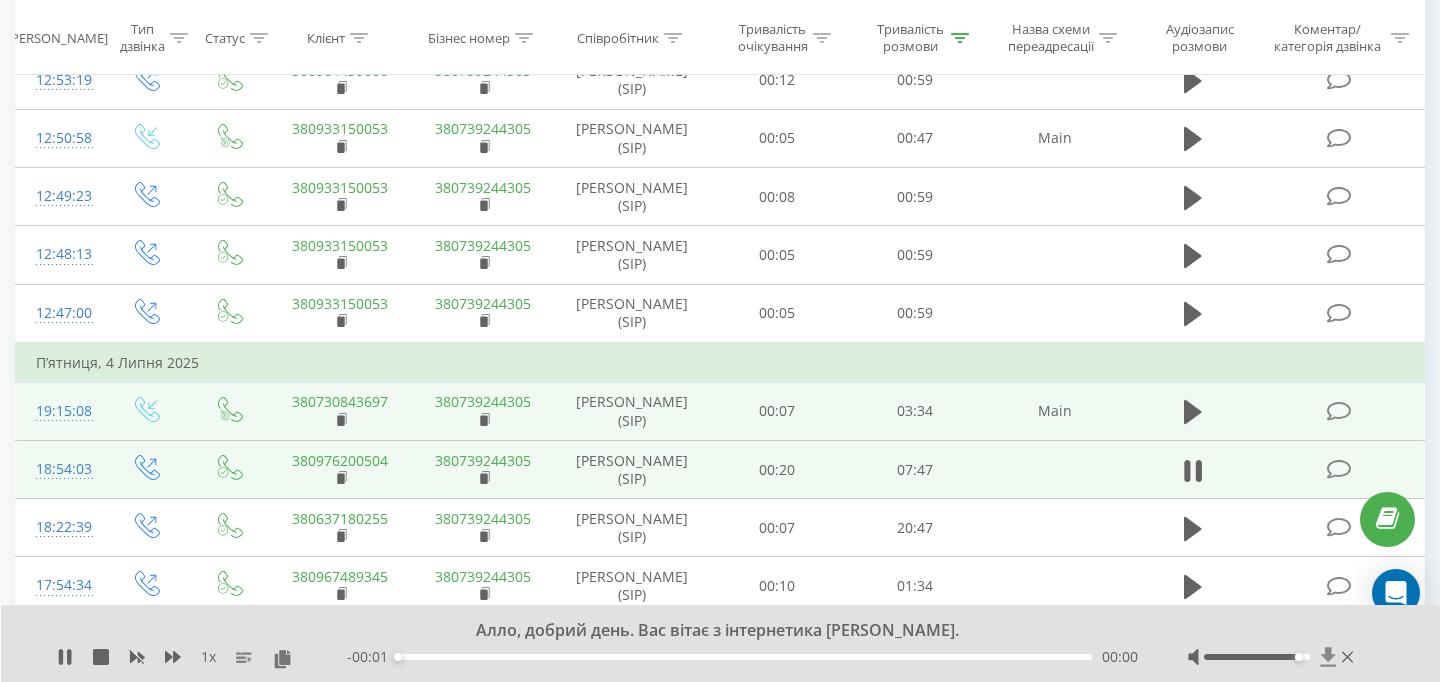 click 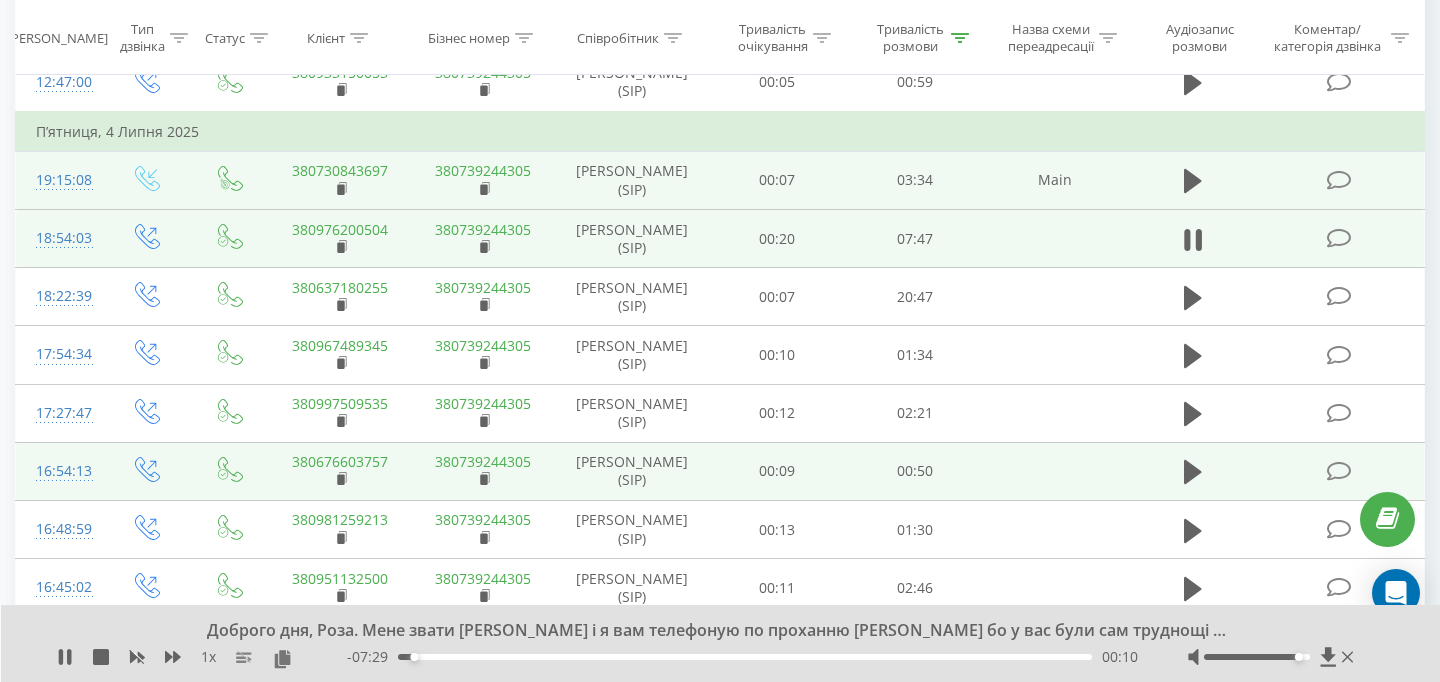 scroll, scrollTop: 5370, scrollLeft: 0, axis: vertical 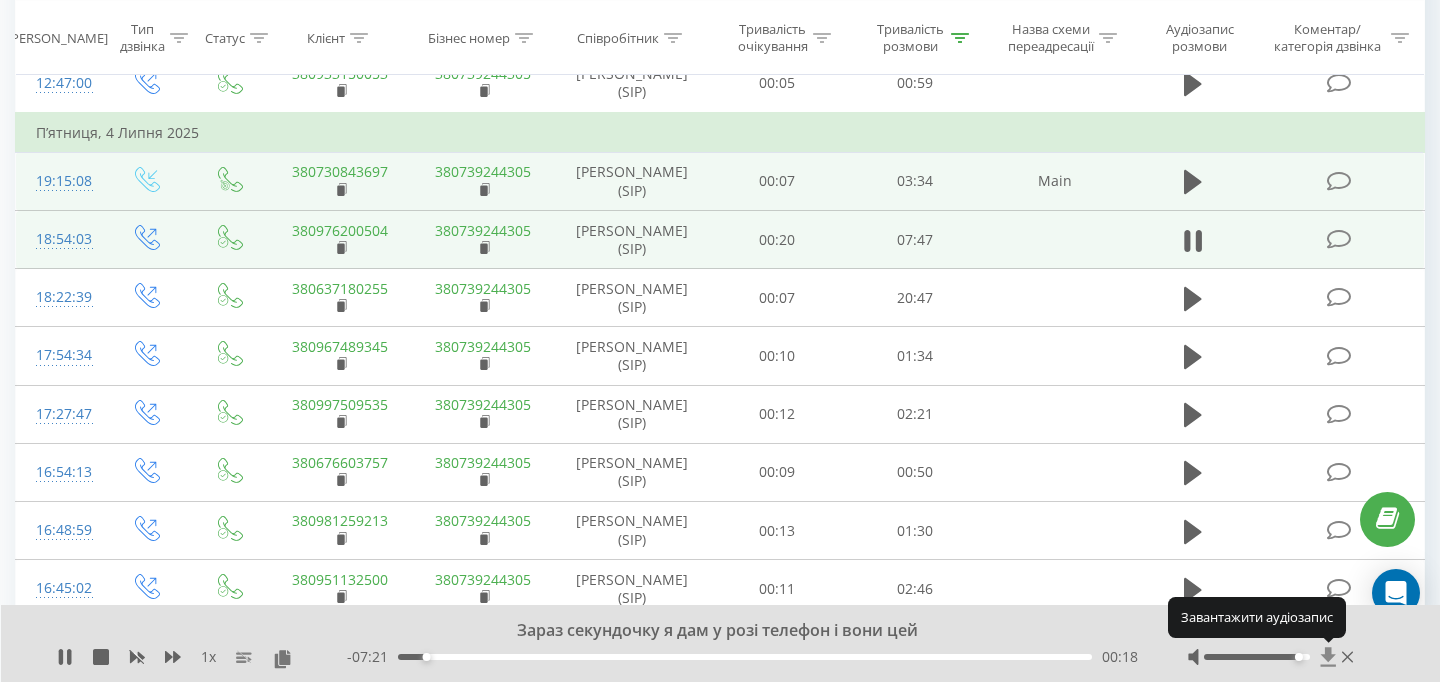 click 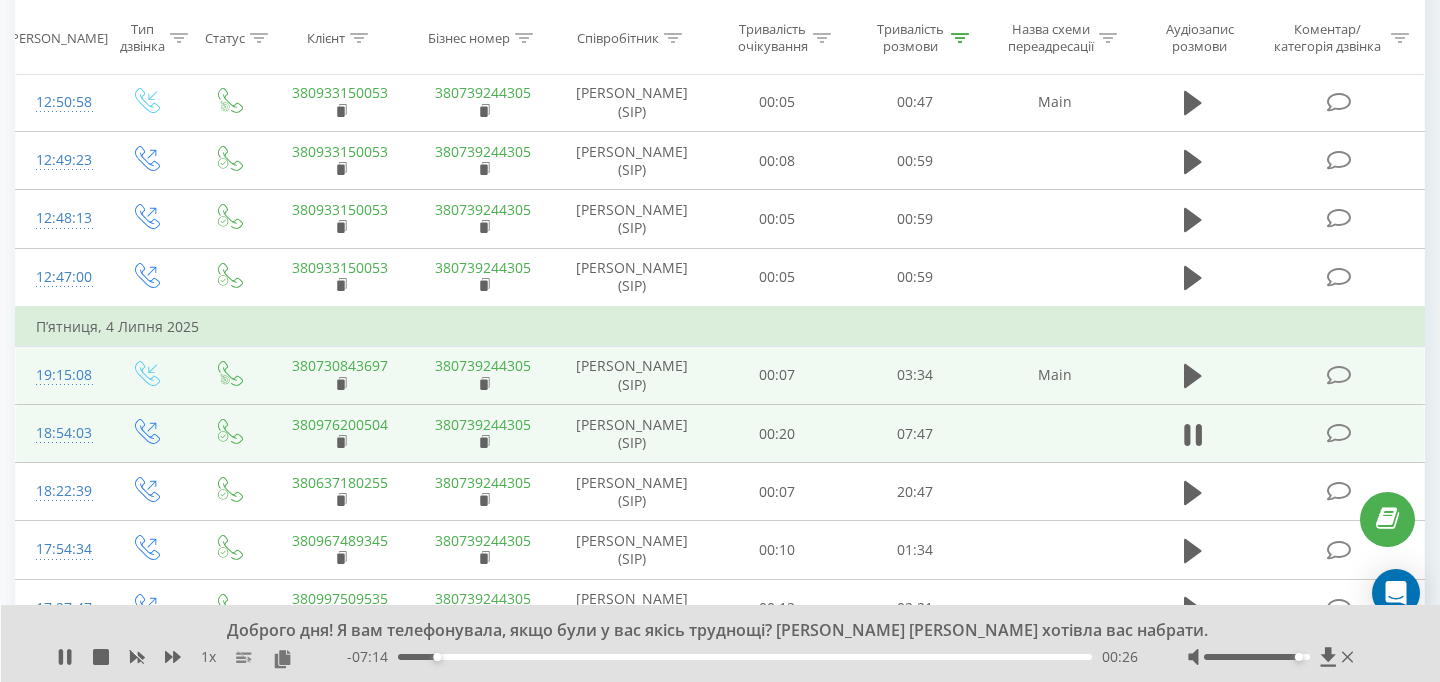 scroll, scrollTop: 5173, scrollLeft: 0, axis: vertical 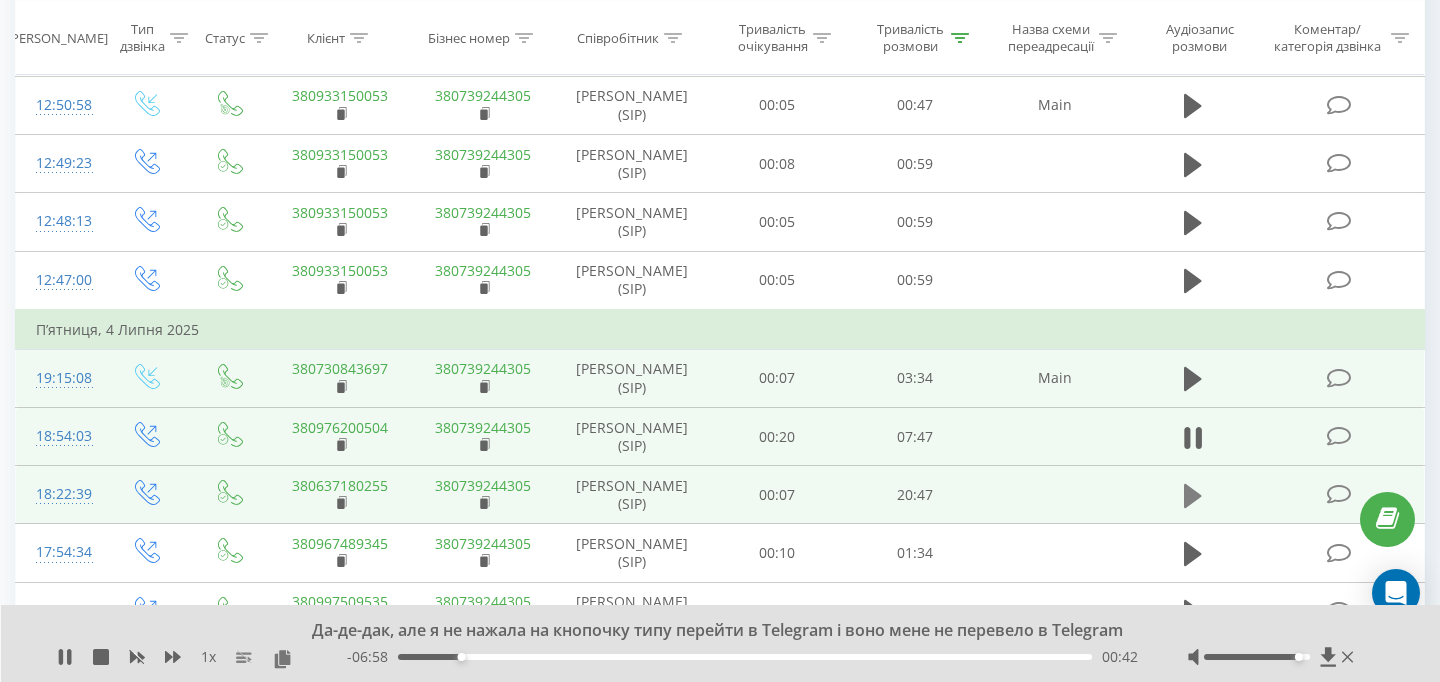 click 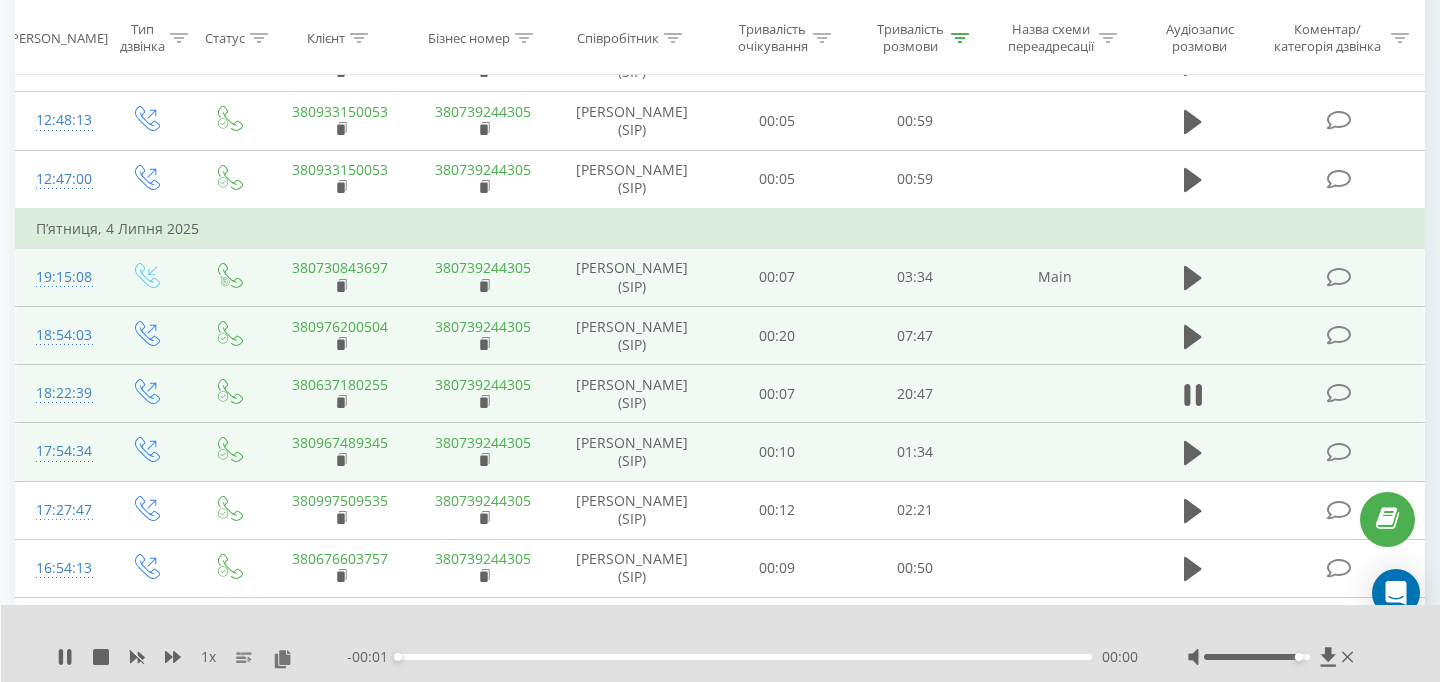 scroll, scrollTop: 5319, scrollLeft: 0, axis: vertical 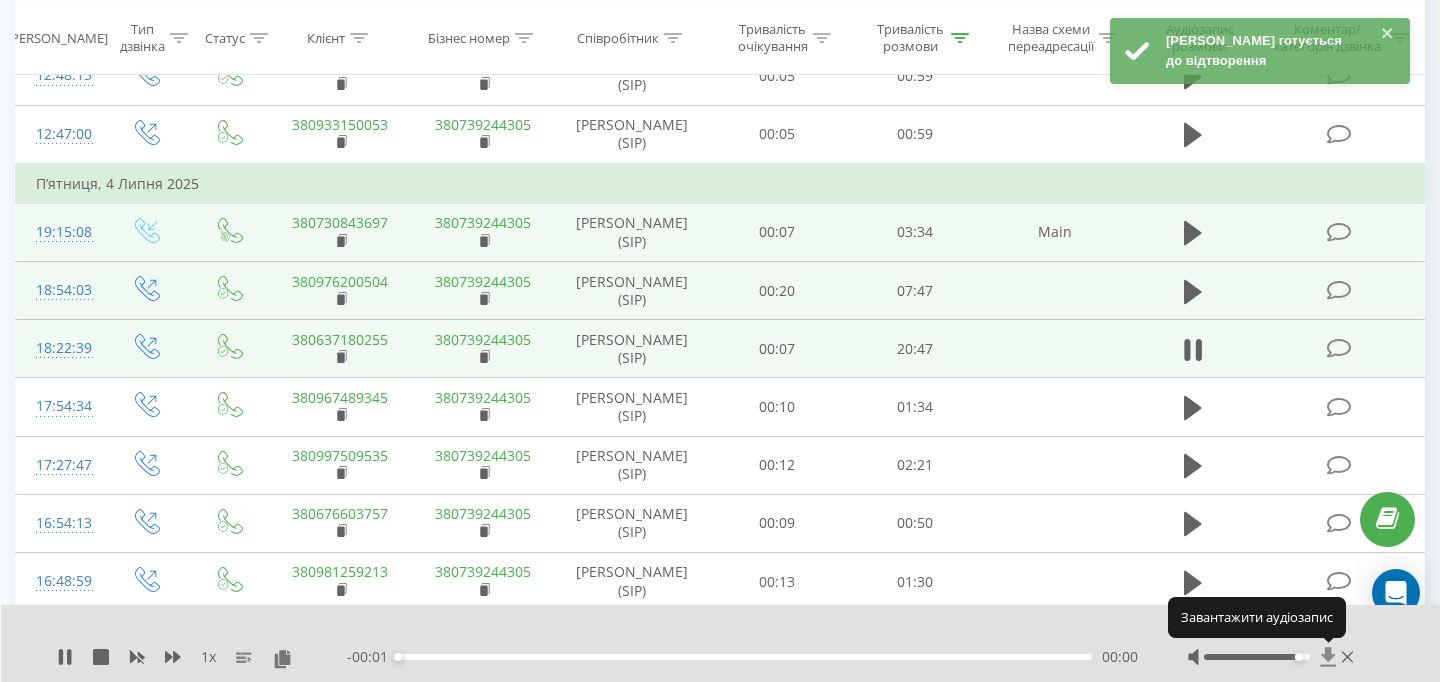 click 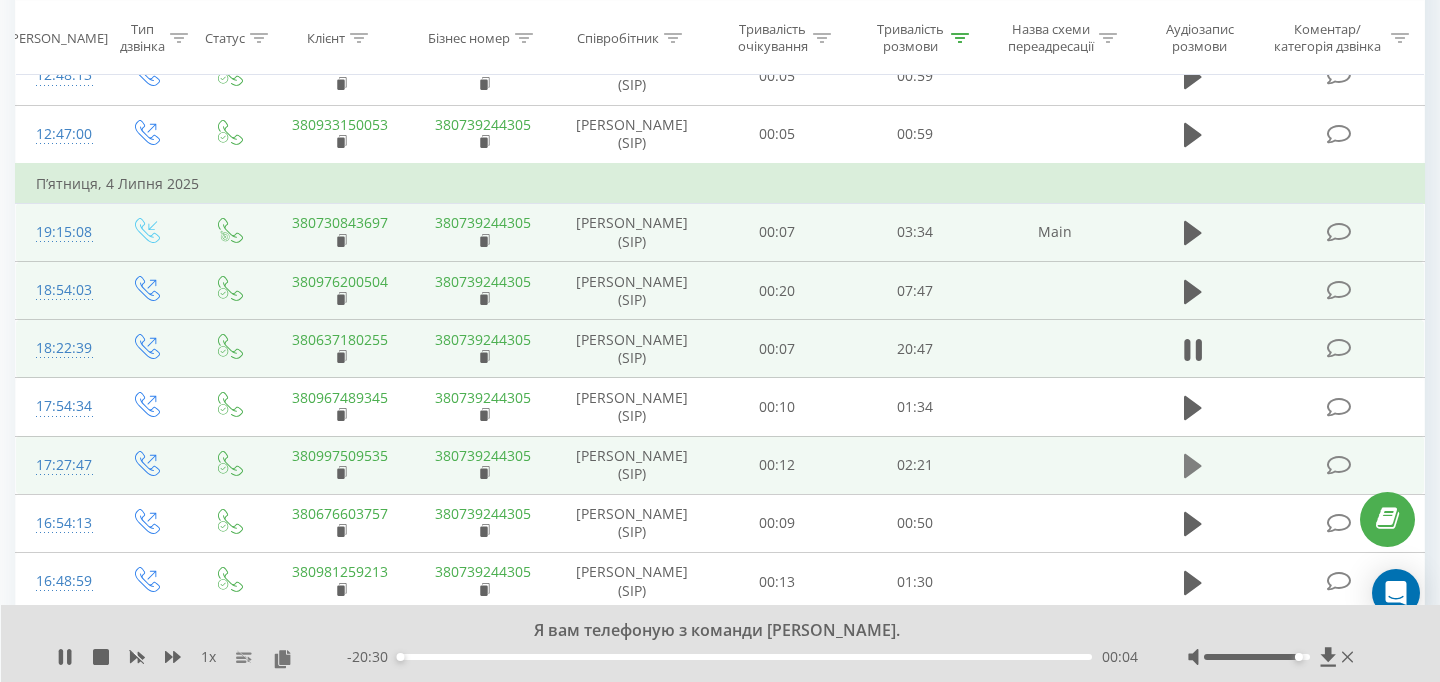click 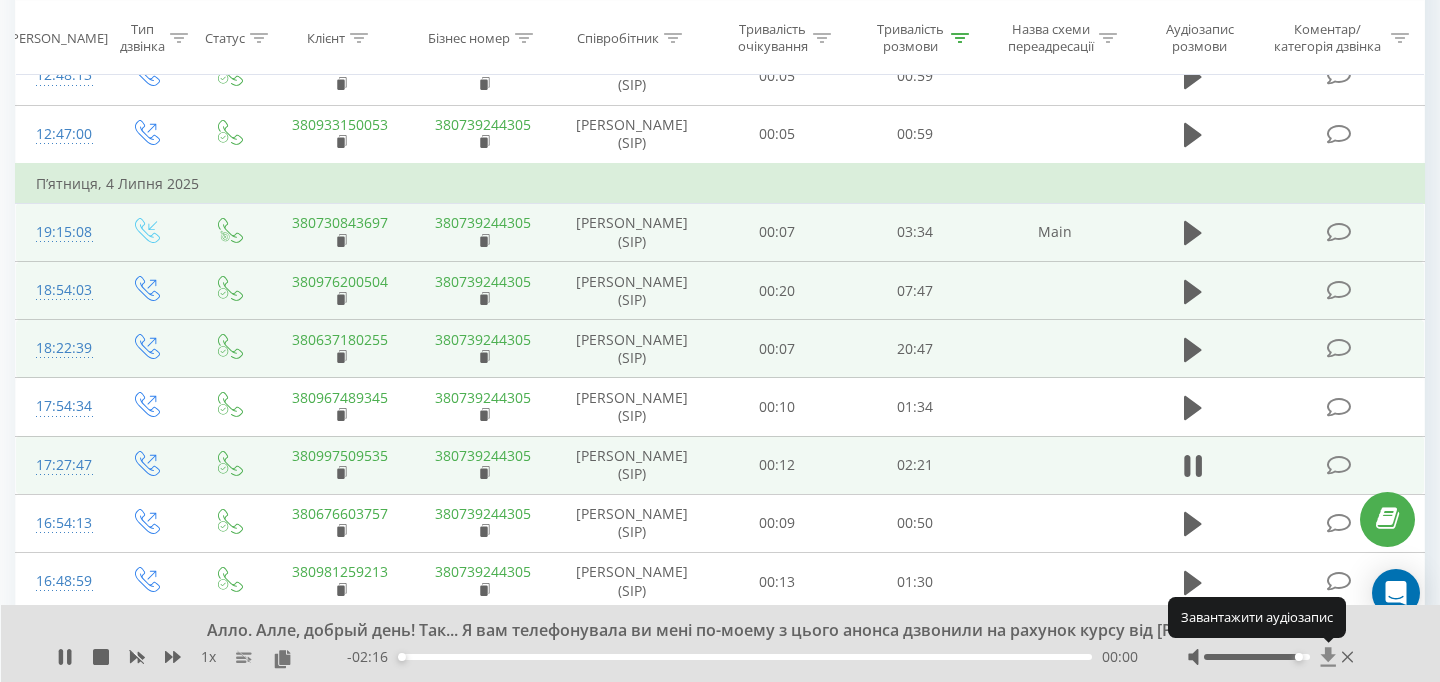 click 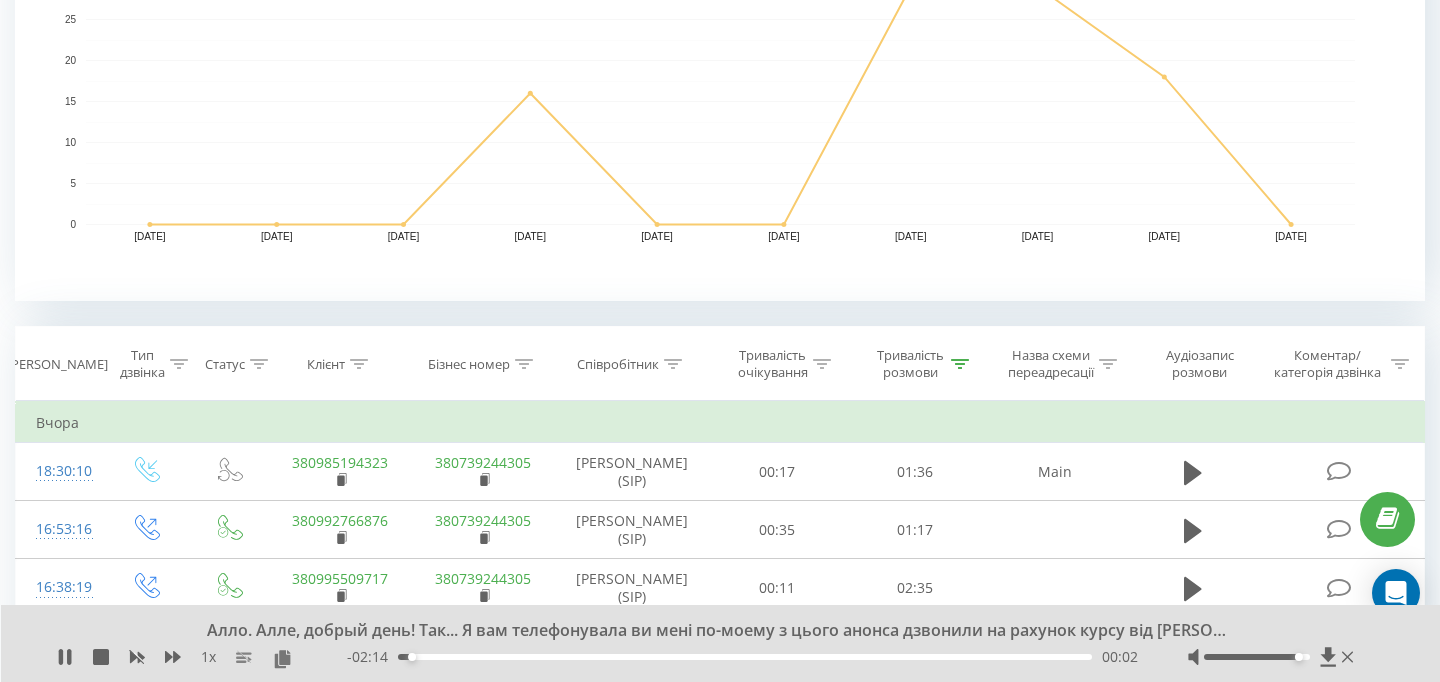 scroll, scrollTop: 0, scrollLeft: 0, axis: both 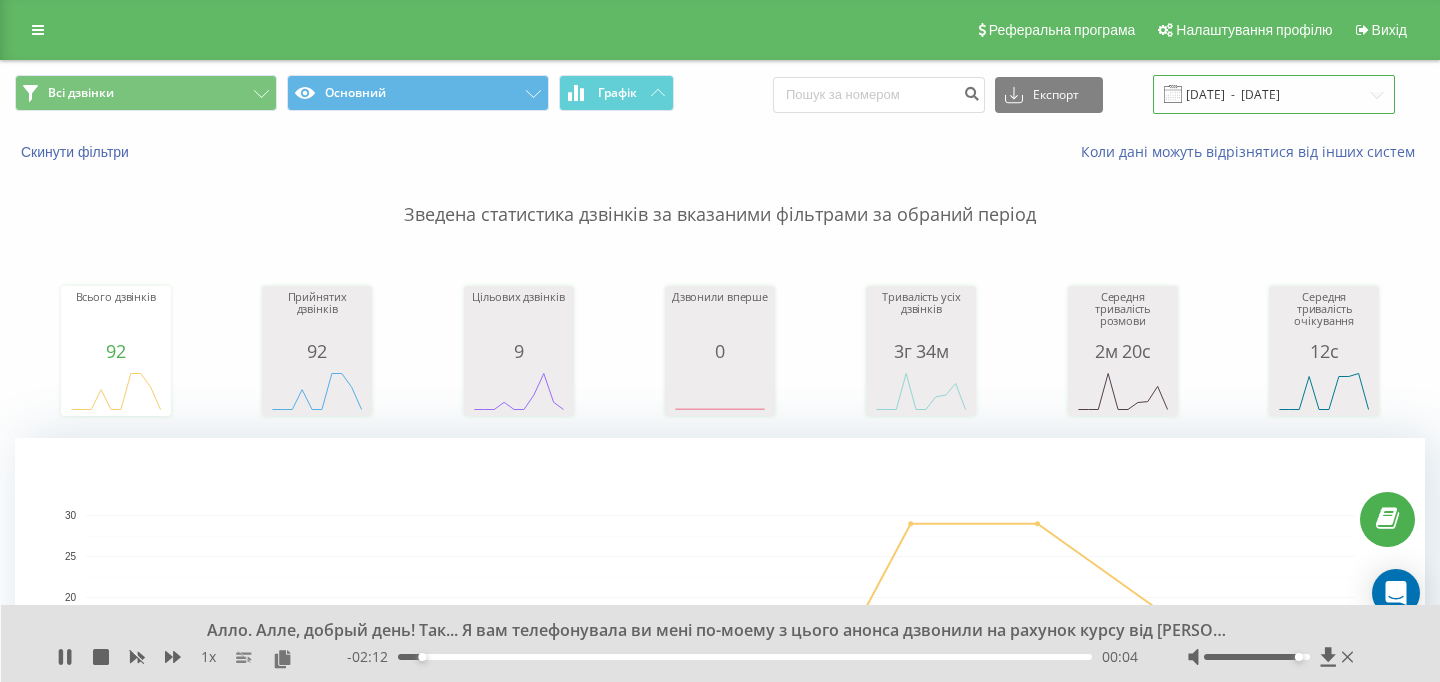 click on "[DATE]  -  [DATE]" at bounding box center [1274, 94] 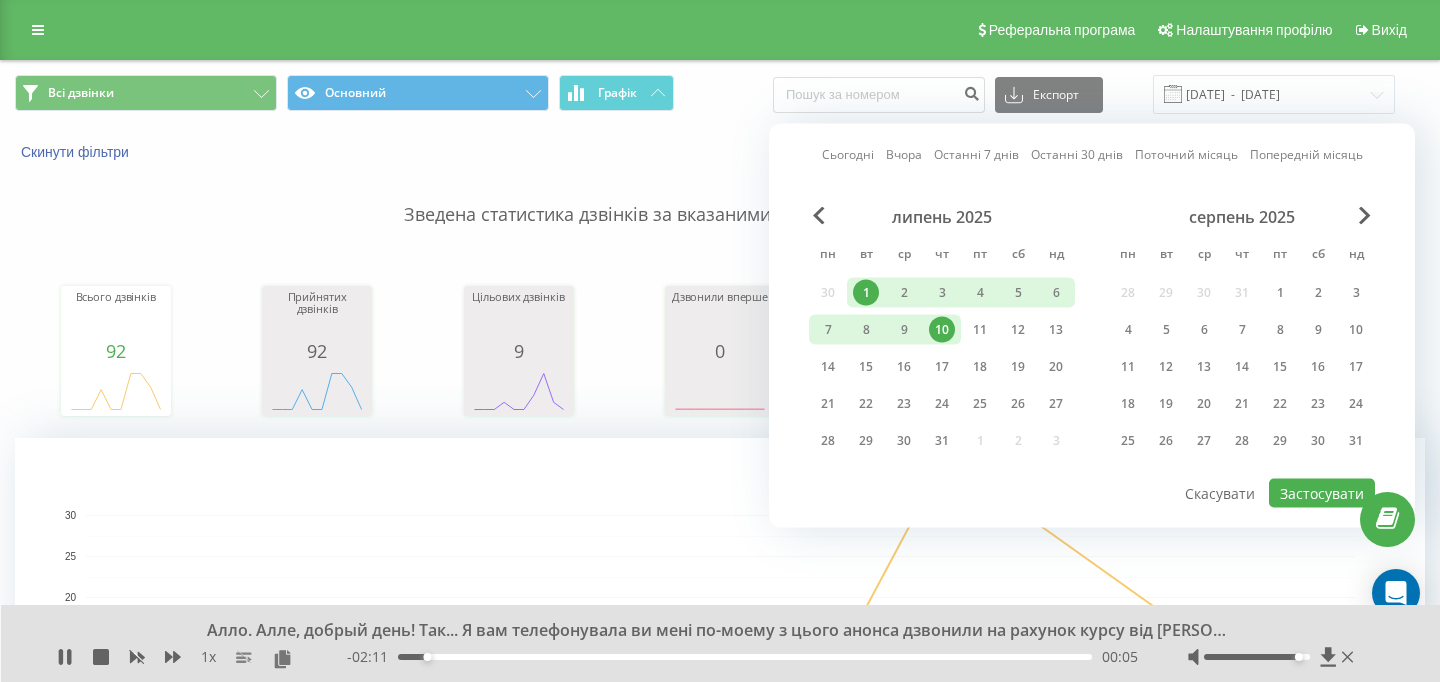 click on "10" at bounding box center (942, 330) 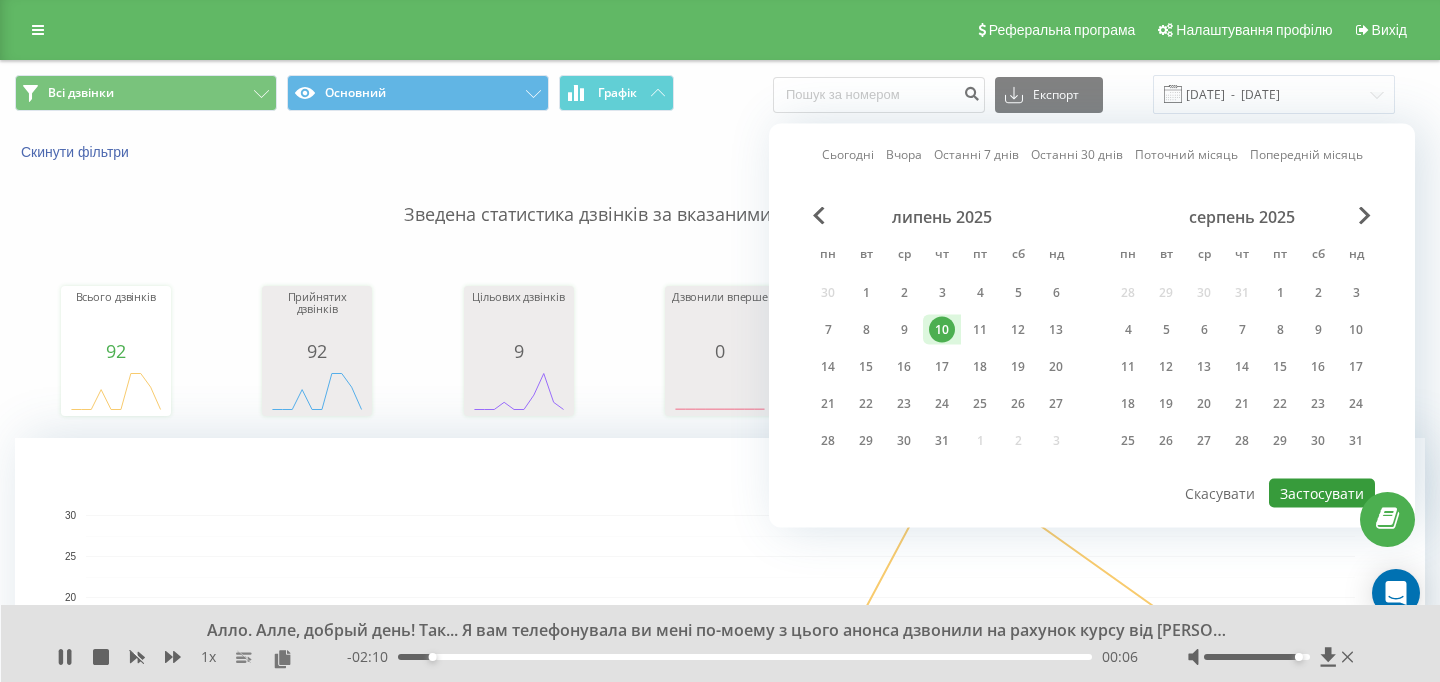 click on "Застосувати" at bounding box center (1322, 493) 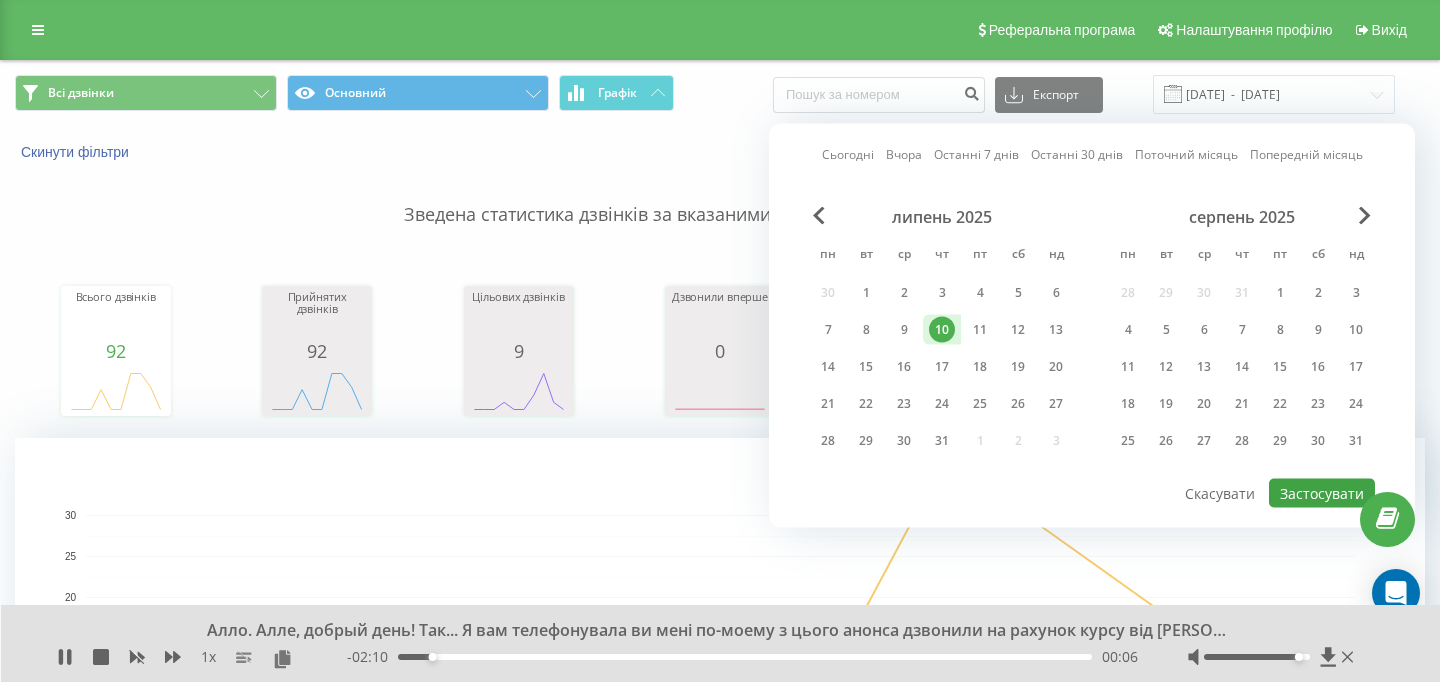 type on "10.07.2025  -  10.07.2025" 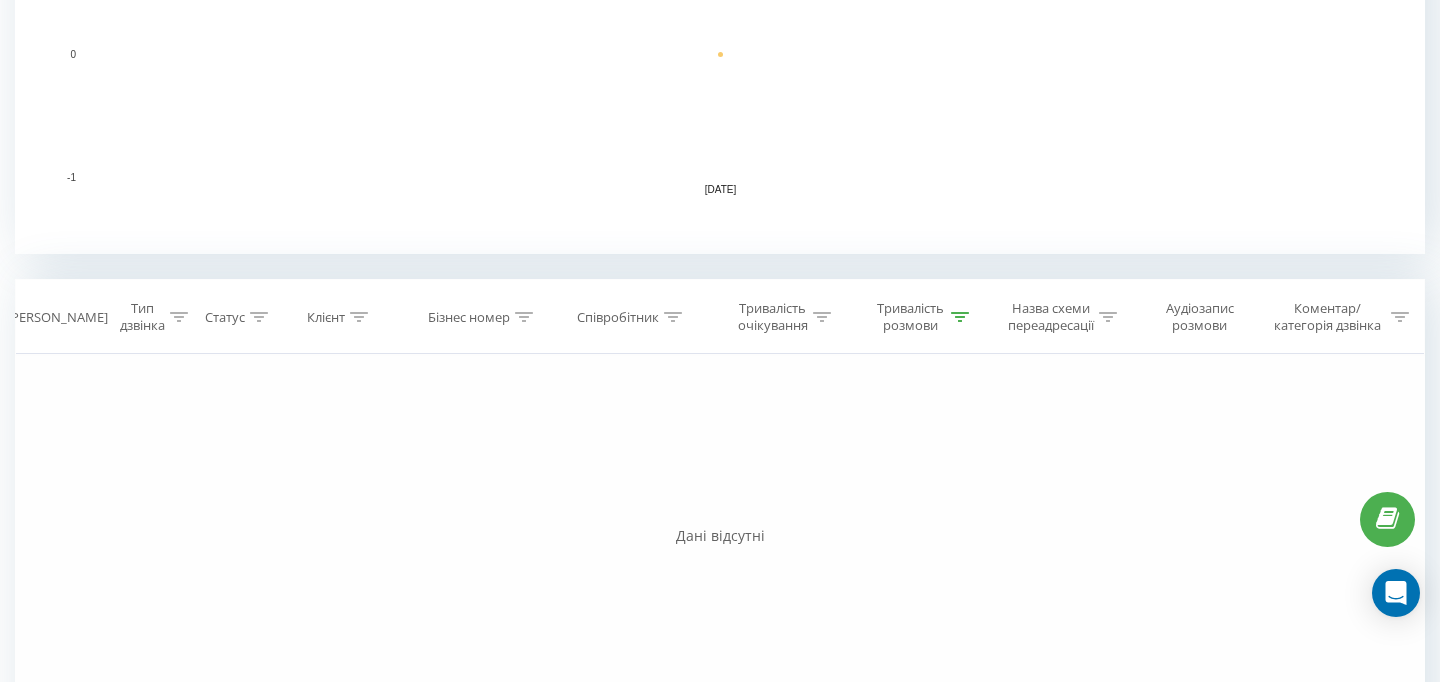 scroll, scrollTop: 0, scrollLeft: 0, axis: both 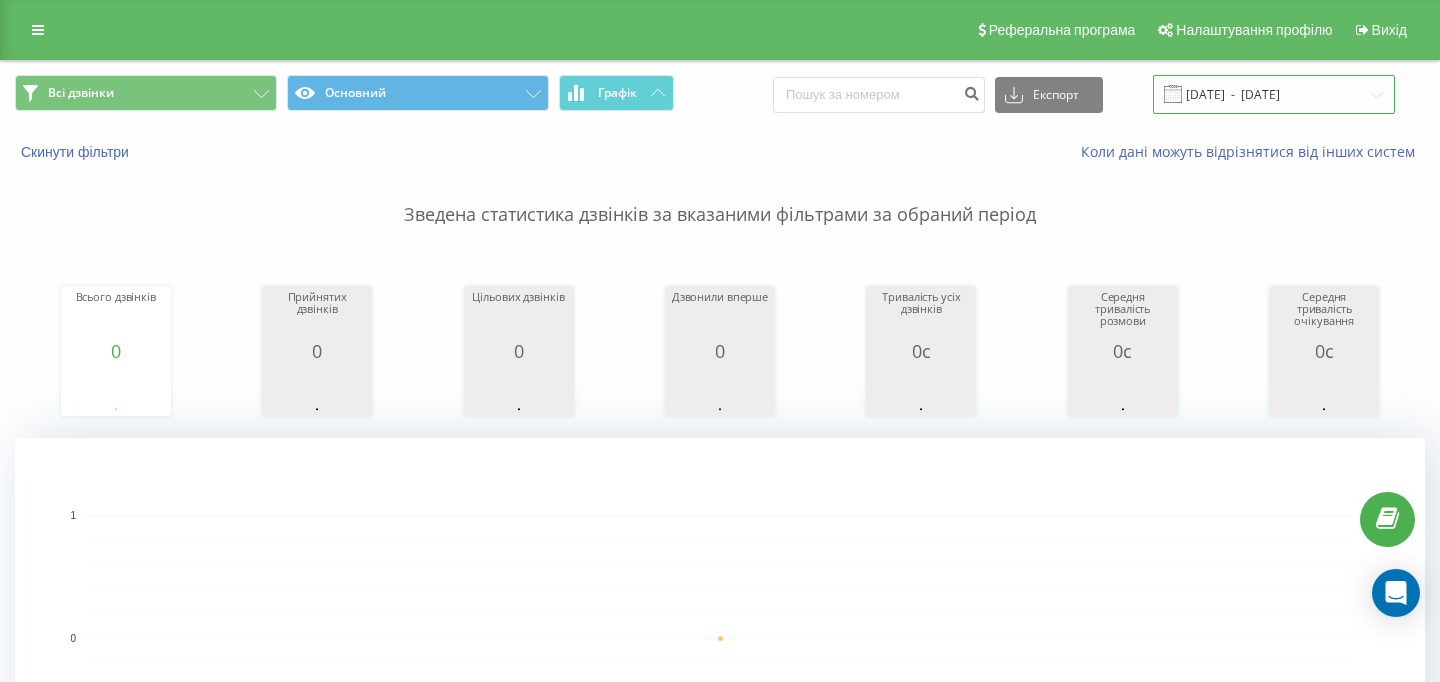 click on "10.07.2025  -  10.07.2025" at bounding box center [1274, 94] 